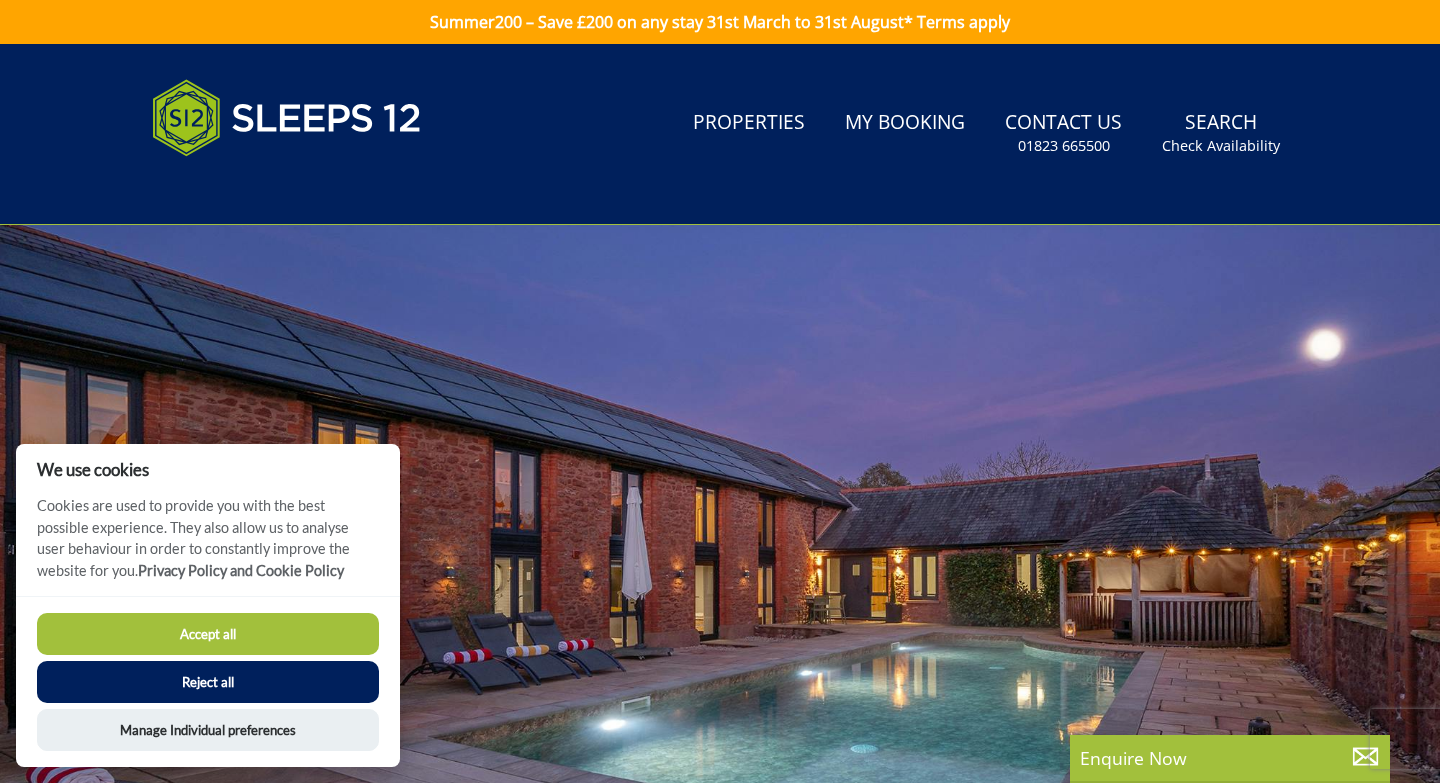 scroll, scrollTop: 0, scrollLeft: 0, axis: both 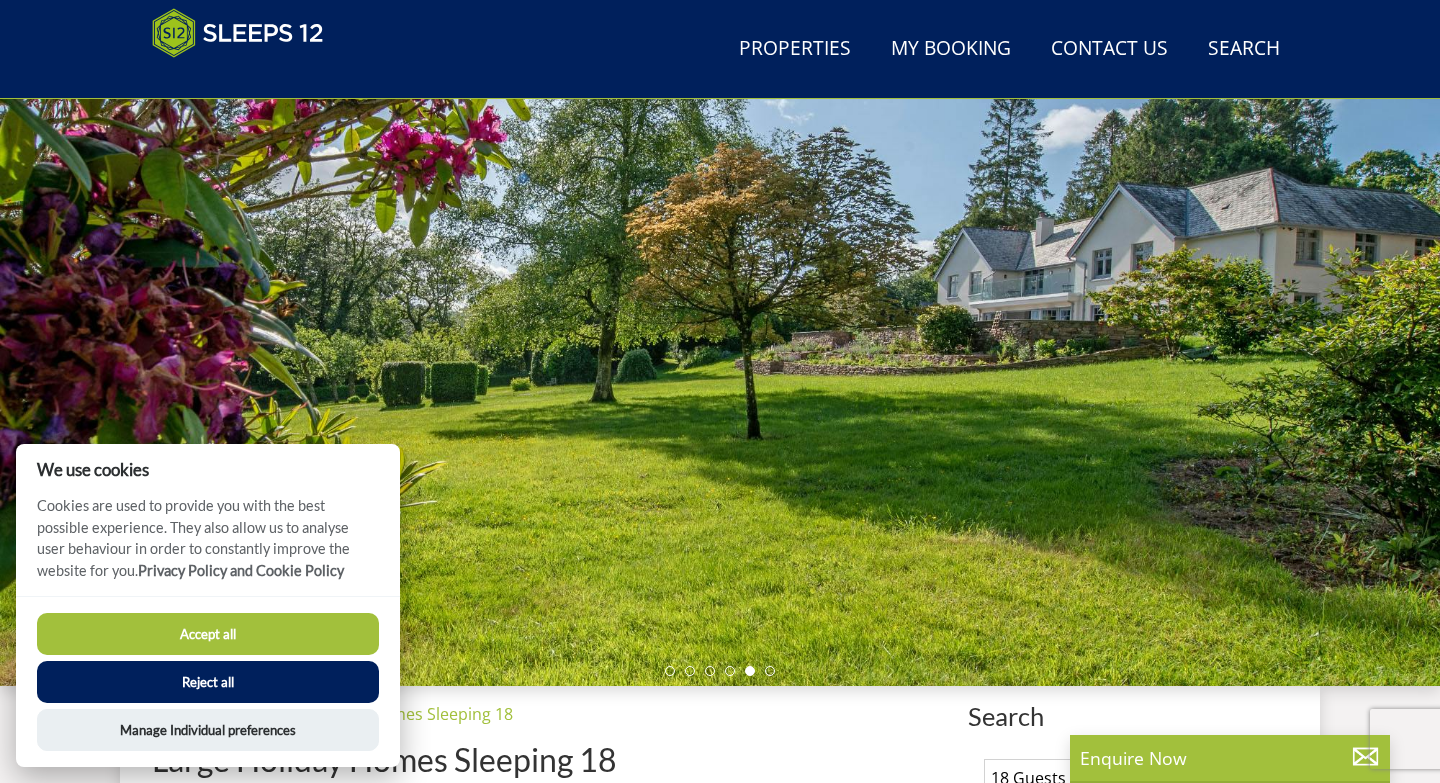 click on "Reject all" at bounding box center (208, 682) 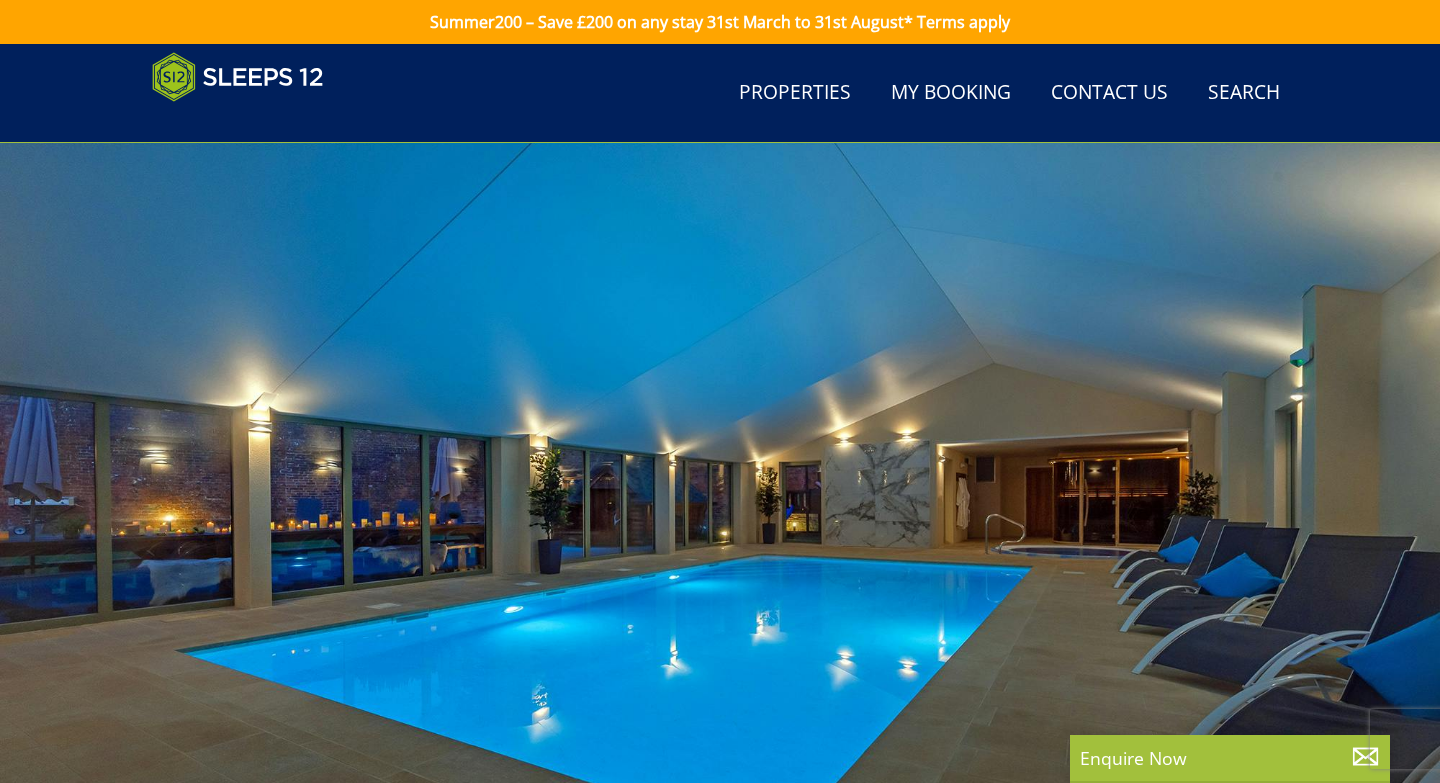 scroll, scrollTop: 627, scrollLeft: 0, axis: vertical 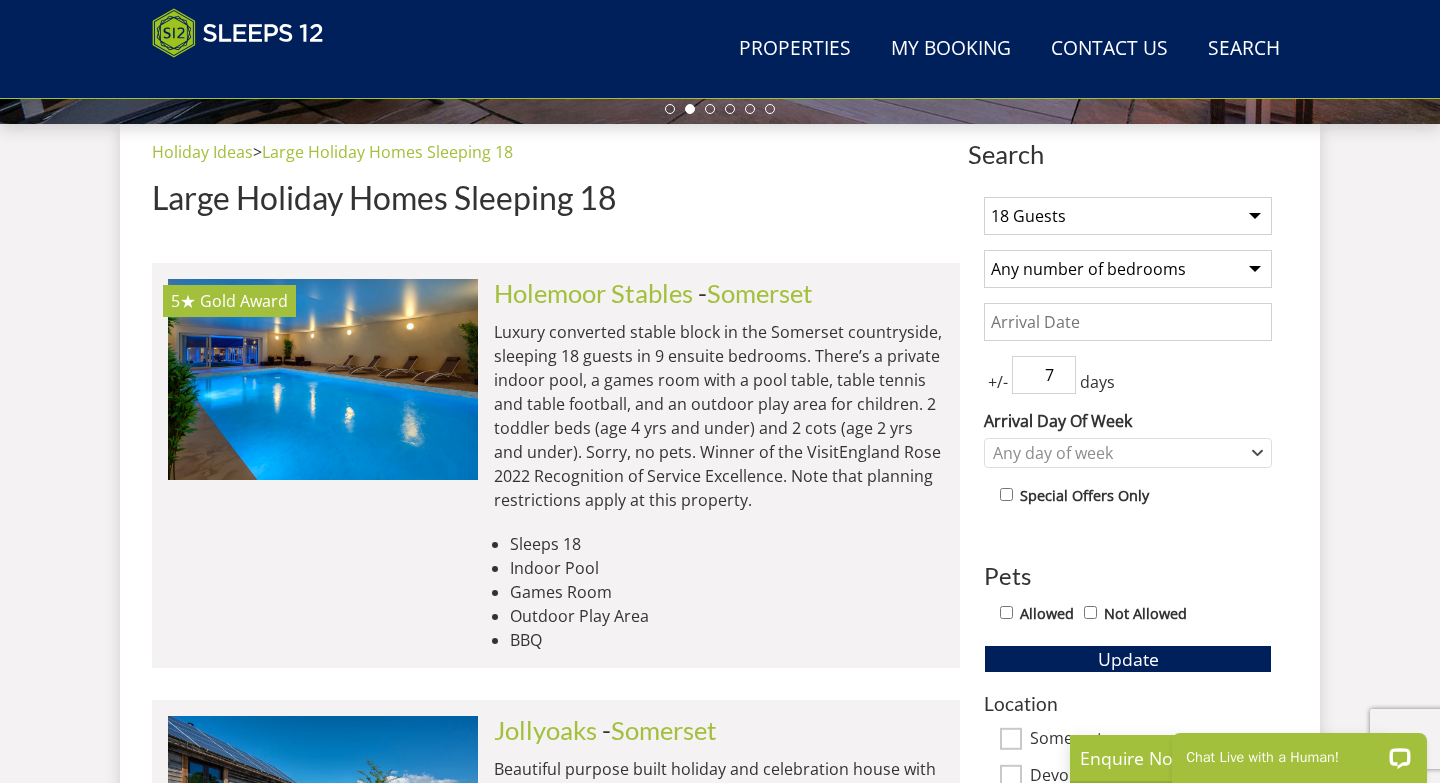 click on "1 Guest
2 Guests
3 Guests
4 Guests
5 Guests
6 Guests
7 Guests
8 Guests
9 Guests
10 Guests
11 Guests
12 Guests
13 Guests
14 Guests
15 Guests
16 Guests
17 Guests
18 Guests
19 Guests
20 Guests
21 Guests
22 Guests
23 Guests
24 Guests
25 Guests
26 Guests
27 Guests
28 Guests
29 Guests
30 Guests
31 Guests
32 Guests
33 Guests
34 Guests
35 Guests
36 Guests
37 Guests
38 Guests
39 Guests
40 Guests
41 Guests
42 Guests
43 Guests
44 Guests
45 Guests
46 Guests
47 Guests
48 Guests
49 Guests
50 Guests" at bounding box center (1128, 216) 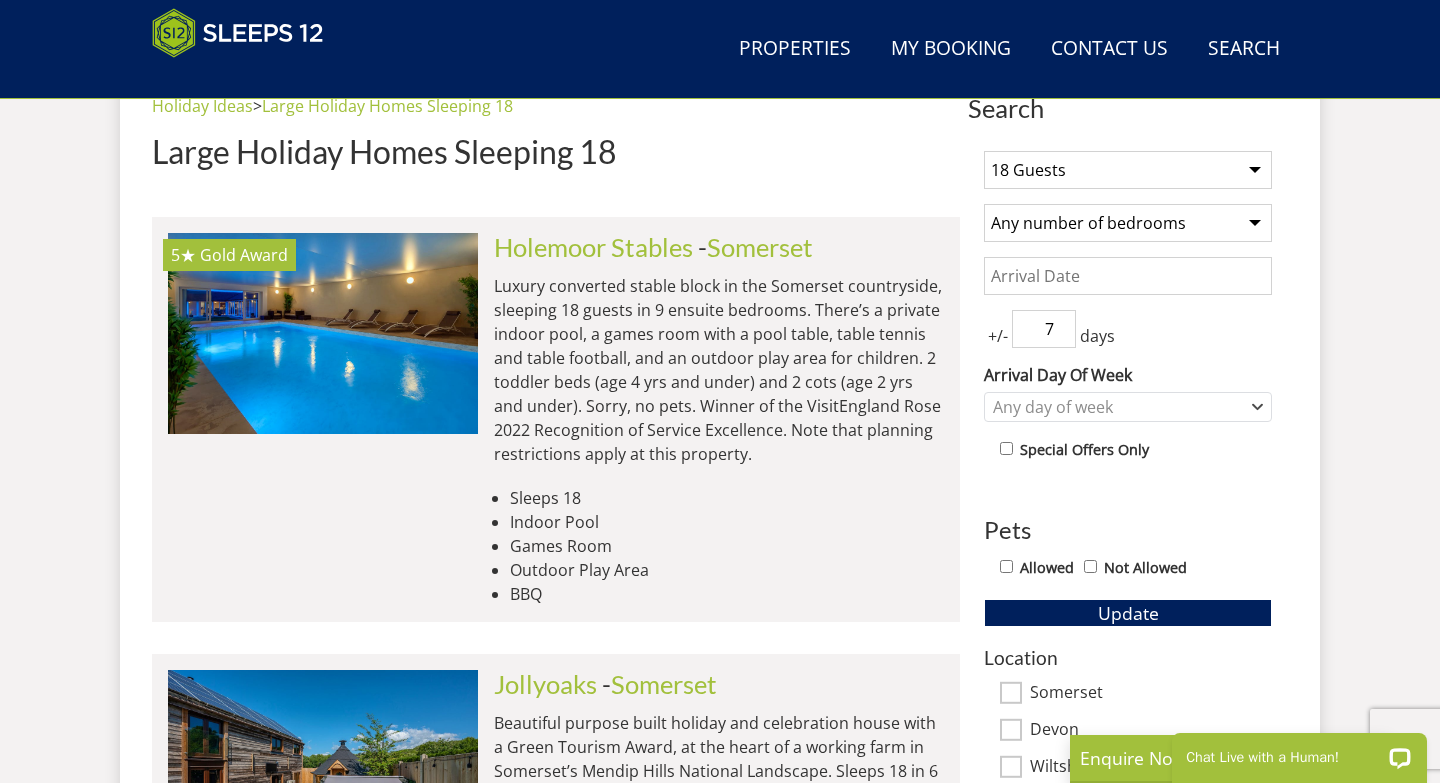 scroll, scrollTop: 774, scrollLeft: 0, axis: vertical 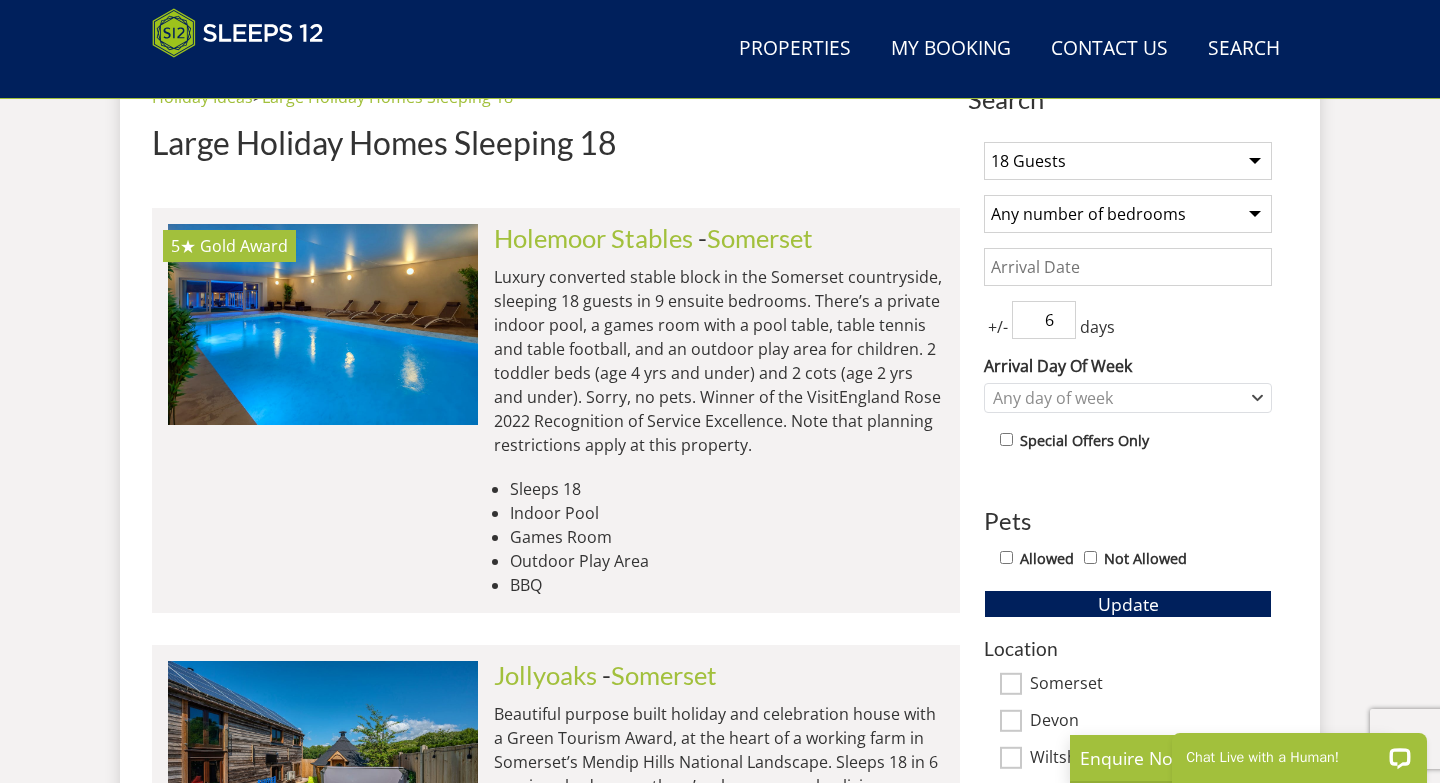 click on "6" at bounding box center (1044, 320) 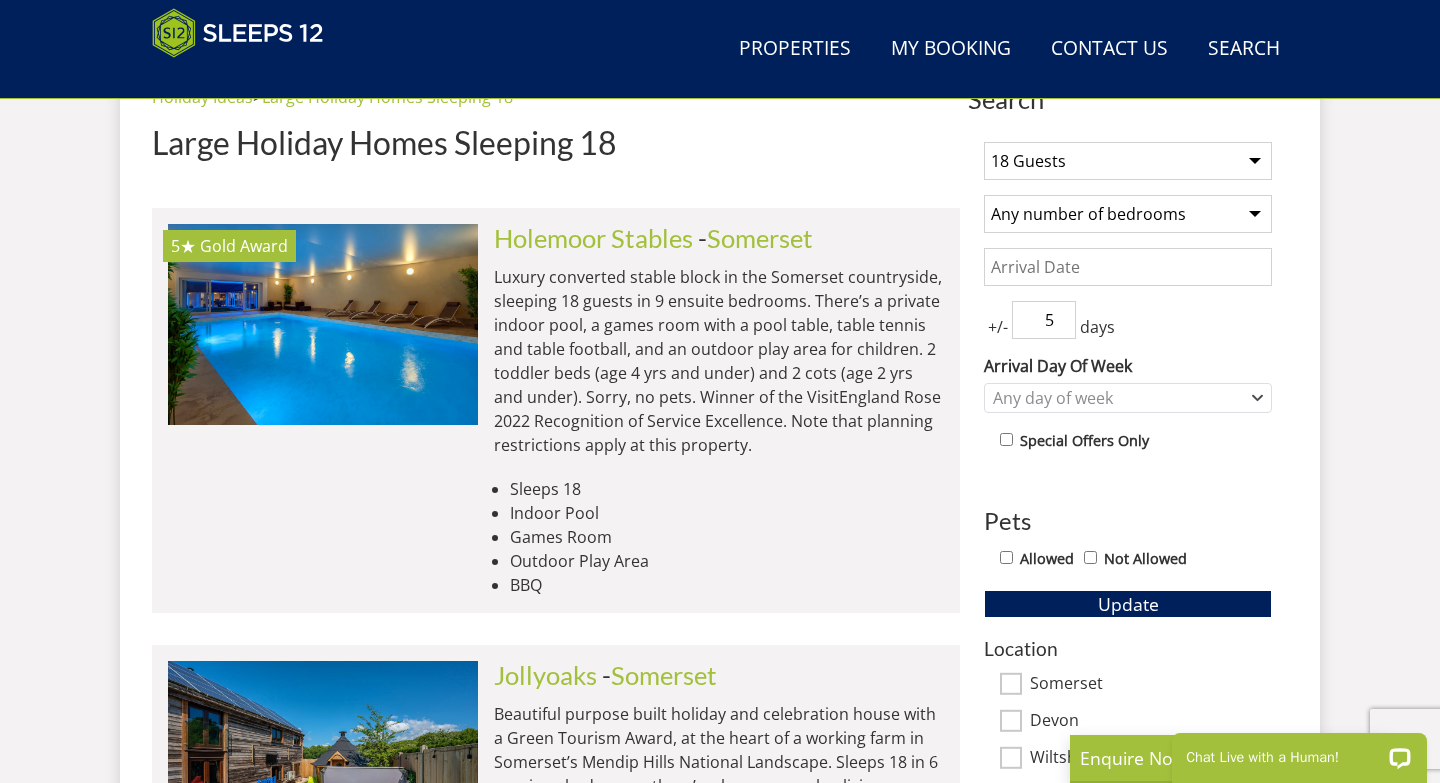 click on "5" at bounding box center (1044, 320) 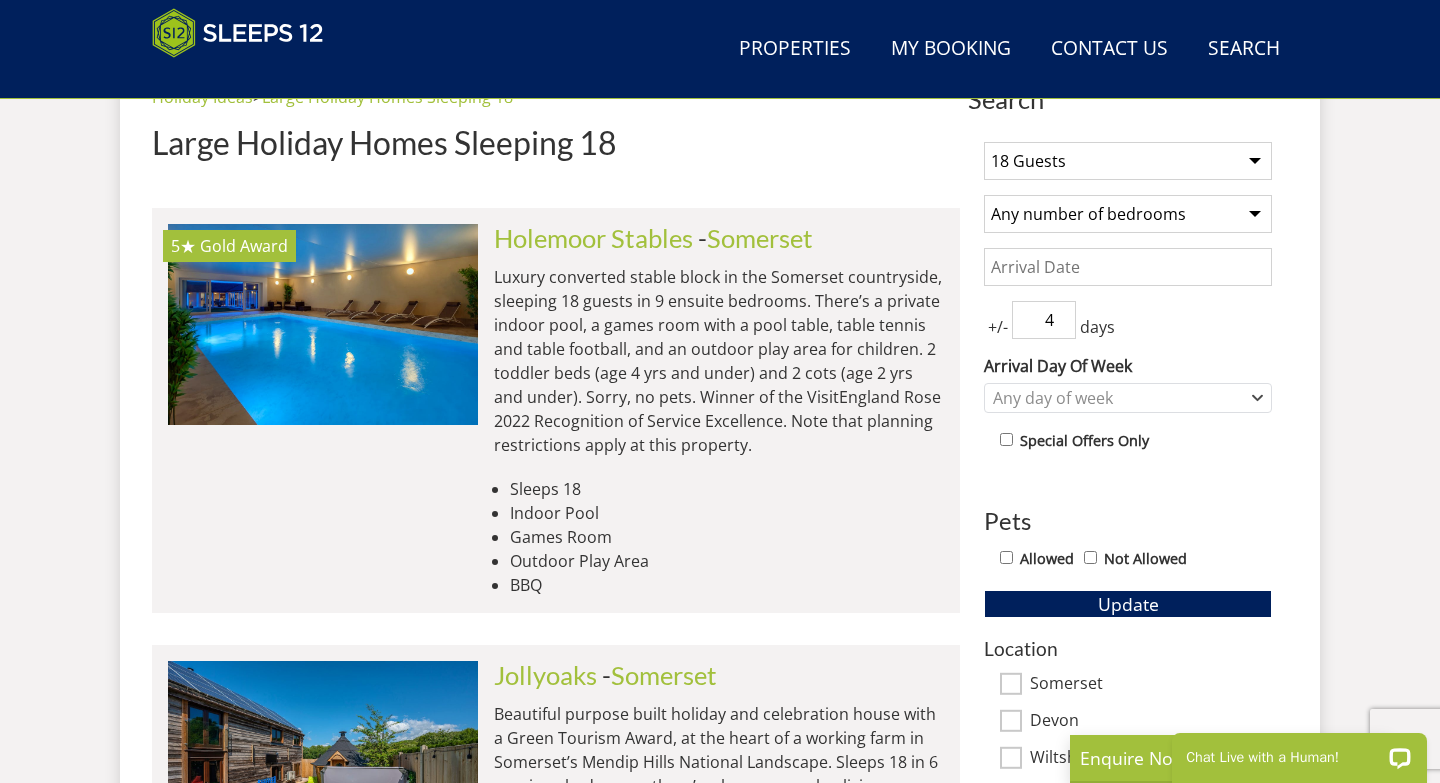 click on "4" at bounding box center (1044, 320) 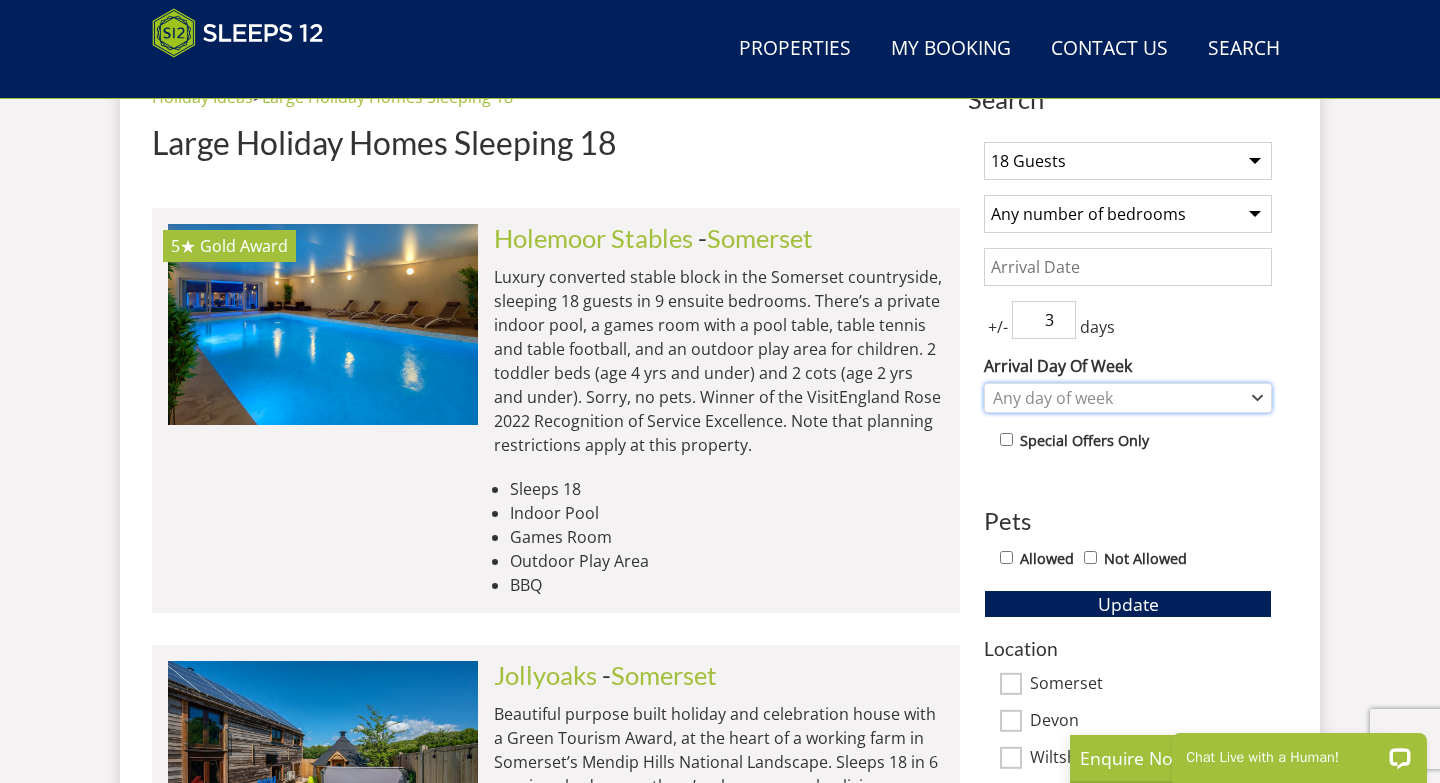 click on "Any day of week" at bounding box center (1117, 398) 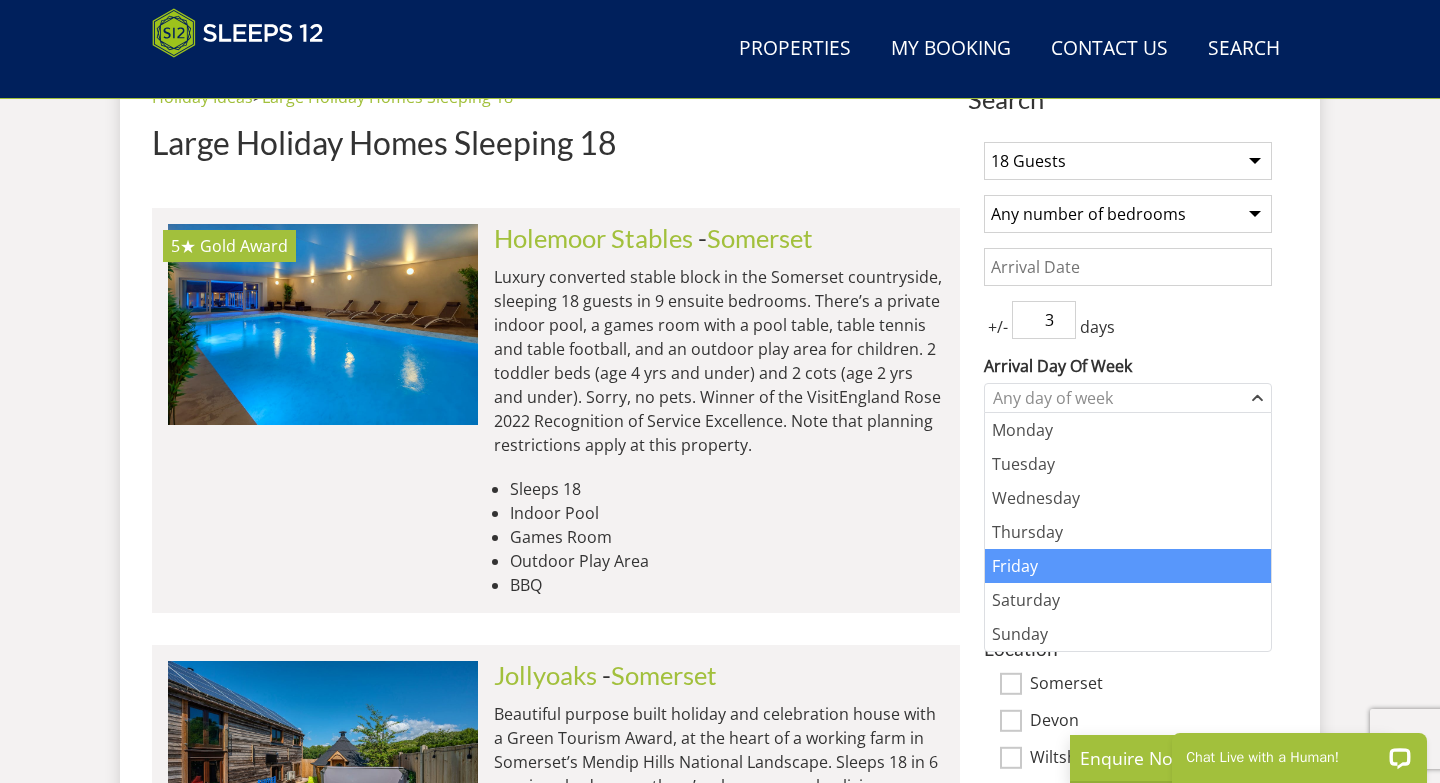click on "Friday" at bounding box center (1128, 566) 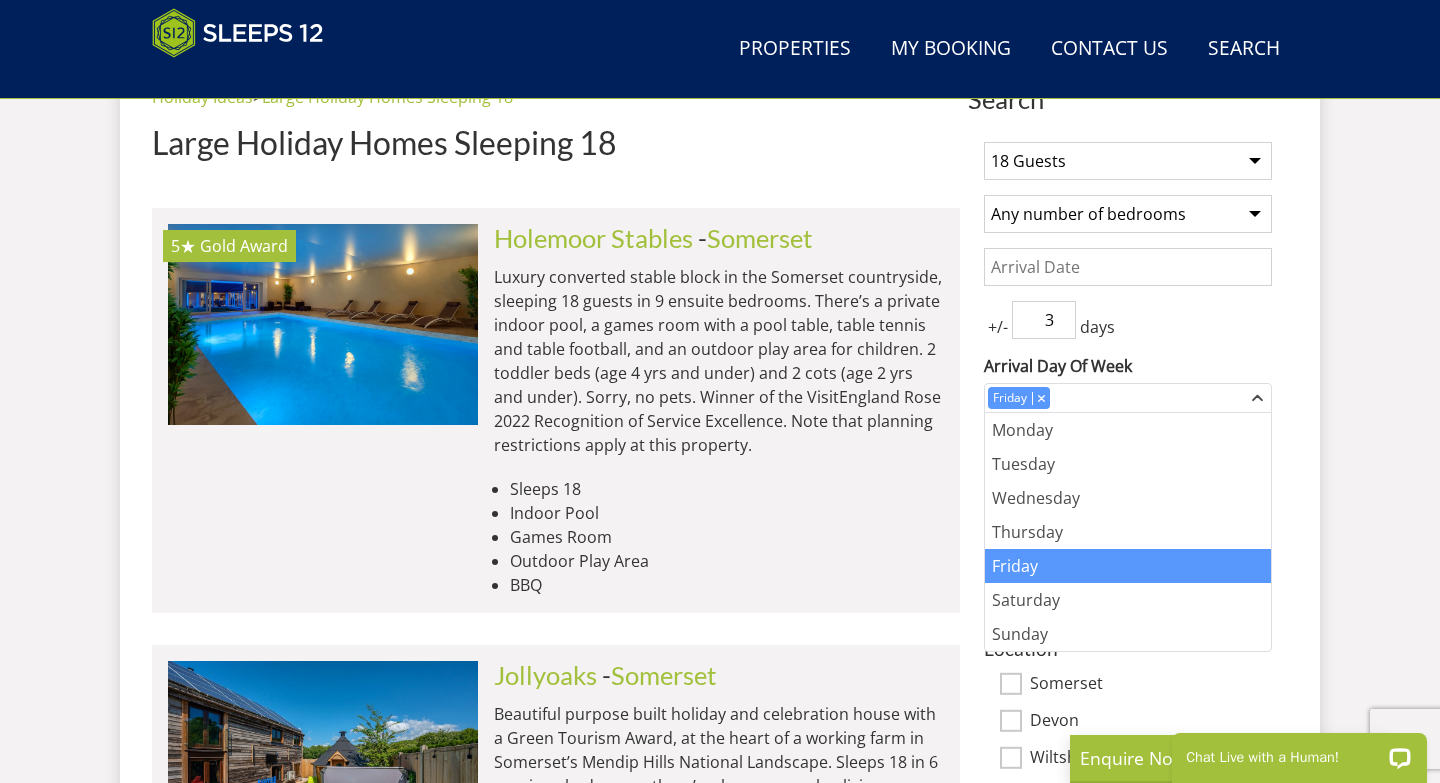 click on "Search
Menu
Properties
My Booking
Contact Us  [PHONE]
Search  Check Availability
Guests
1
2
3
4
5
6
7
8
9
10
11
12
13
14
15
16
17
18
19
20
21
22
23
24
25
26
27
28
29
30
31
32
Date
[DATE]/[MONTH]/[YEAR]
Search
Search
Search" at bounding box center [720, 3954] 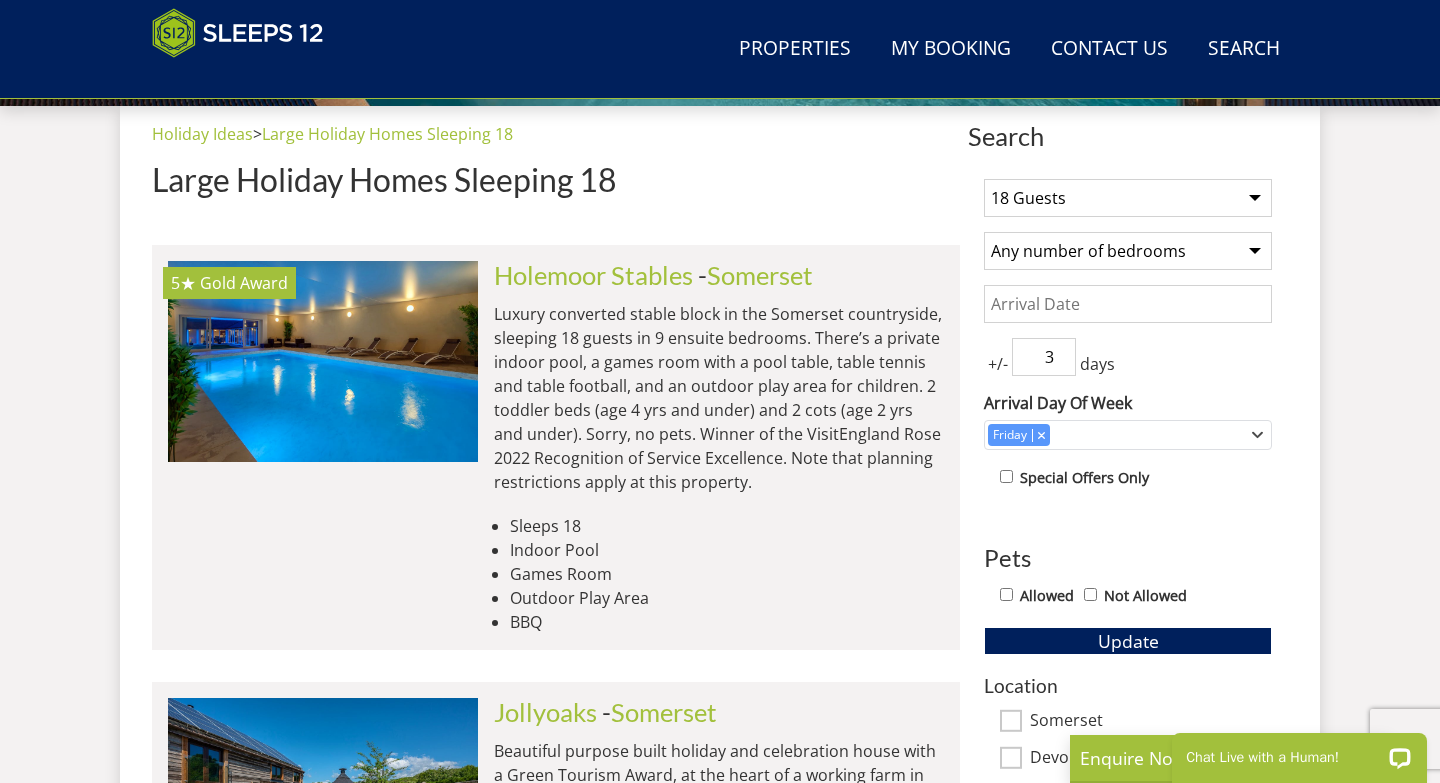 scroll, scrollTop: 742, scrollLeft: 0, axis: vertical 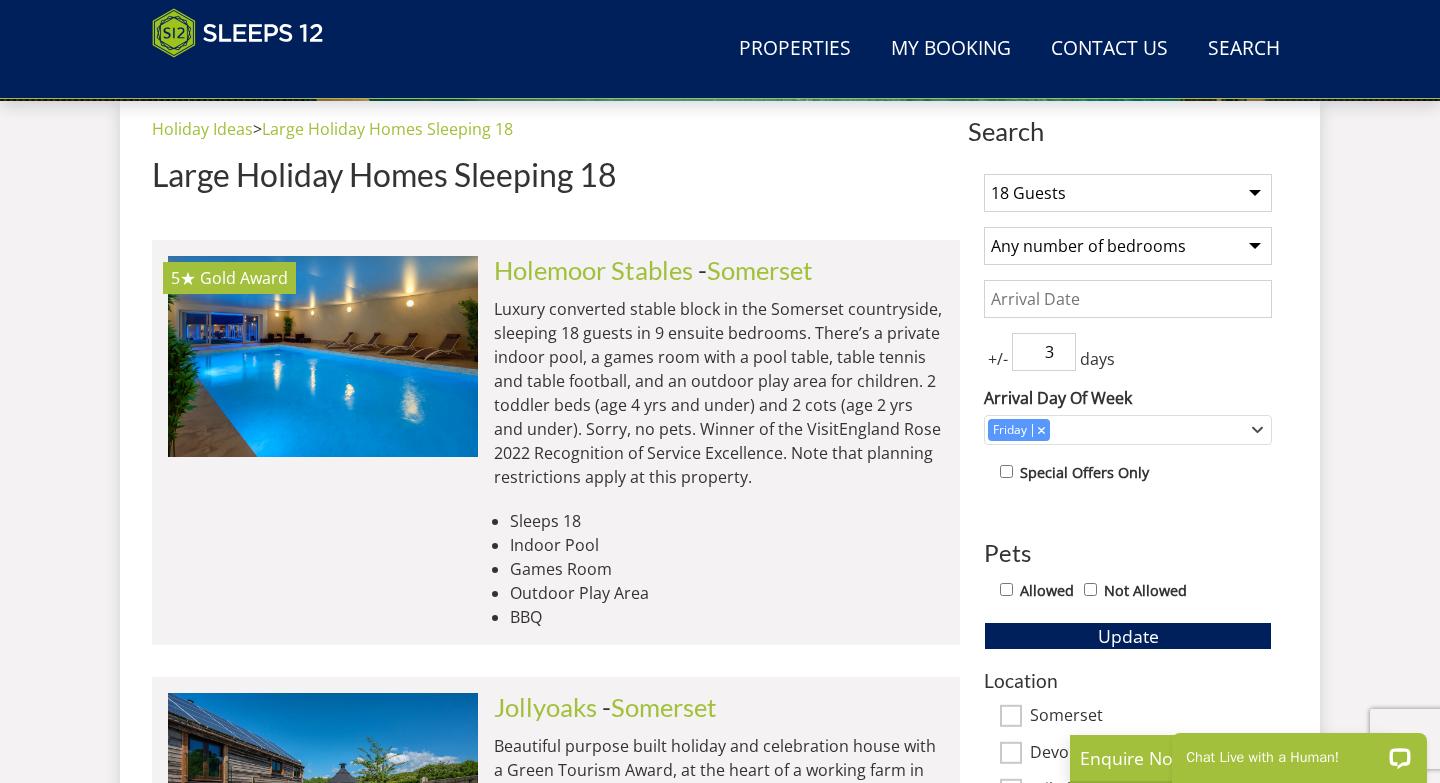 click on "1 Guest
2 Guests
3 Guests
4 Guests
5 Guests
6 Guests
7 Guests
8 Guests
9 Guests
10 Guests
11 Guests
12 Guests
13 Guests
14 Guests
15 Guests
16 Guests
17 Guests
18 Guests
19 Guests
20 Guests
21 Guests
22 Guests
23 Guests
24 Guests
25 Guests
26 Guests
27 Guests
28 Guests
29 Guests
30 Guests
31 Guests
32 Guests
33 Guests
34 Guests
35 Guests
36 Guests
37 Guests
38 Guests
39 Guests
40 Guests
41 Guests
42 Guests
43 Guests
44 Guests
45 Guests
46 Guests
47 Guests
48 Guests
49 Guests
50 Guests
Any number of bedrooms
3 Bedrooms
4 Bedrooms
5 Bedrooms
6 Bedrooms
7 Bedrooms
8 Bedrooms
9 Bedrooms
10 Bedrooms
11 Bedrooms
12 Bedrooms
13 Bedrooms
14 Bedrooms
15 Bedrooms
16 Bedrooms
+/- 3" at bounding box center [1128, 674] 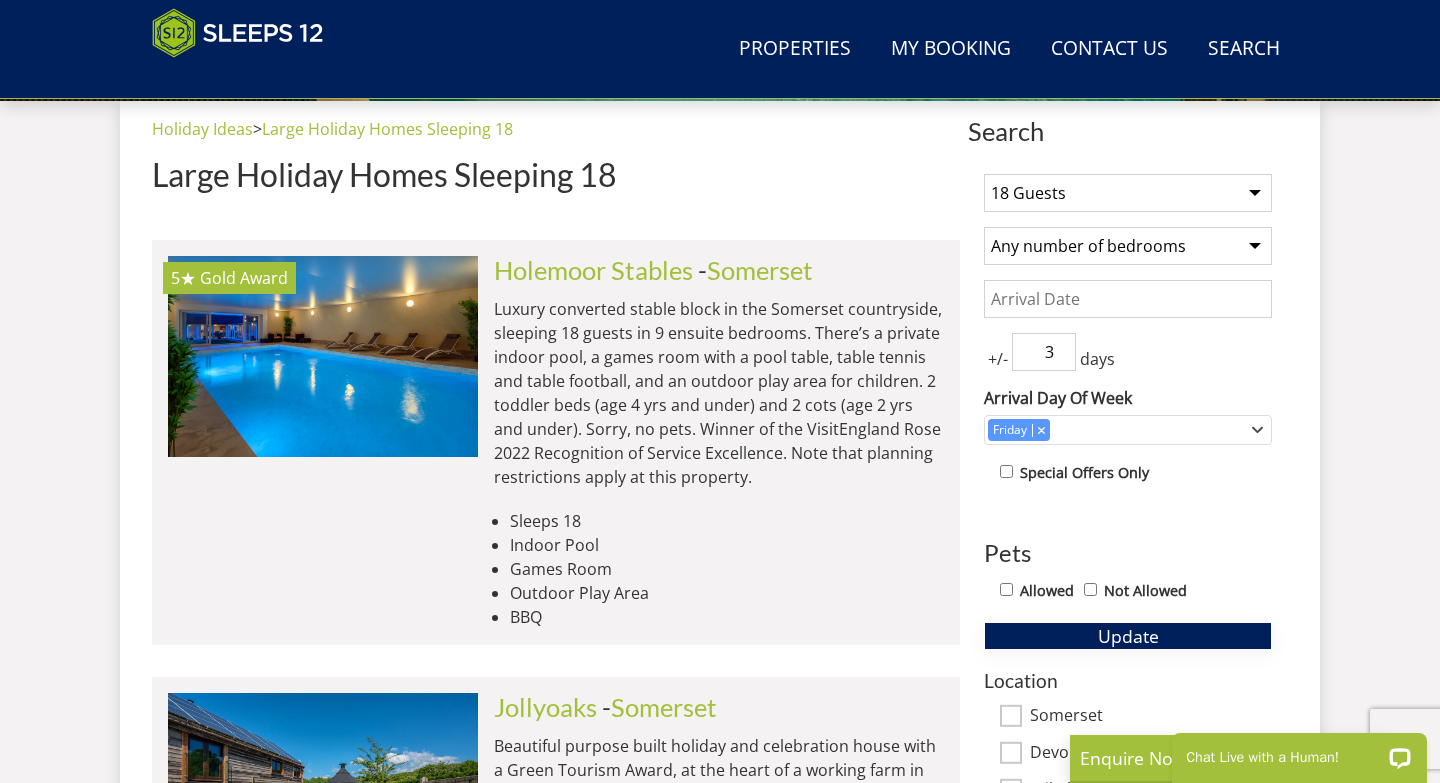 click on "Update" at bounding box center (1128, 636) 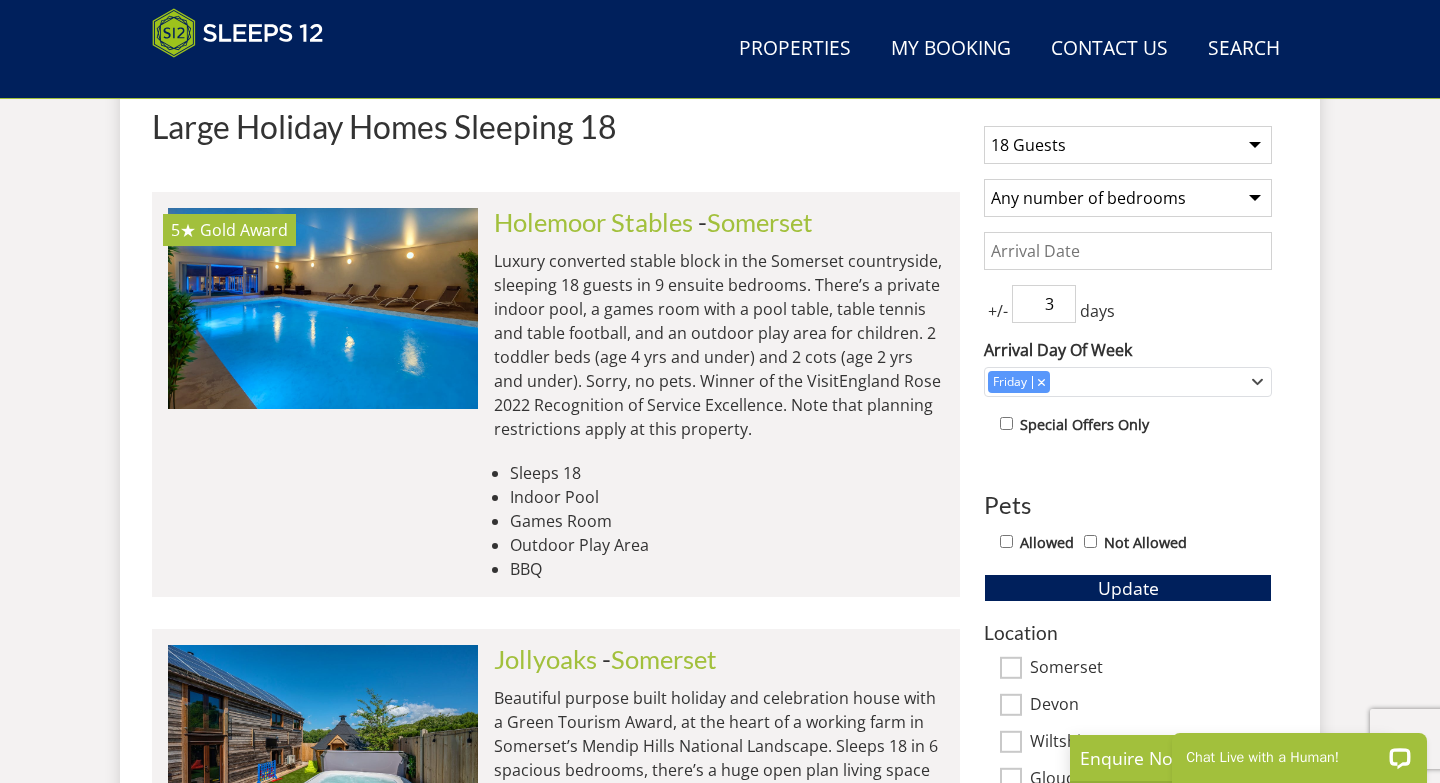 scroll, scrollTop: 756, scrollLeft: 0, axis: vertical 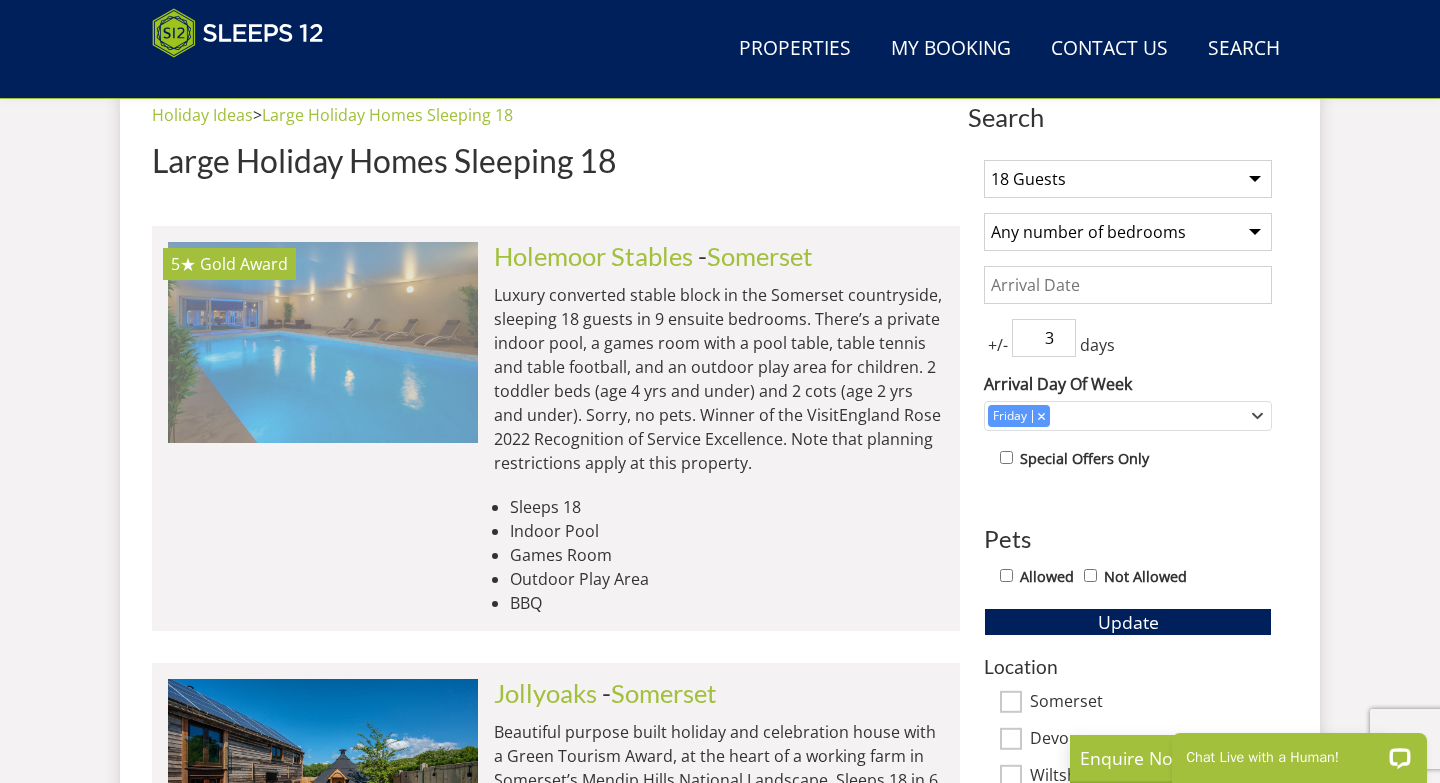 click at bounding box center [323, 342] 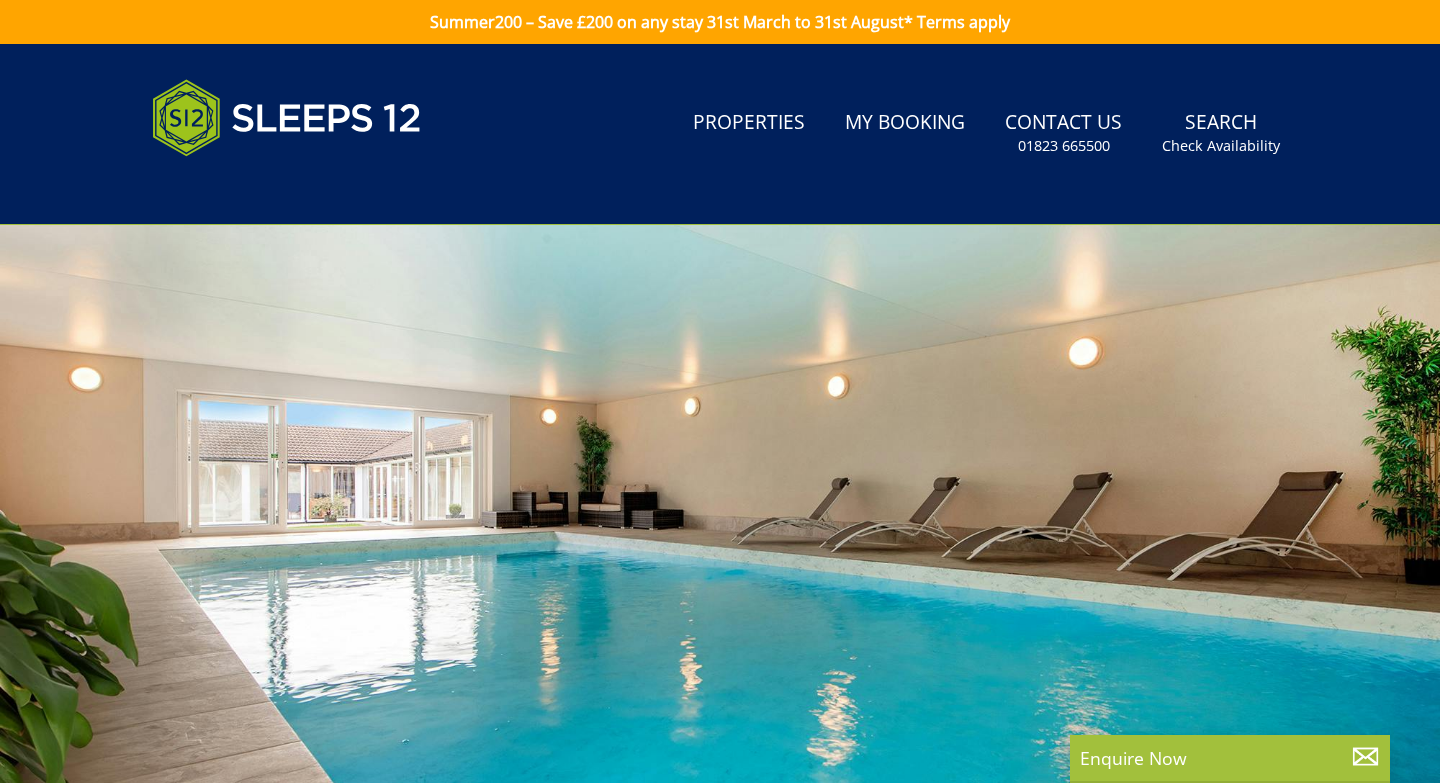 scroll, scrollTop: 22, scrollLeft: 0, axis: vertical 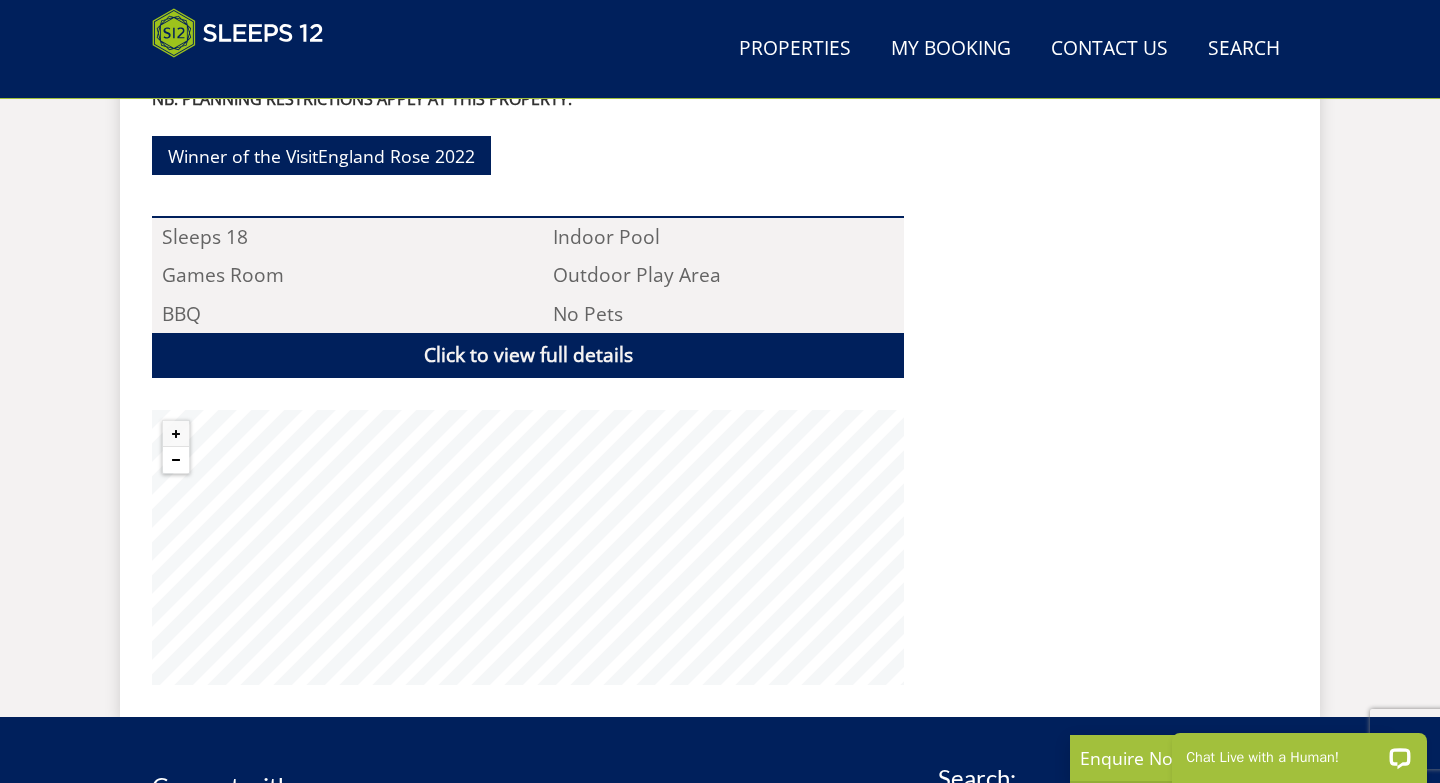 click at bounding box center [176, 460] 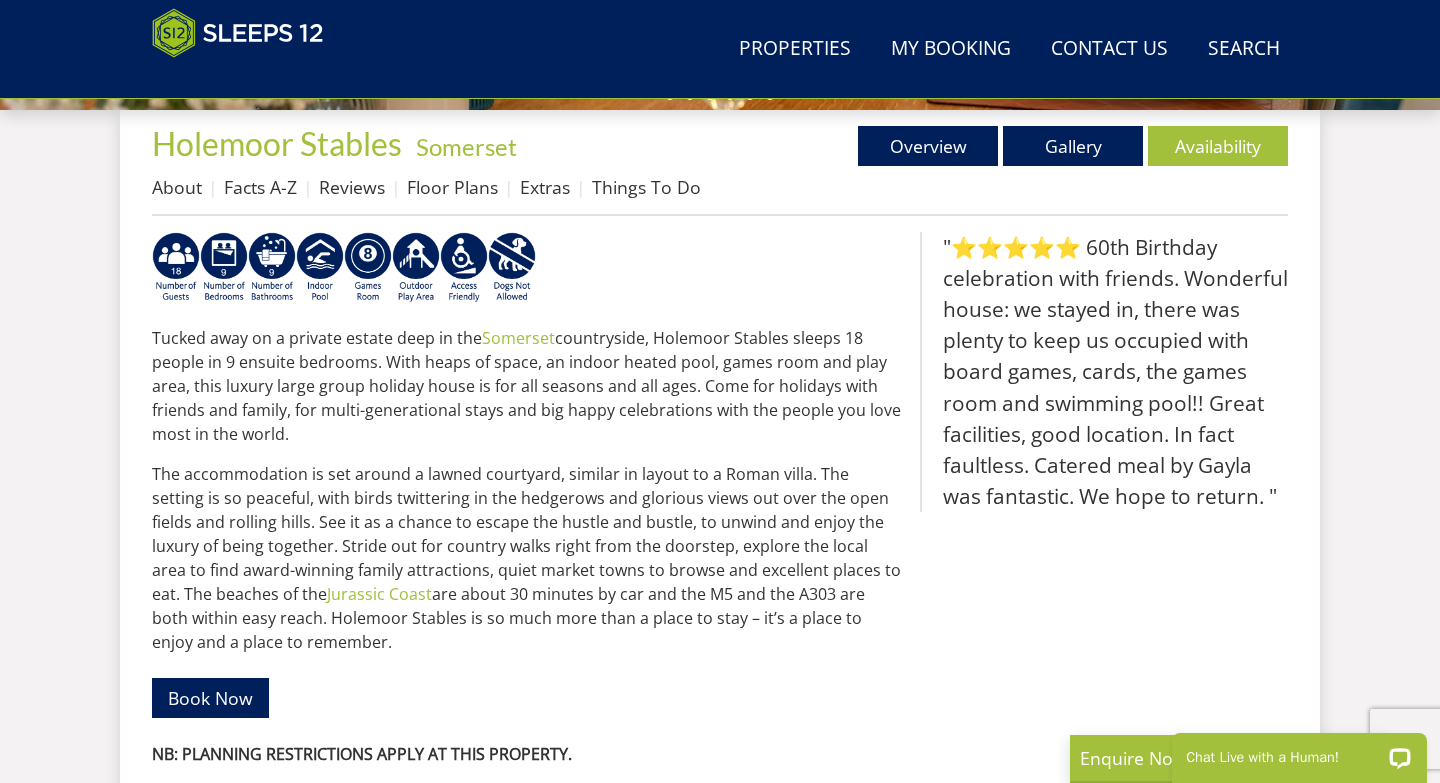 scroll, scrollTop: 735, scrollLeft: 0, axis: vertical 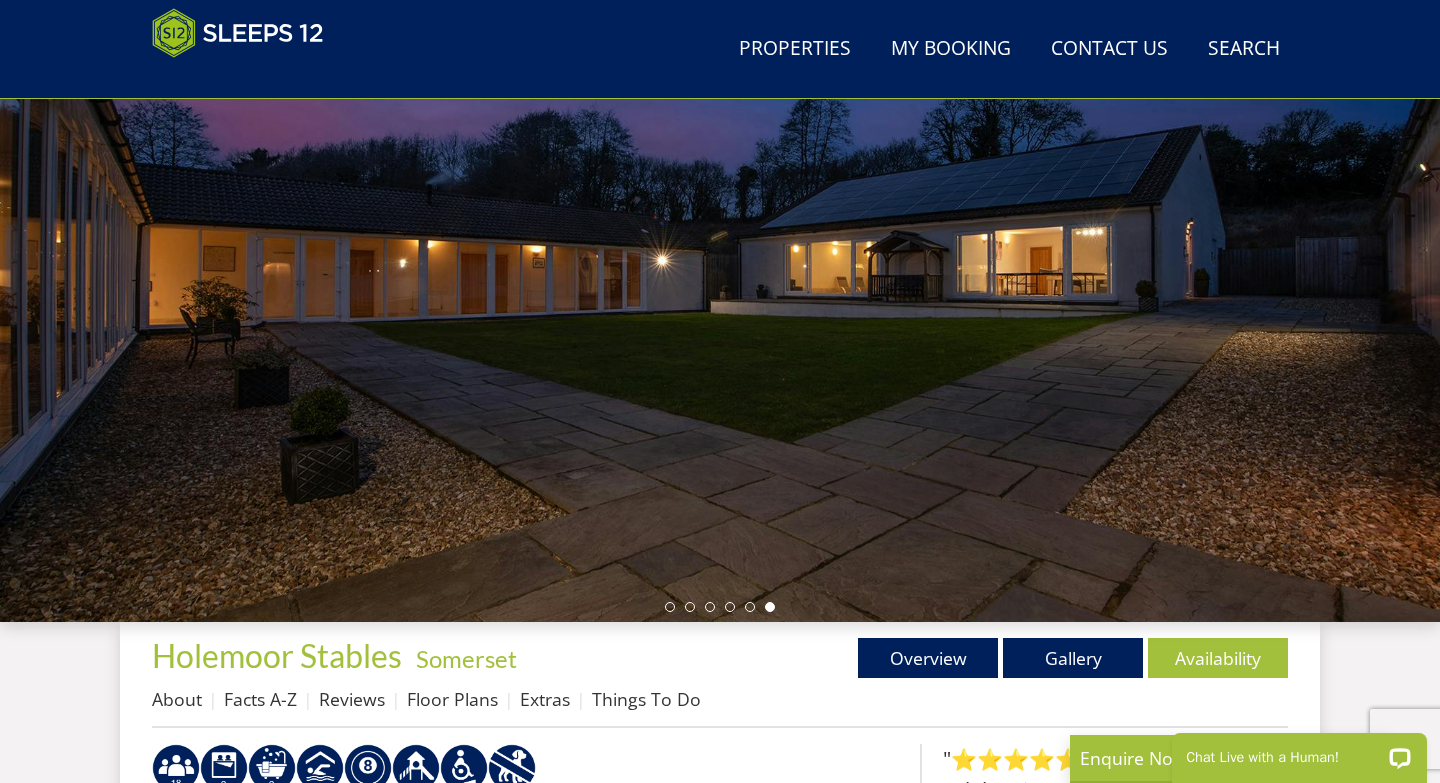 click at bounding box center (720, 272) 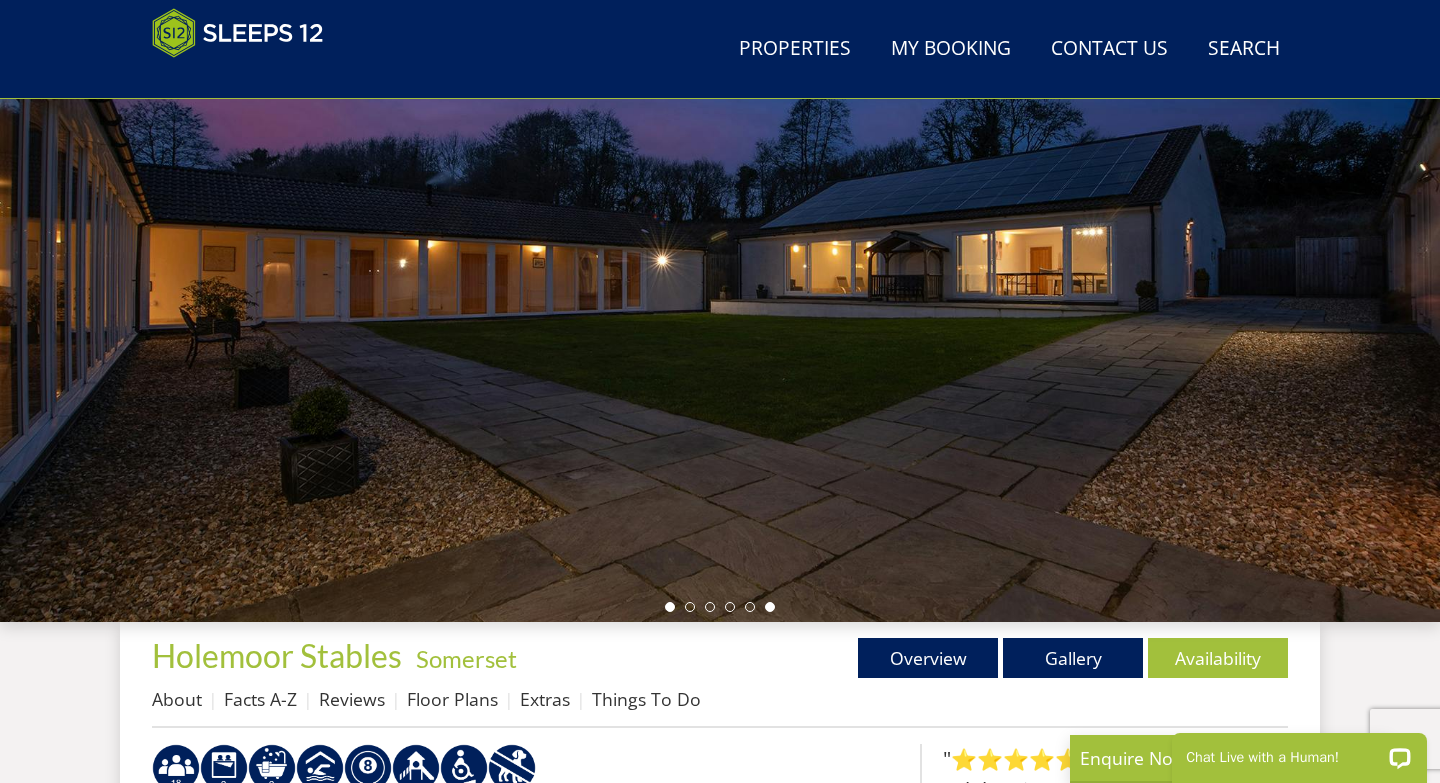 click at bounding box center (670, 607) 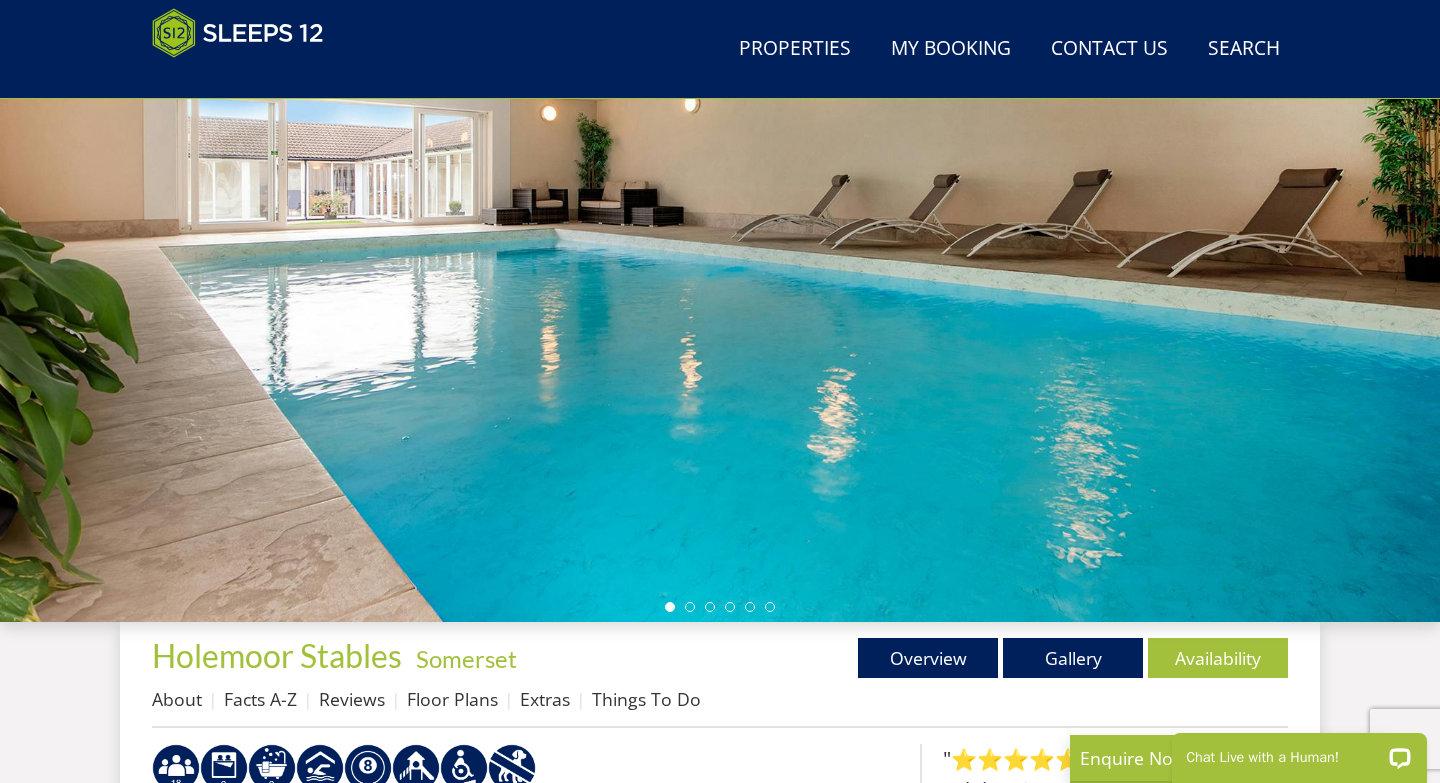 click at bounding box center [720, 607] 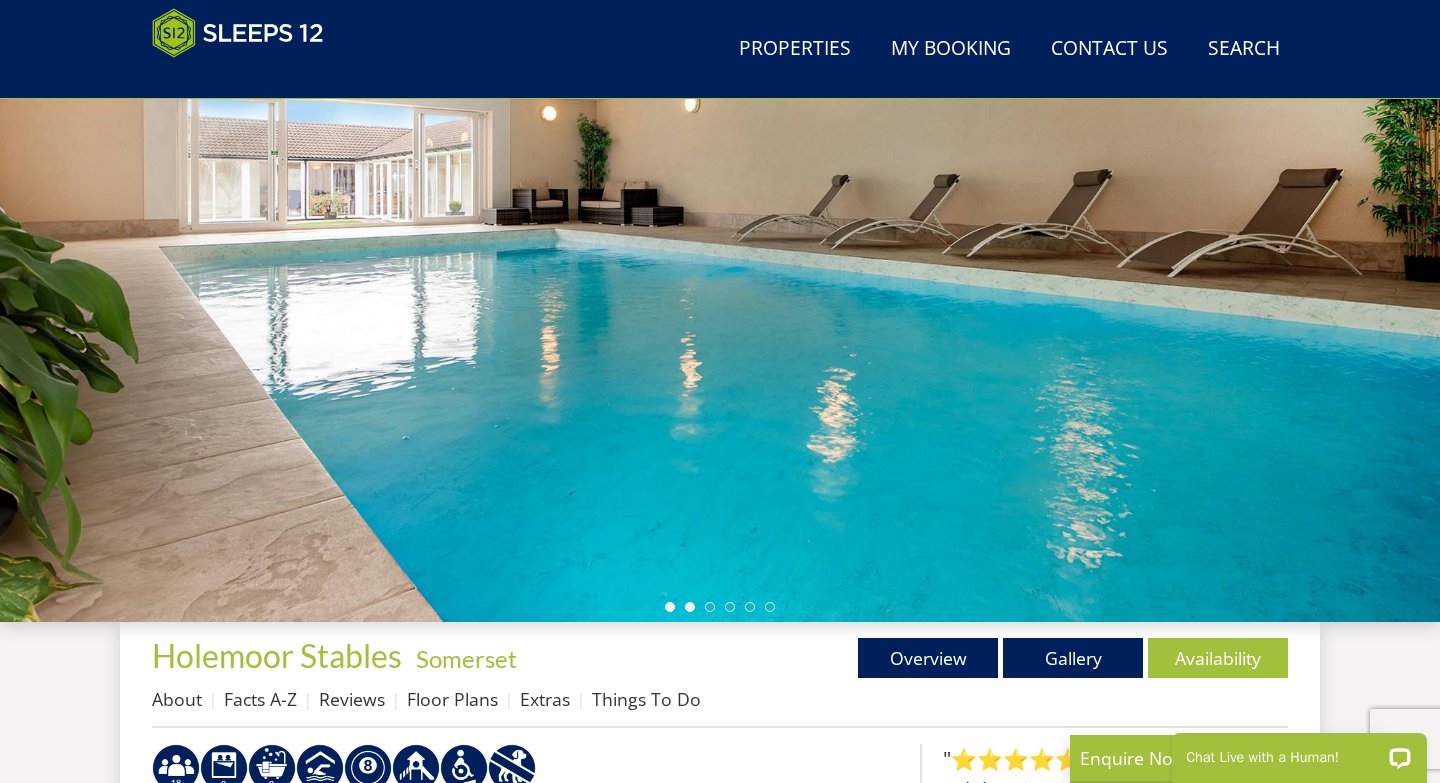 click at bounding box center [690, 607] 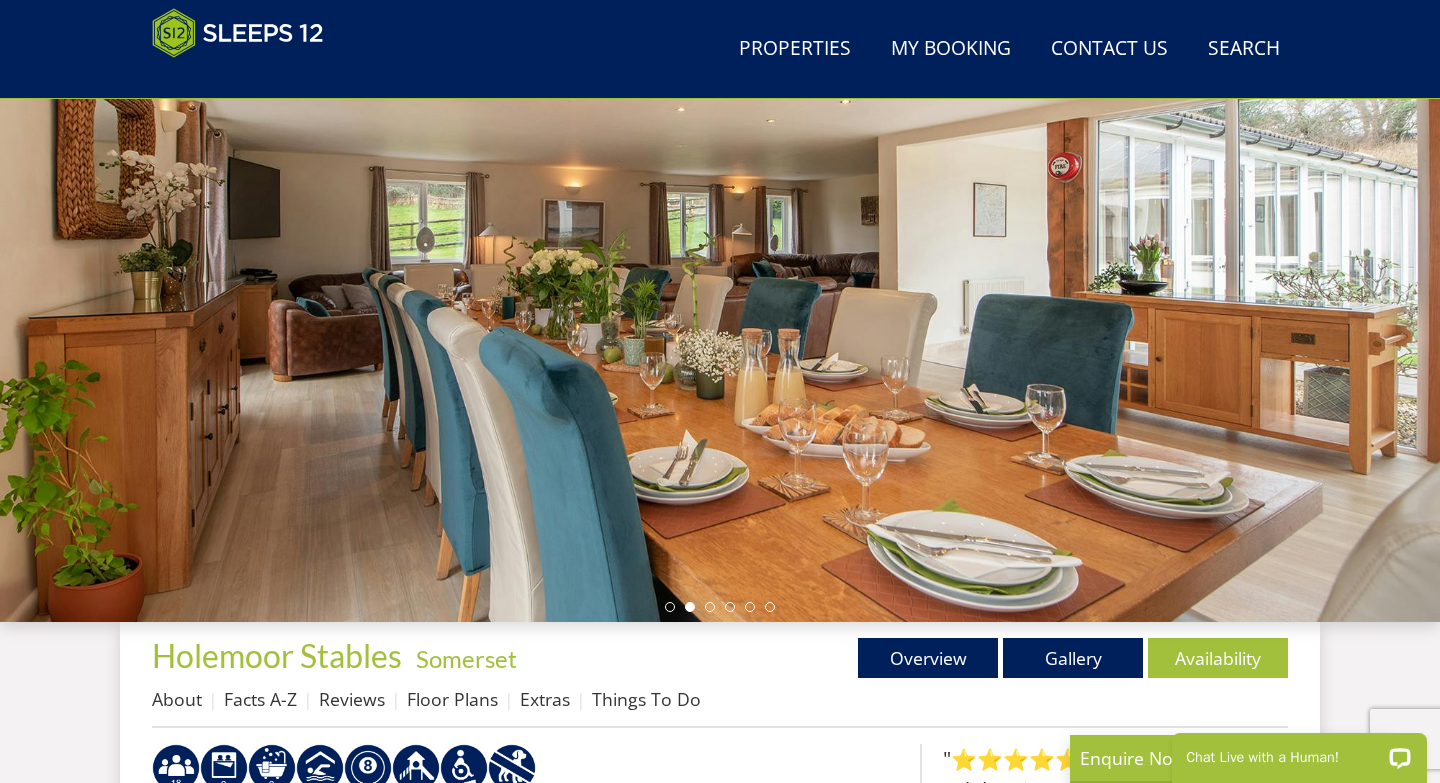 click at bounding box center [720, 607] 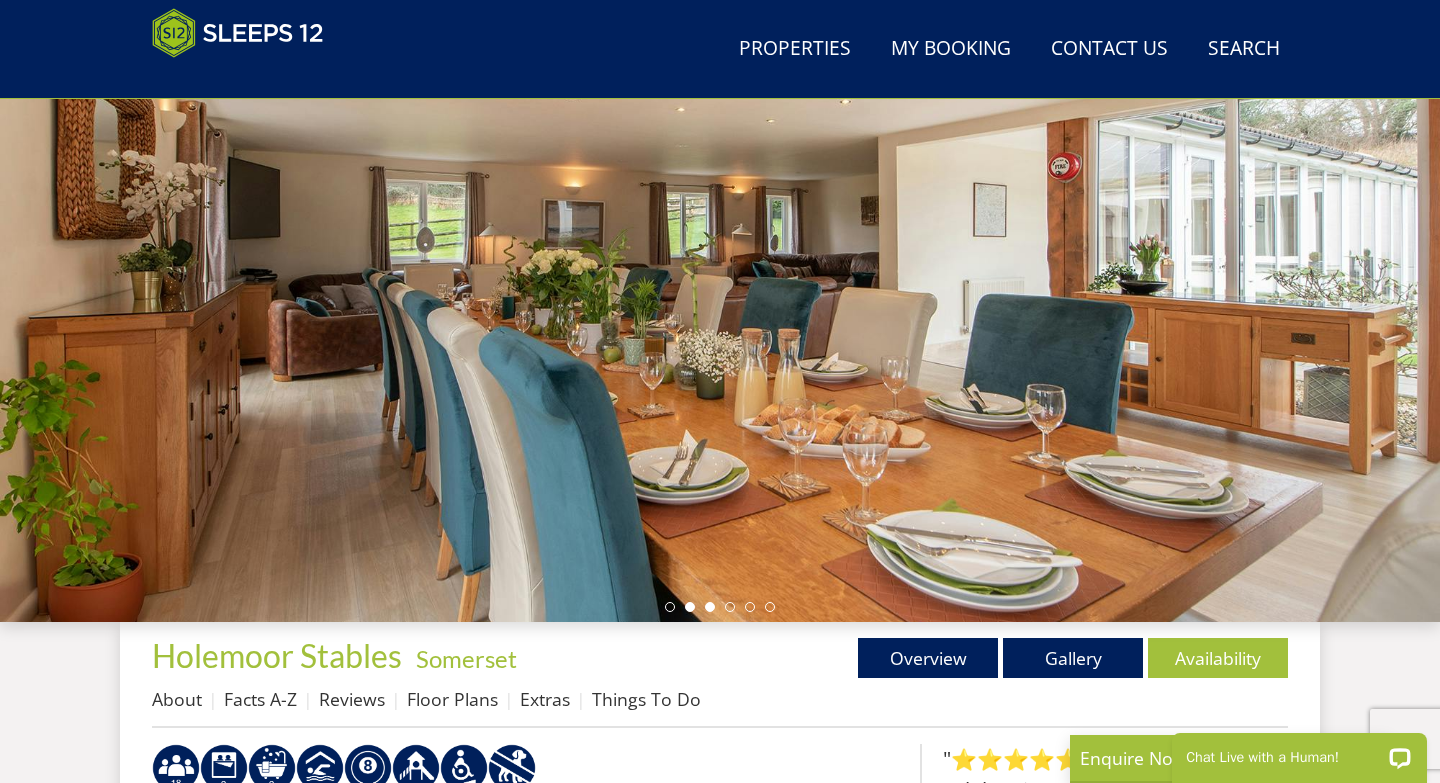 click at bounding box center (710, 607) 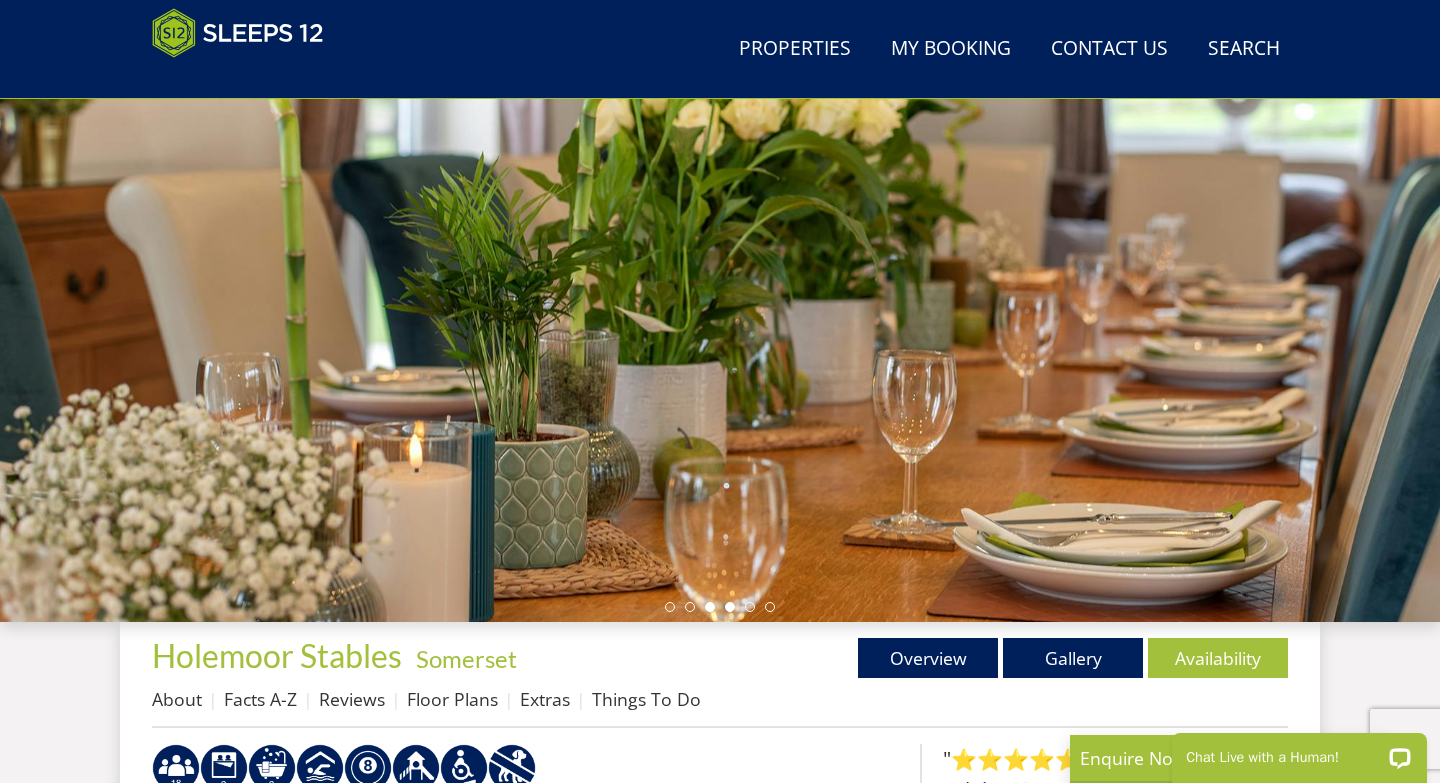 click at bounding box center [730, 607] 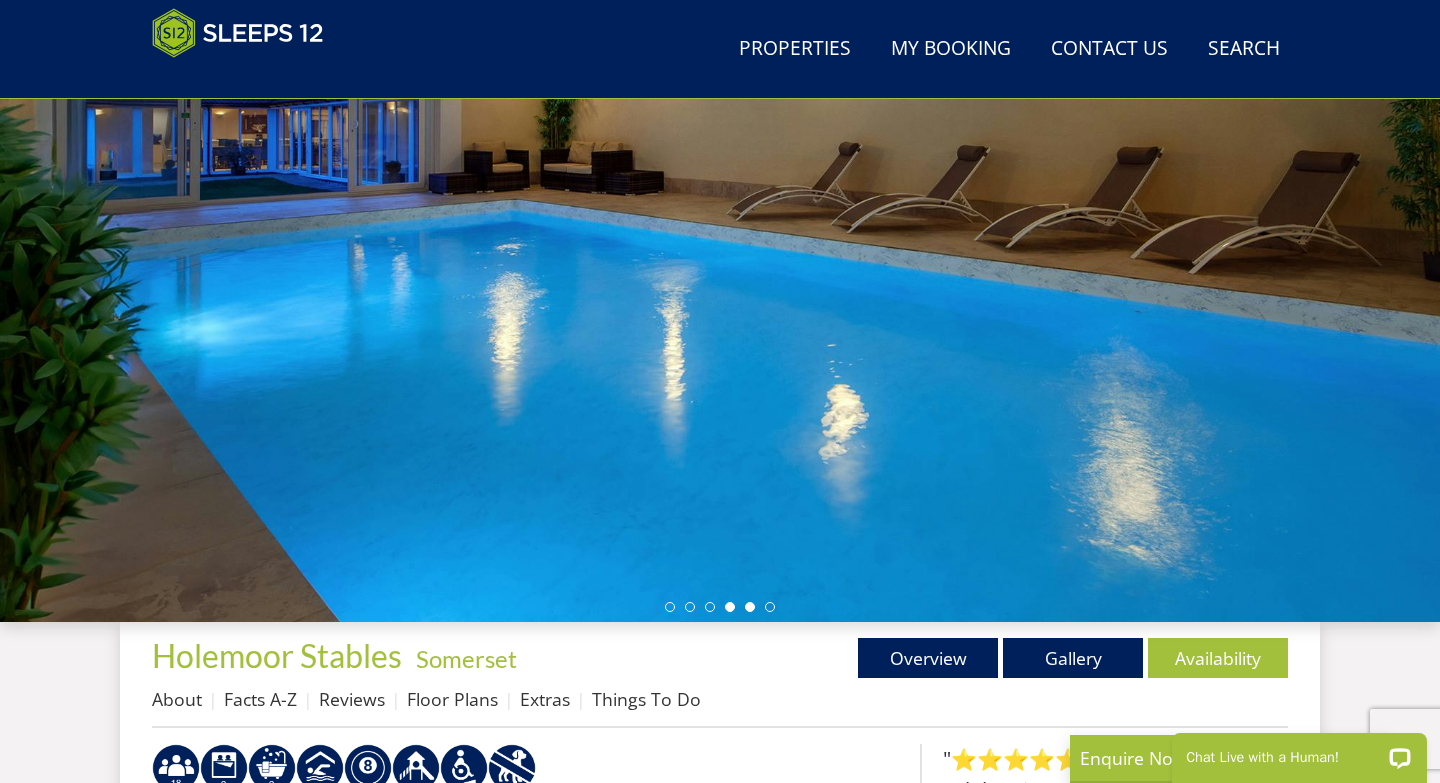 click at bounding box center [750, 607] 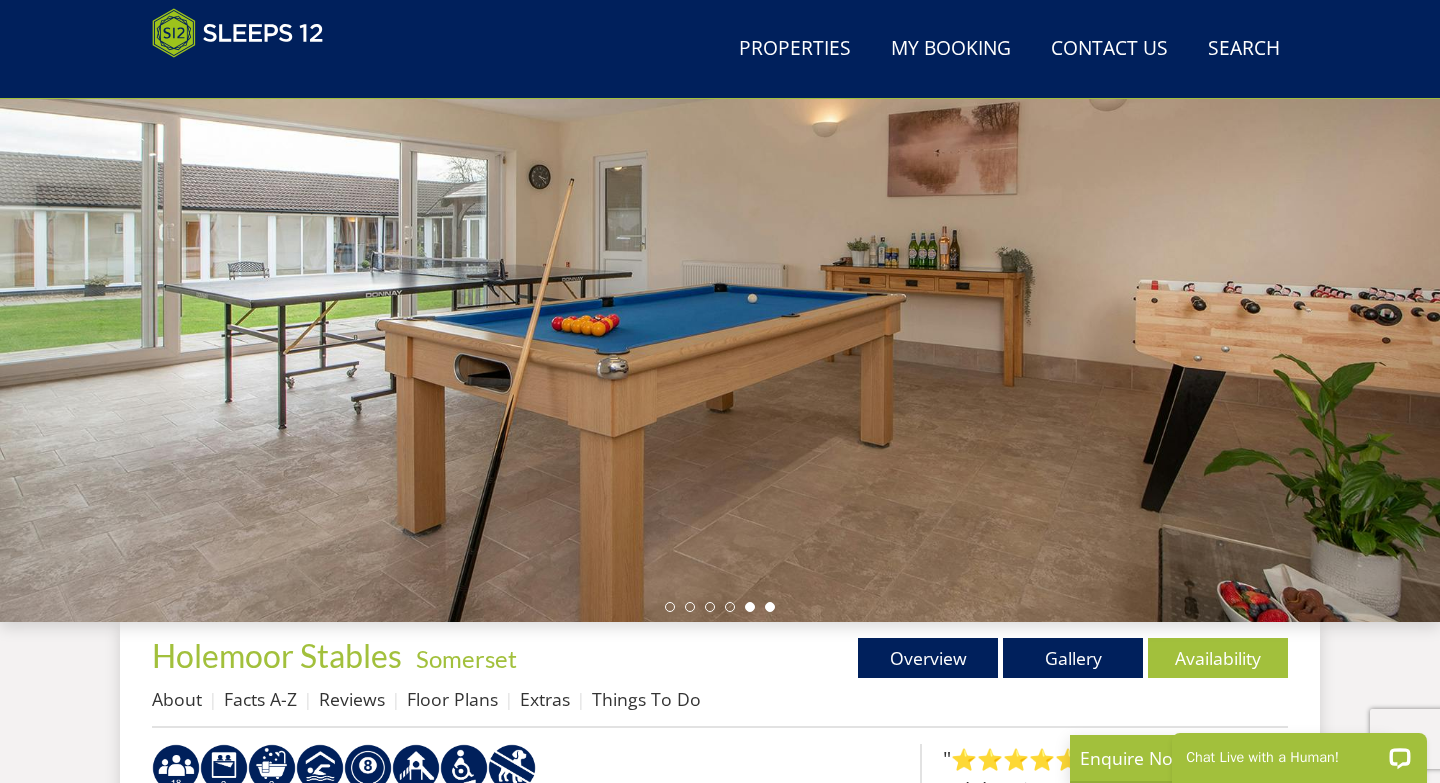 click at bounding box center (770, 607) 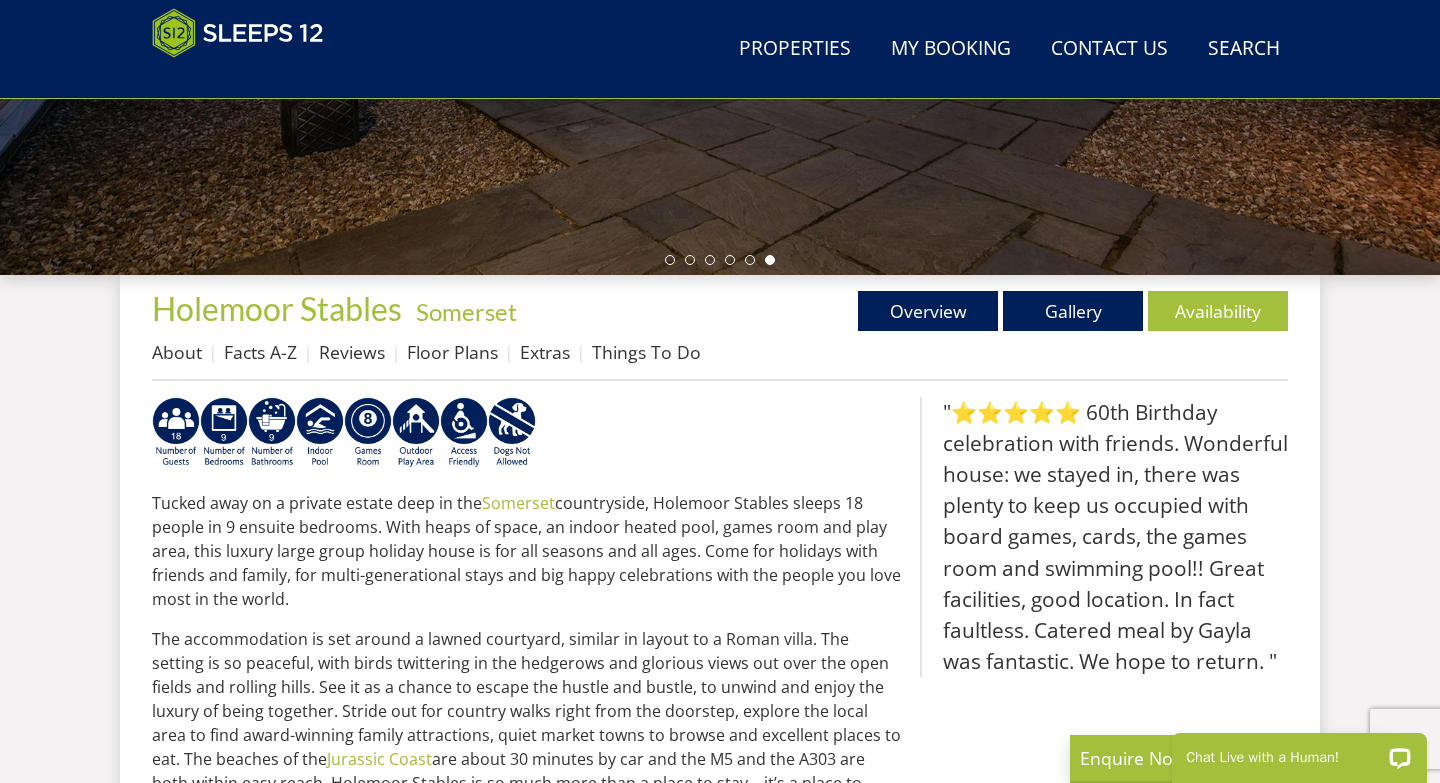 scroll, scrollTop: 670, scrollLeft: 0, axis: vertical 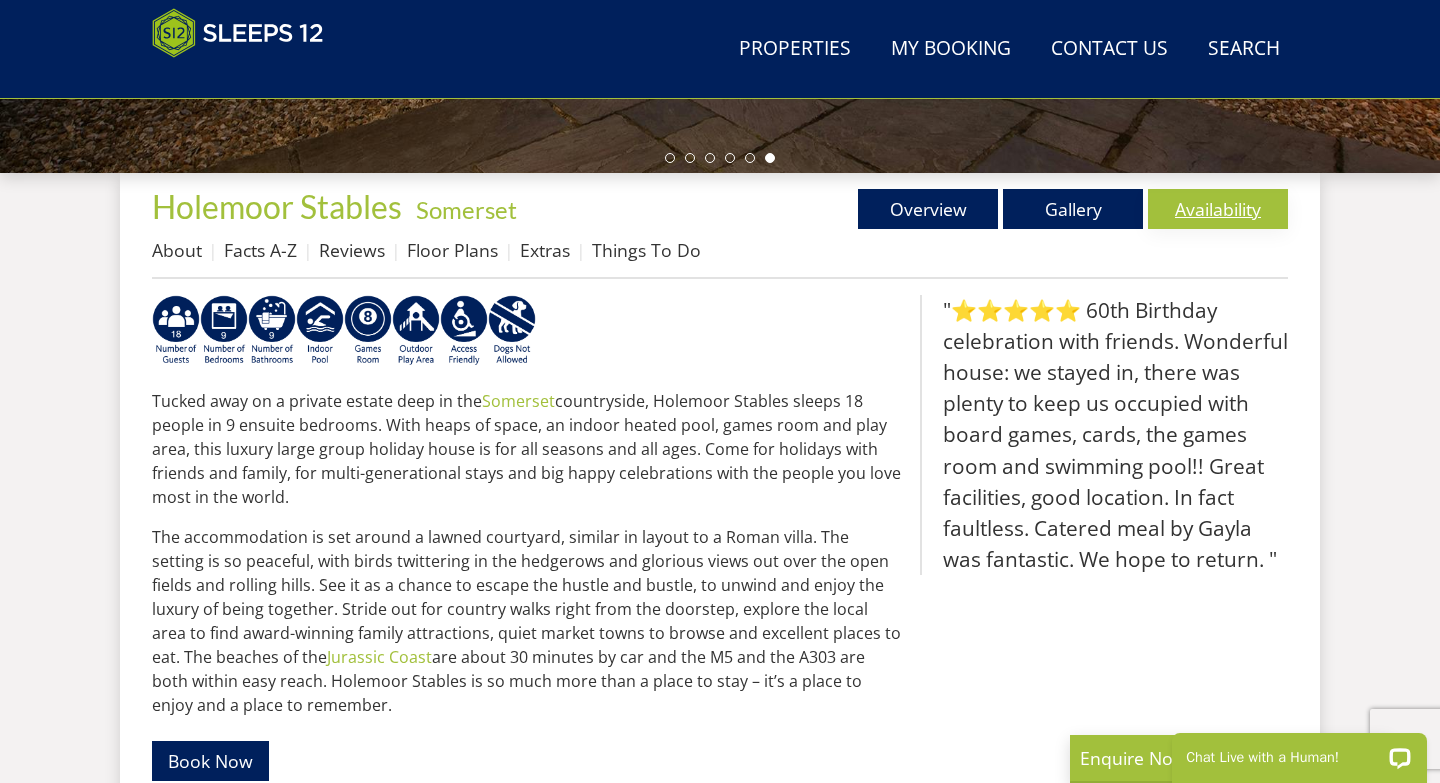 click on "Availability" at bounding box center [1218, 209] 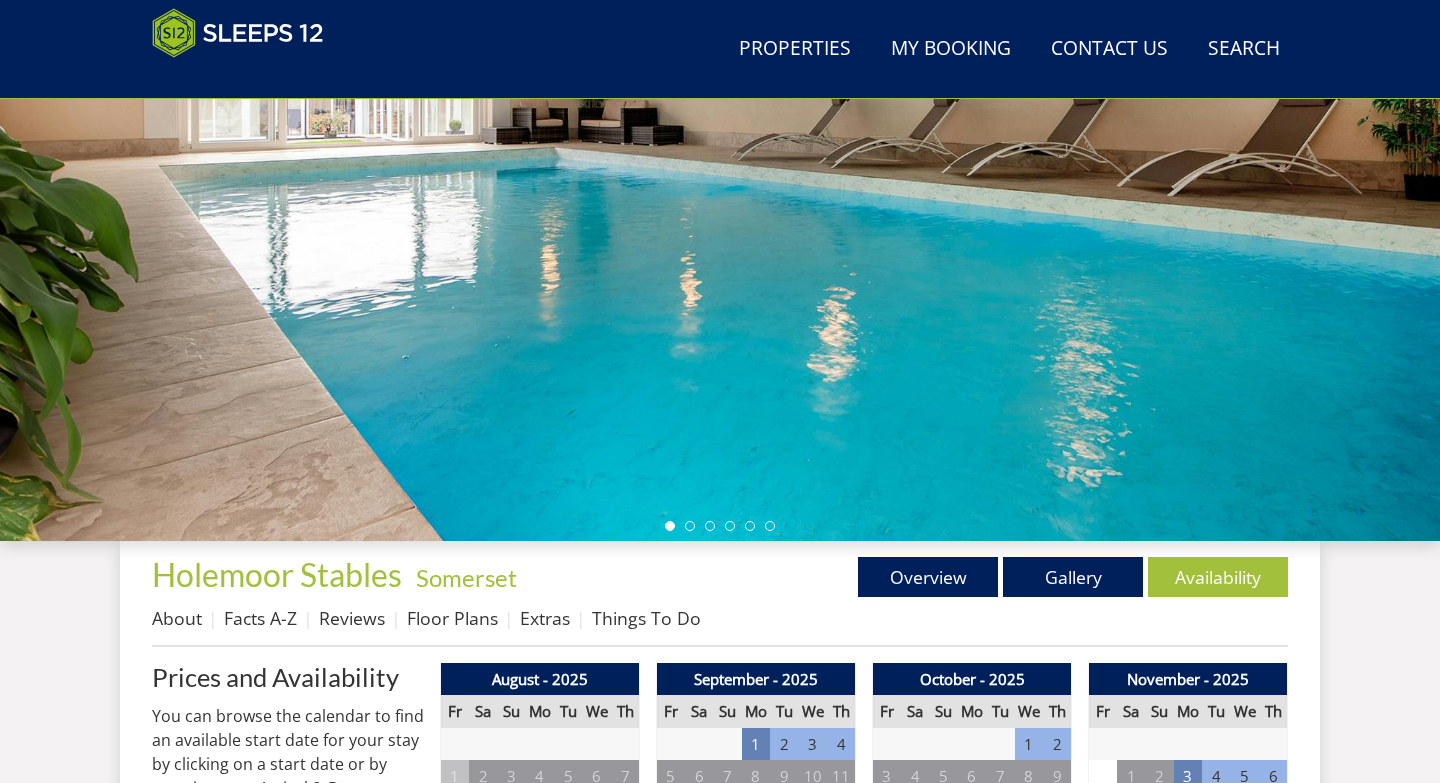 scroll, scrollTop: 448, scrollLeft: 0, axis: vertical 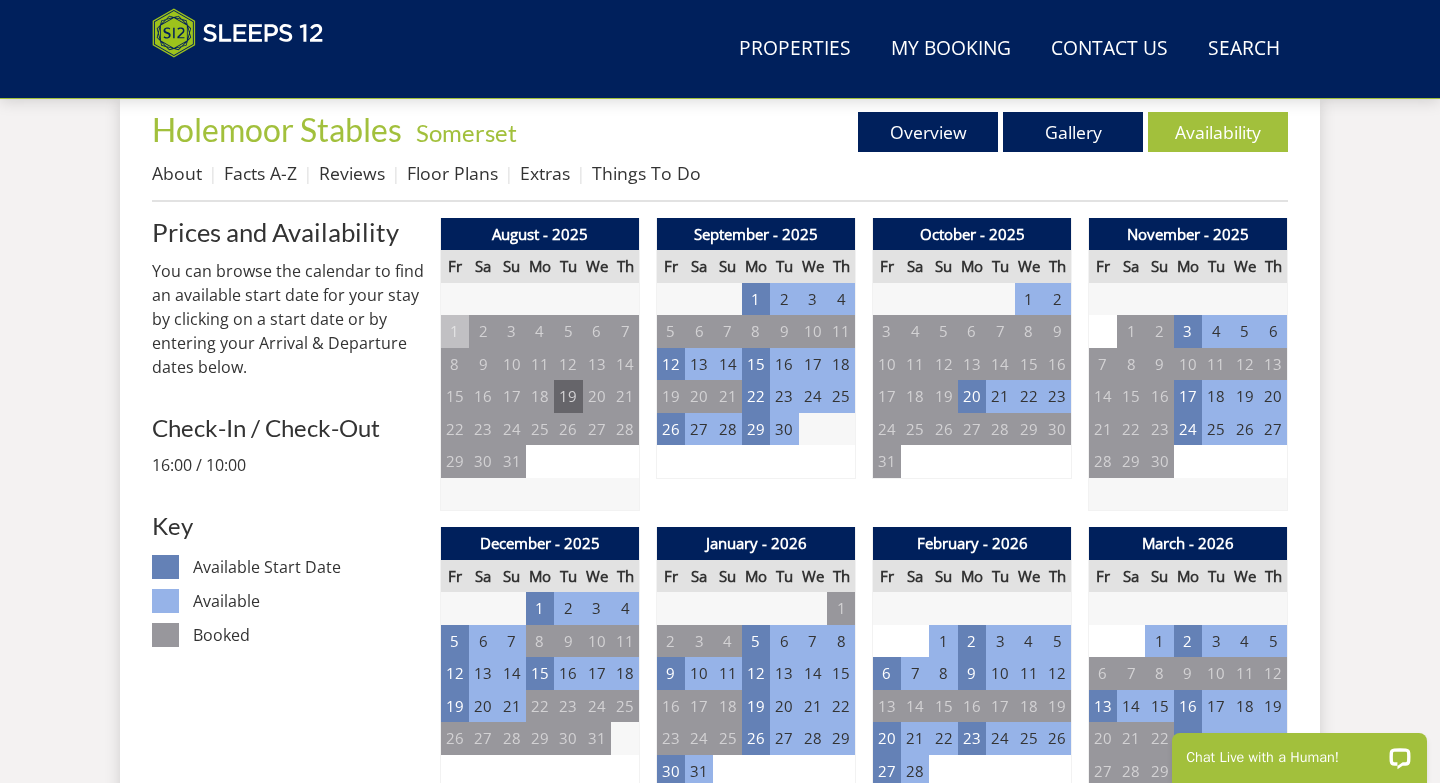click on "19" at bounding box center [568, 396] 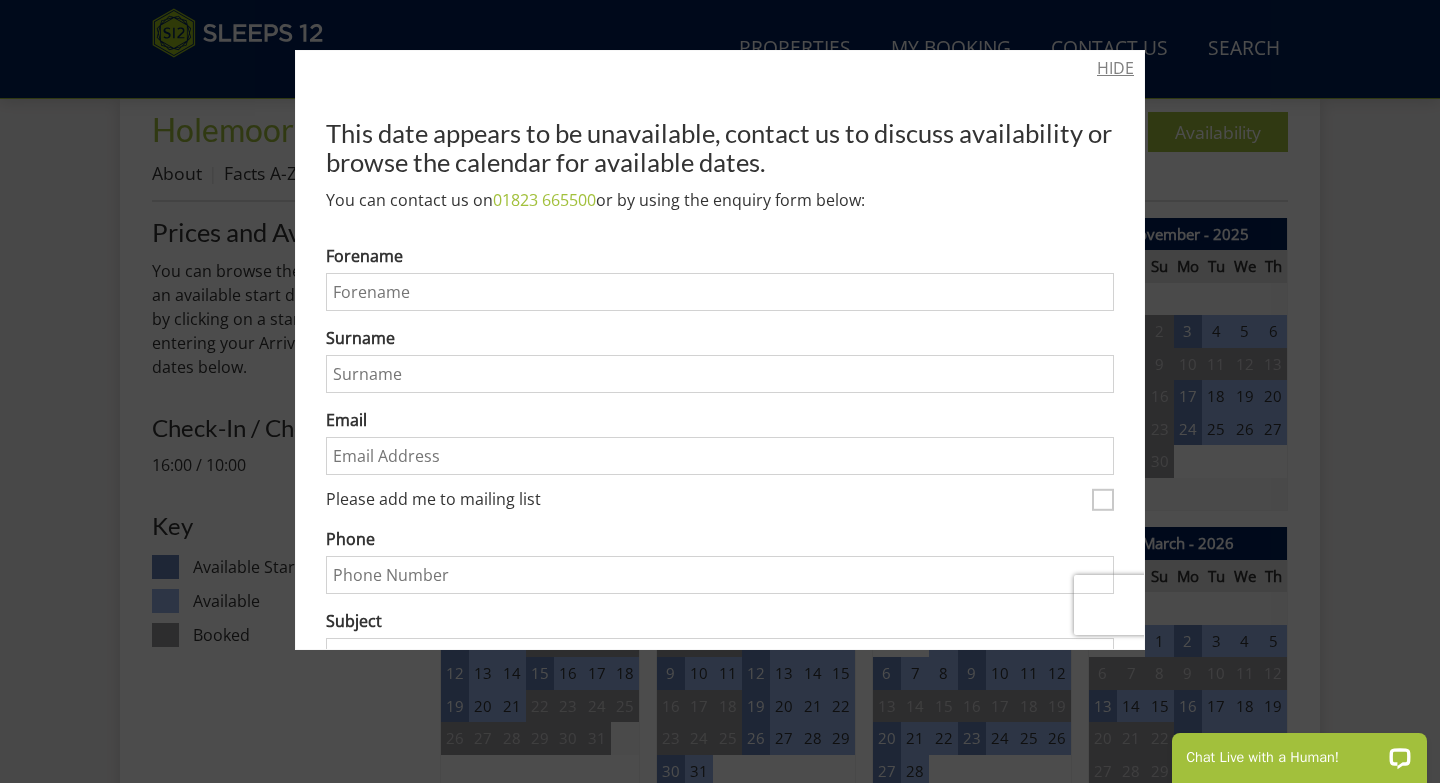 click on "HIDE" at bounding box center [1115, 68] 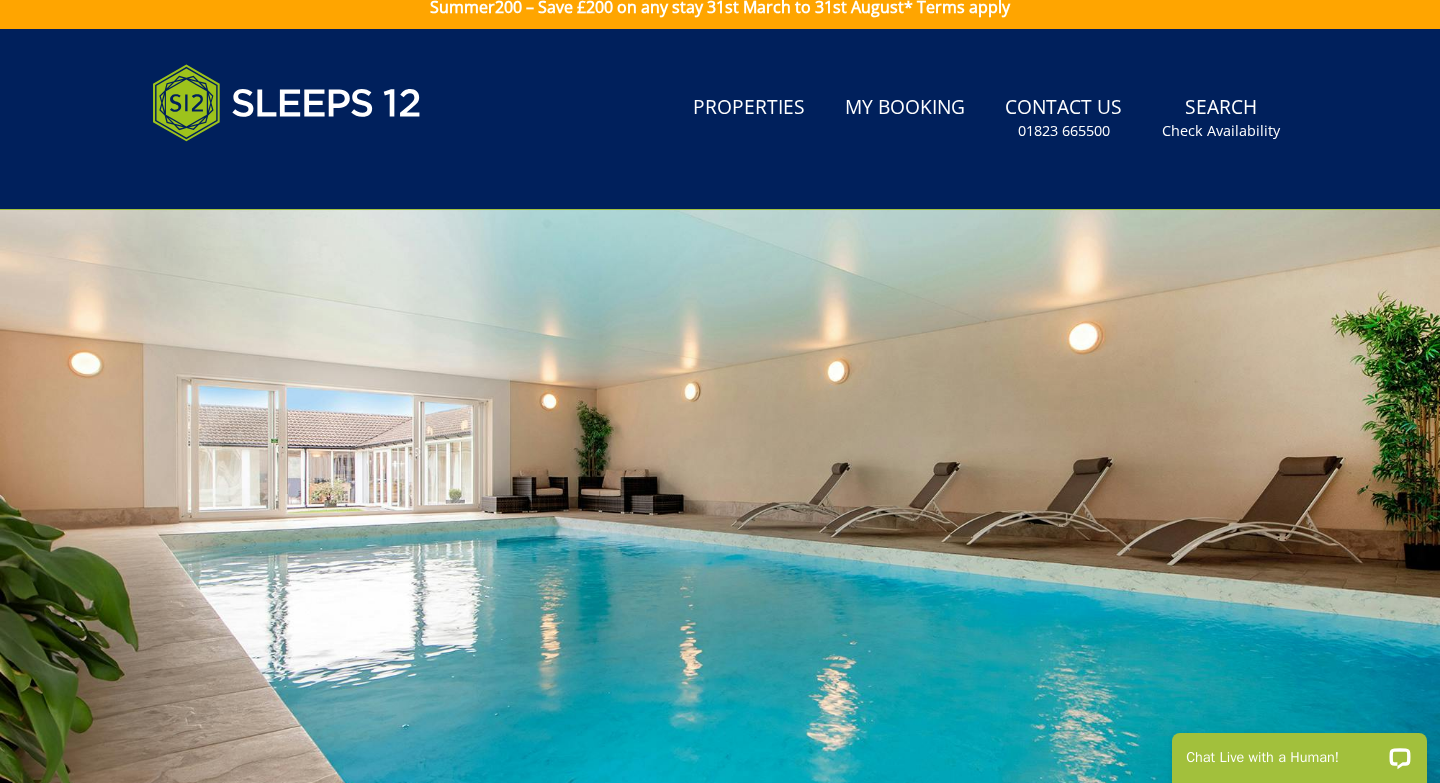 scroll, scrollTop: 0, scrollLeft: 0, axis: both 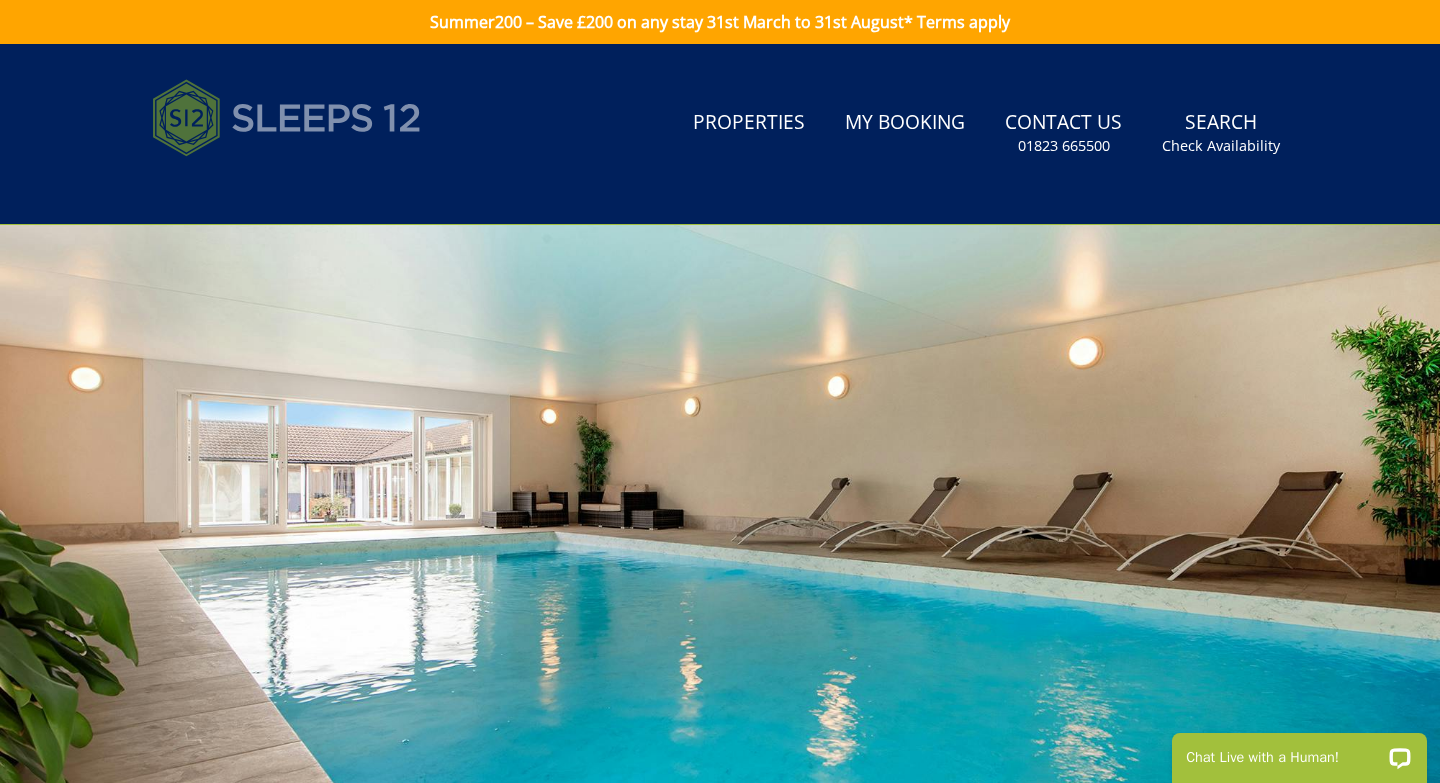 click at bounding box center [287, 118] 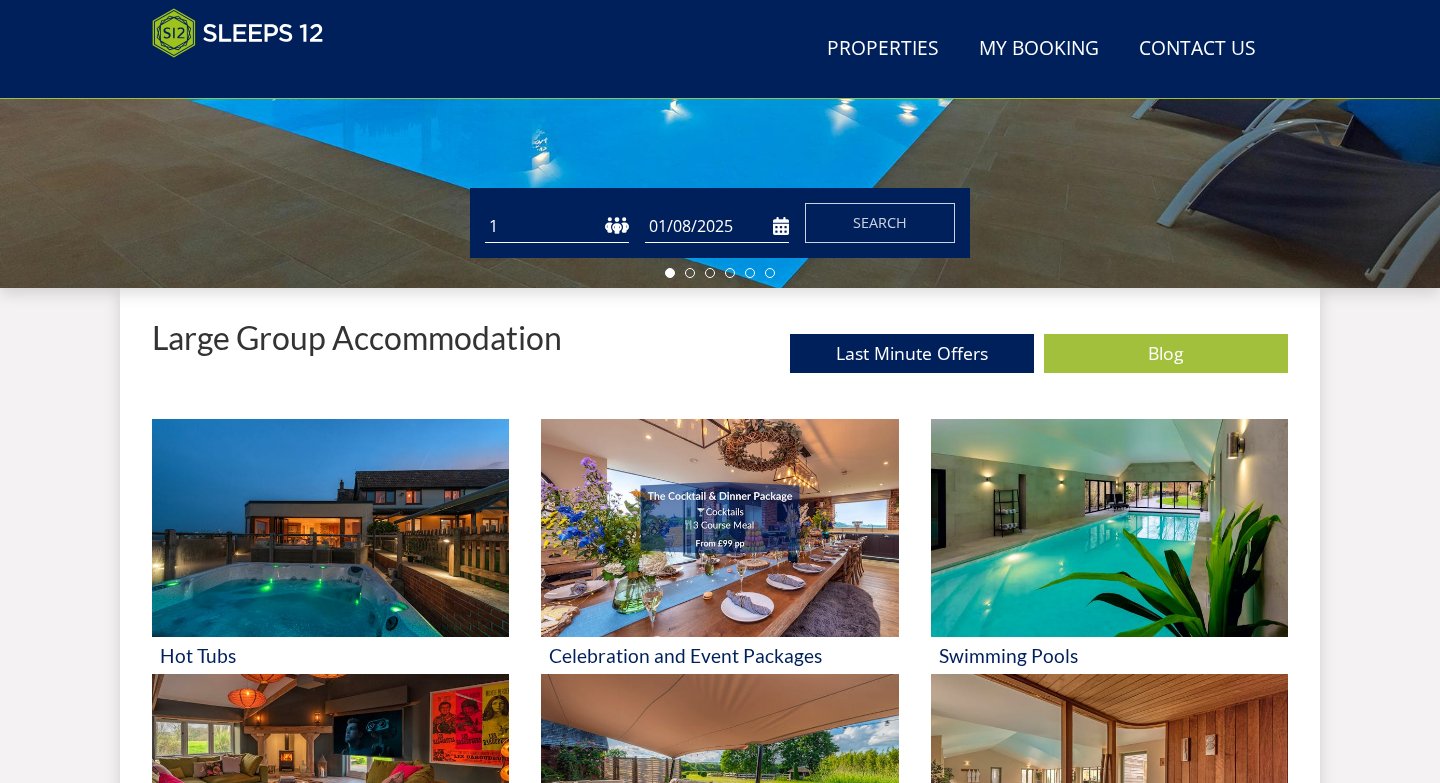 scroll, scrollTop: 587, scrollLeft: 0, axis: vertical 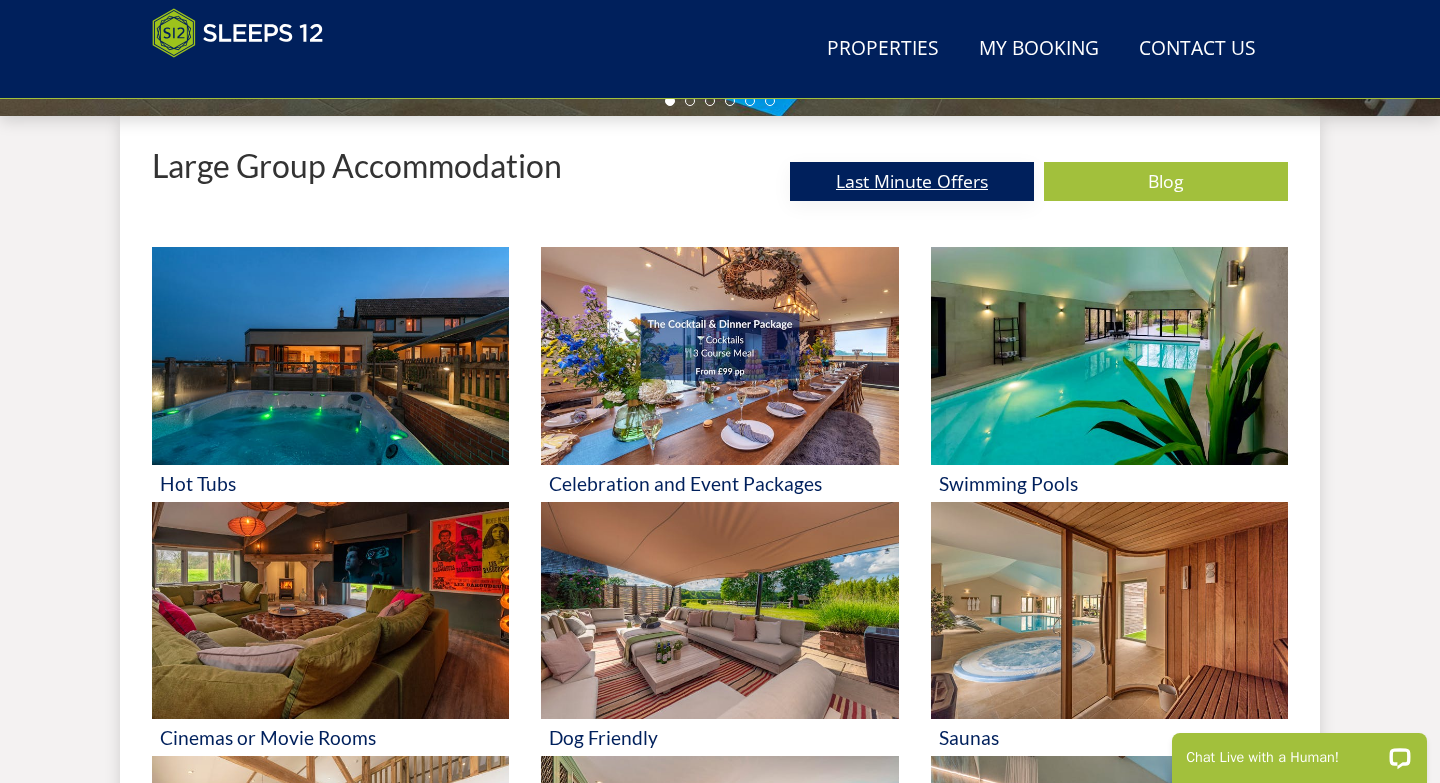 click on "Last Minute Offers" at bounding box center (912, 181) 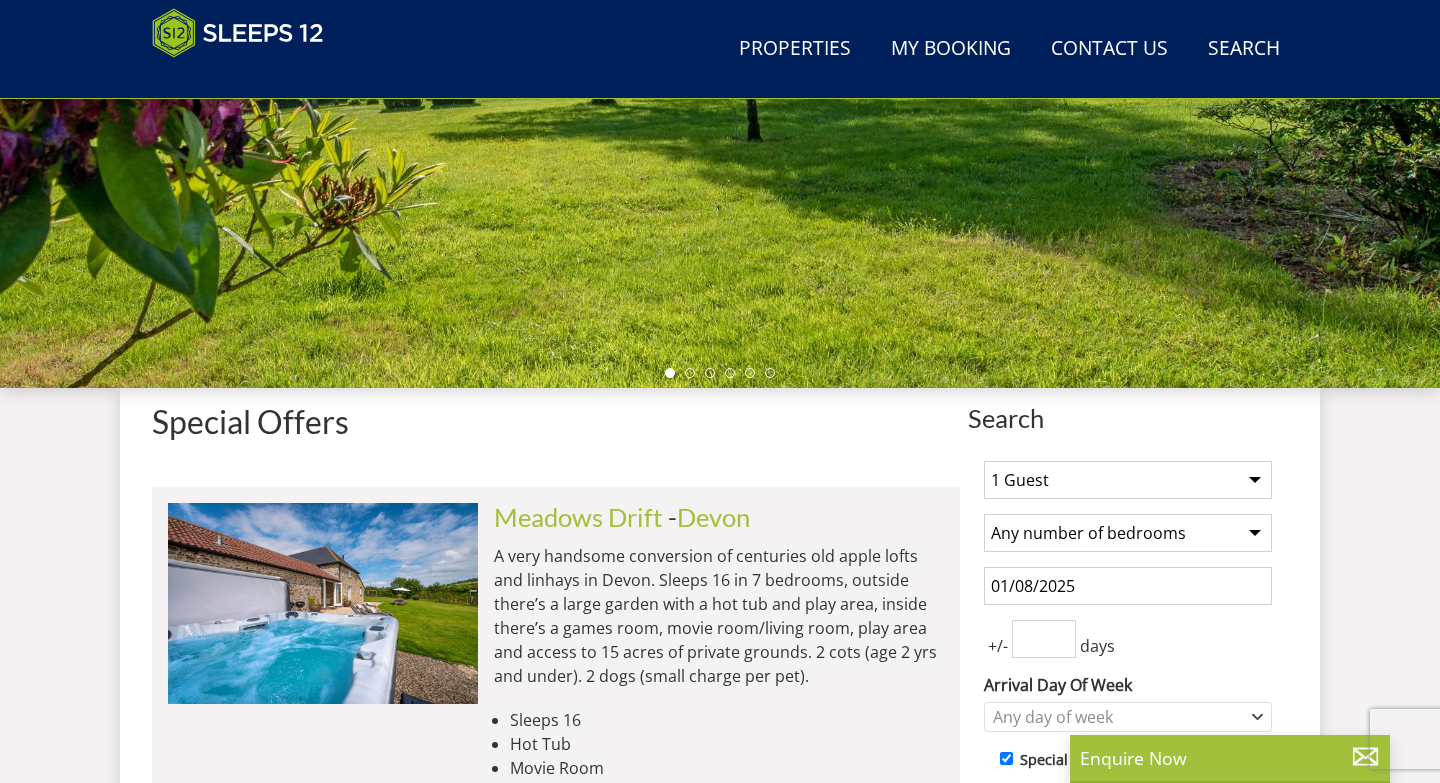 scroll, scrollTop: 697, scrollLeft: 0, axis: vertical 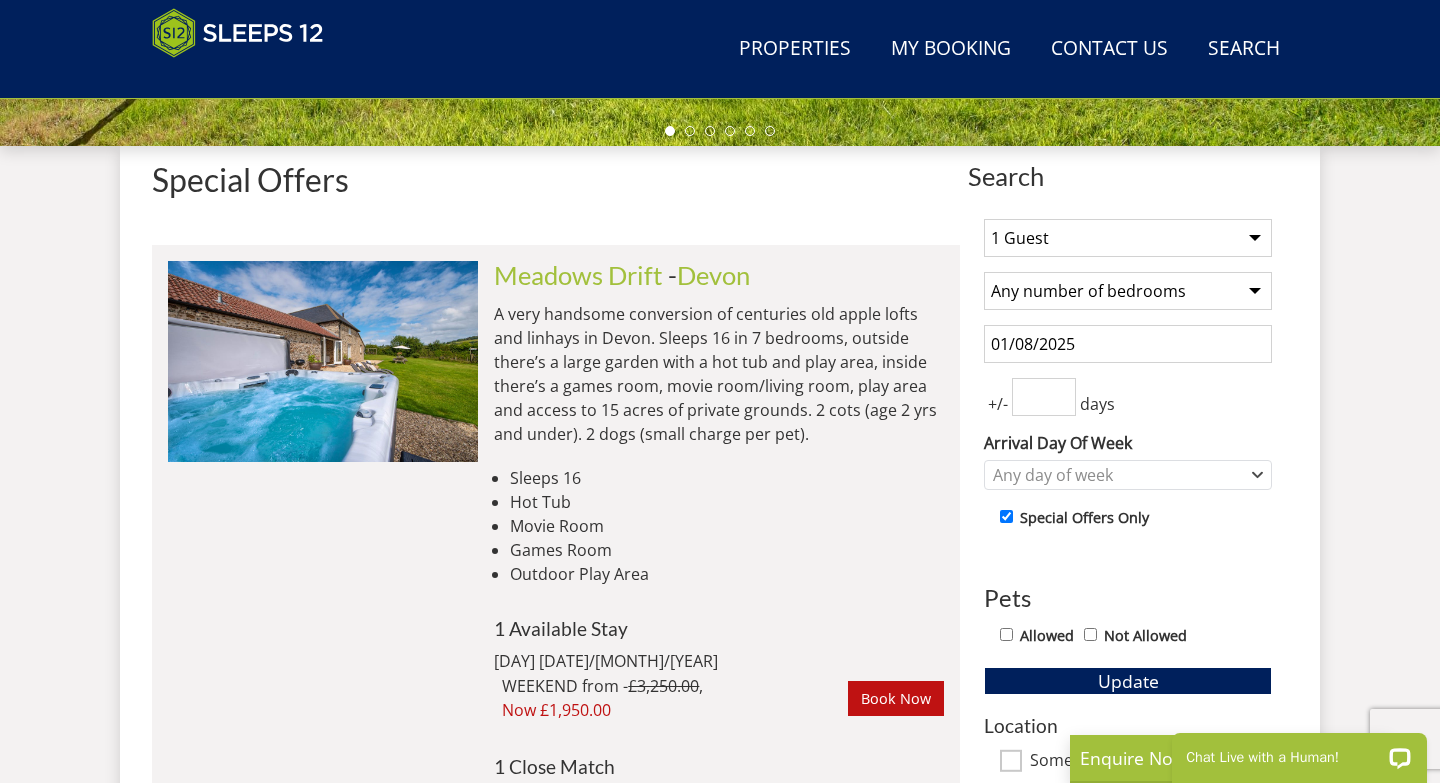 click on "[NUMBER]" at bounding box center [1044, 397] 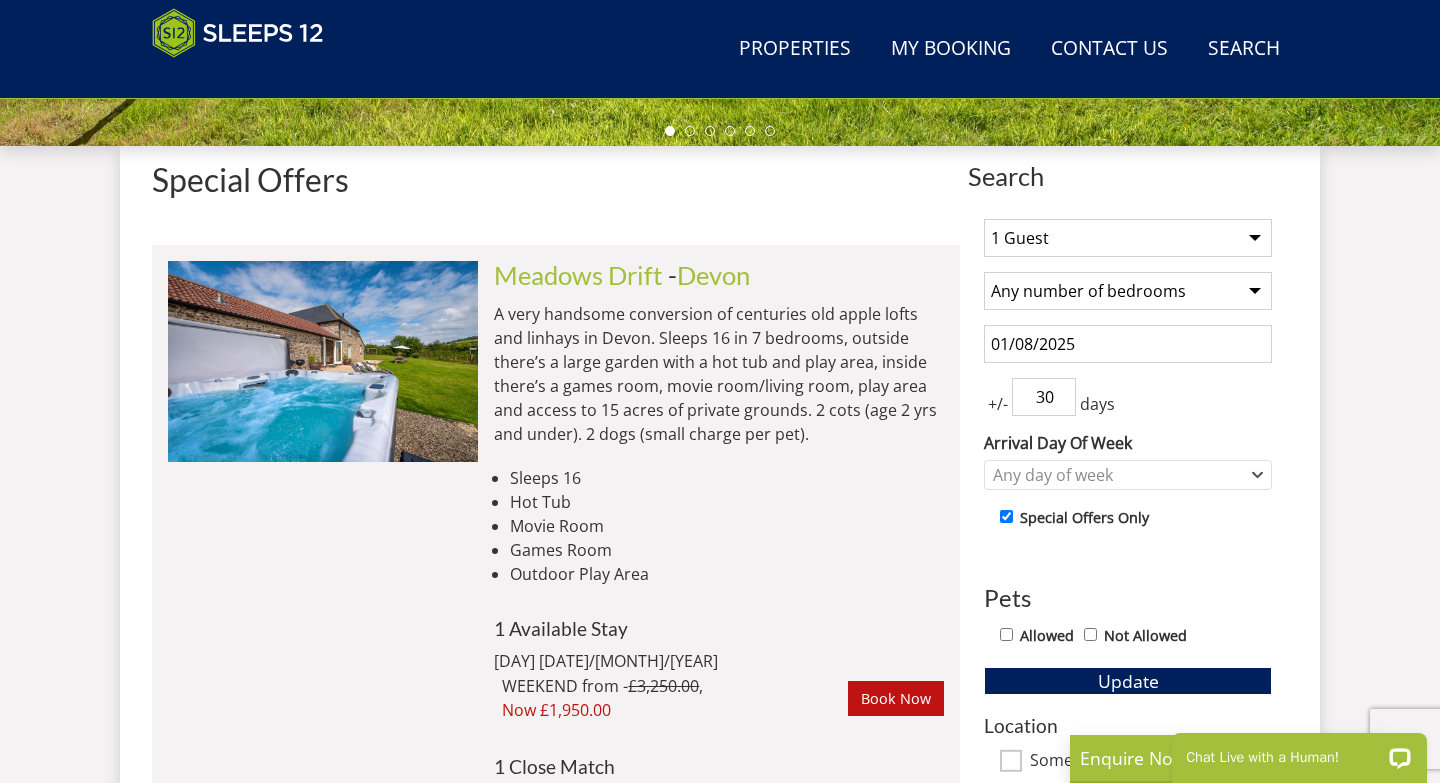 click on "30" at bounding box center [1044, 397] 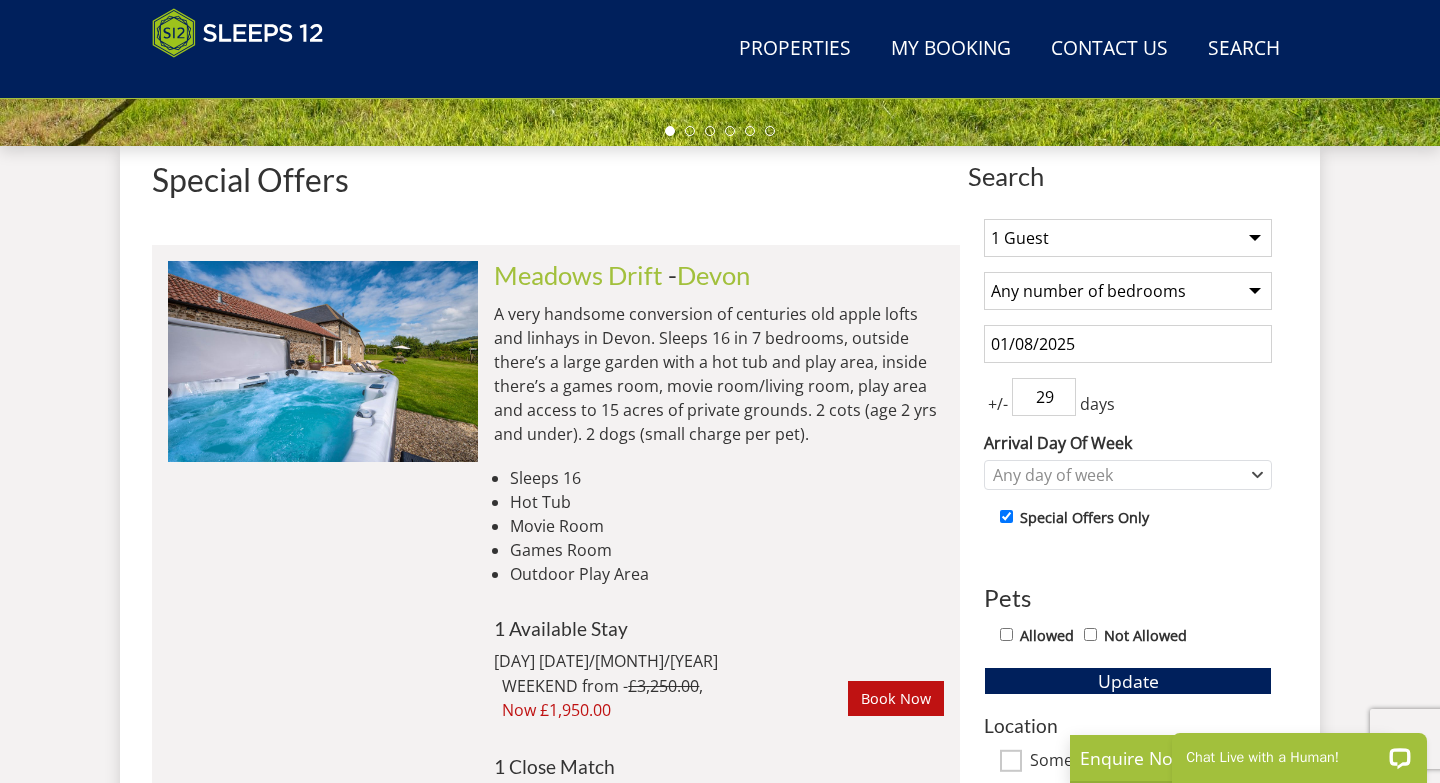 click on "29" at bounding box center (1044, 397) 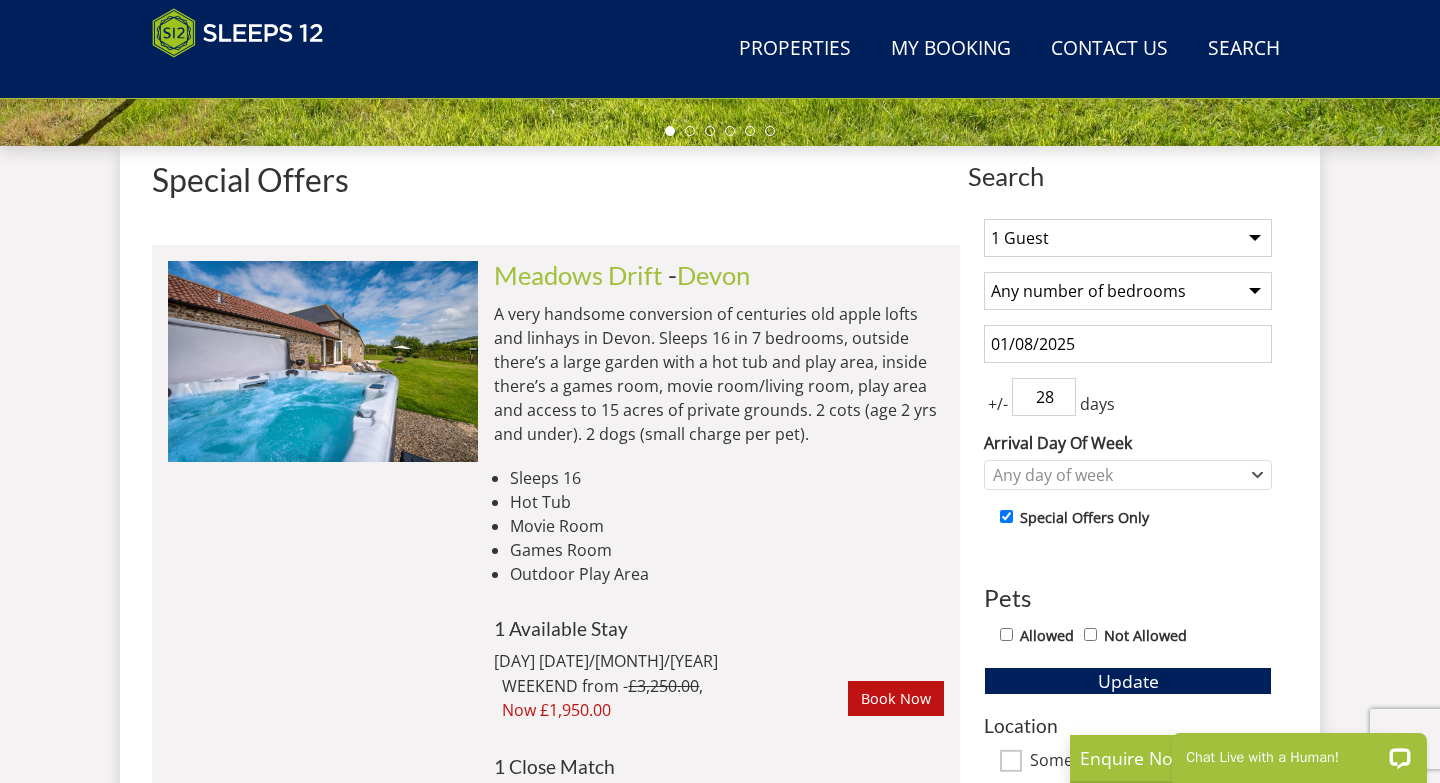 click on "28" at bounding box center (1044, 397) 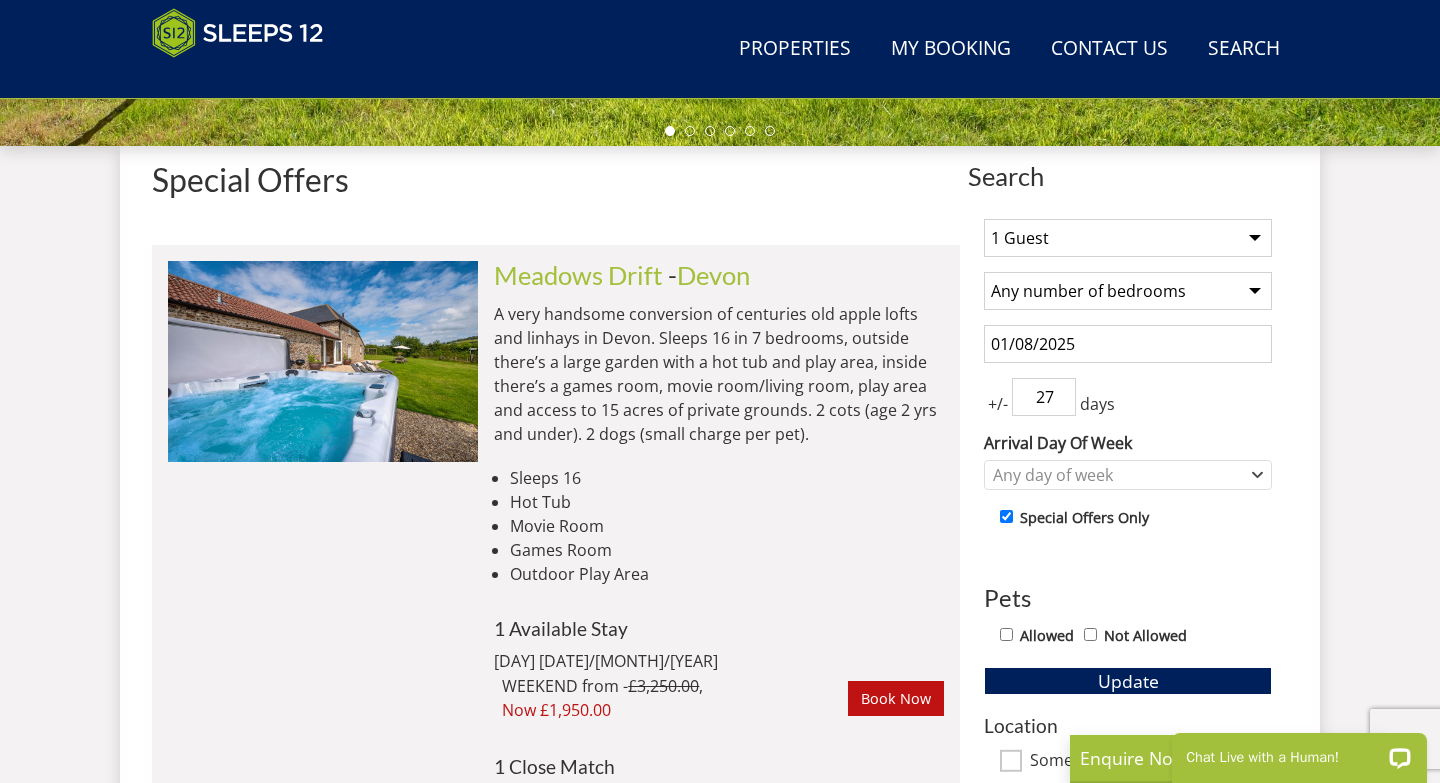 click on "27" at bounding box center (1044, 397) 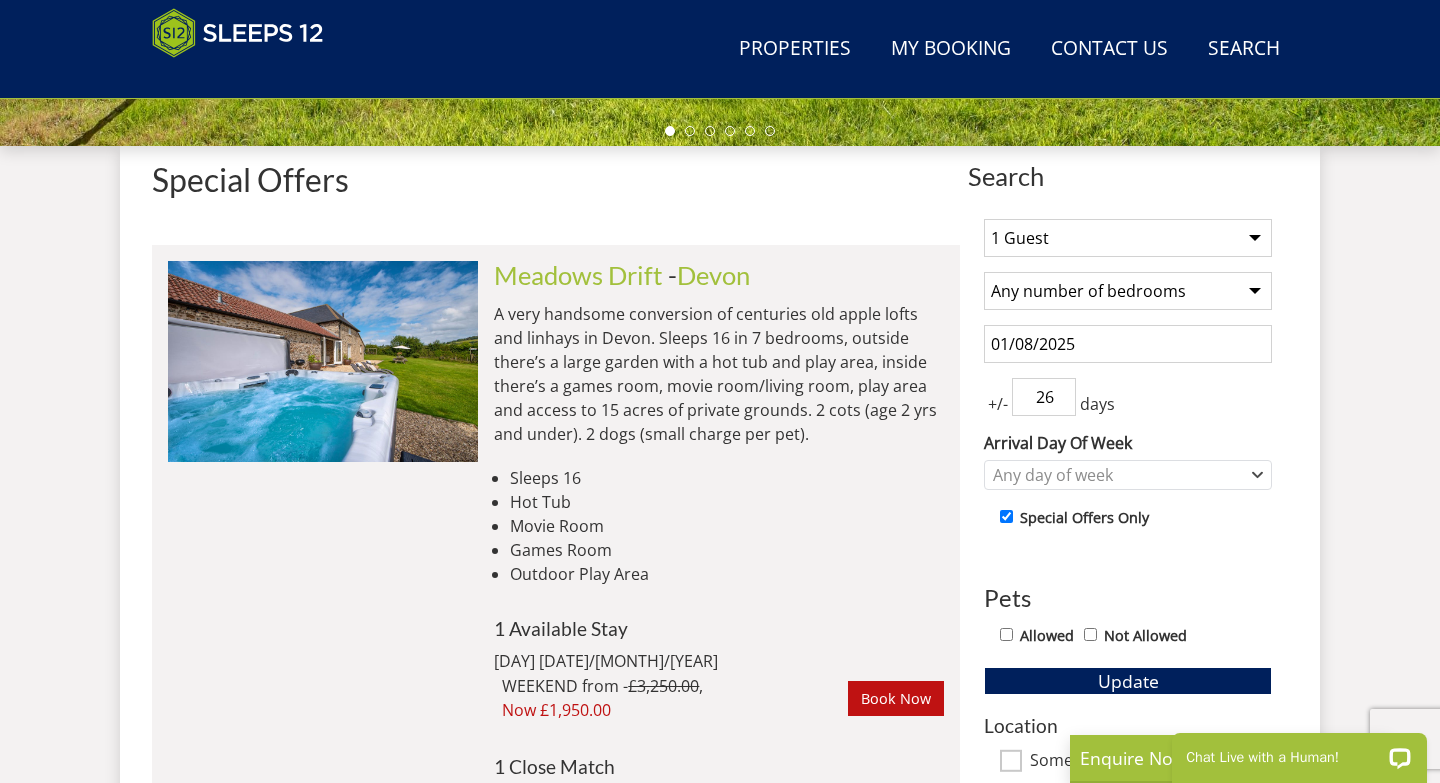 click on "26" at bounding box center (1044, 397) 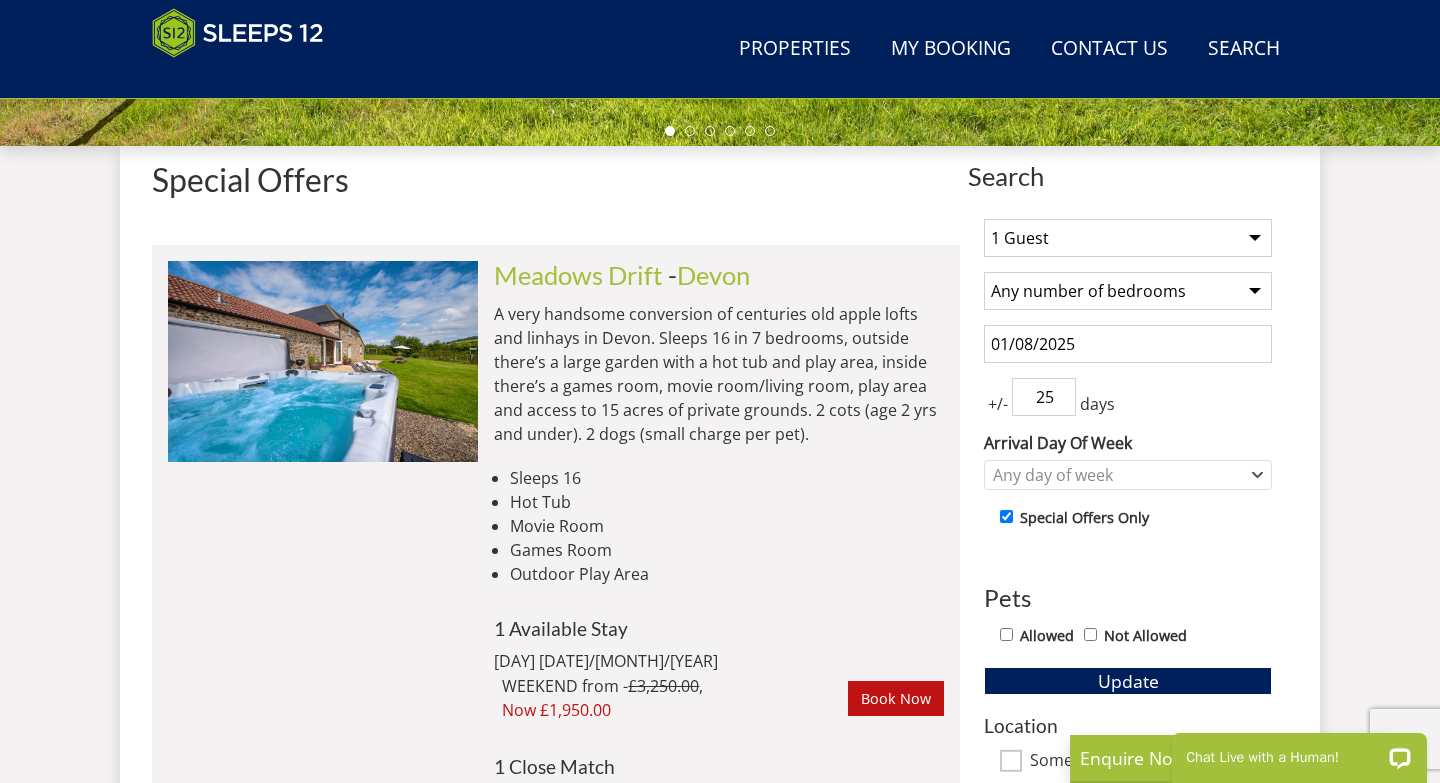 click on "25" at bounding box center [1044, 397] 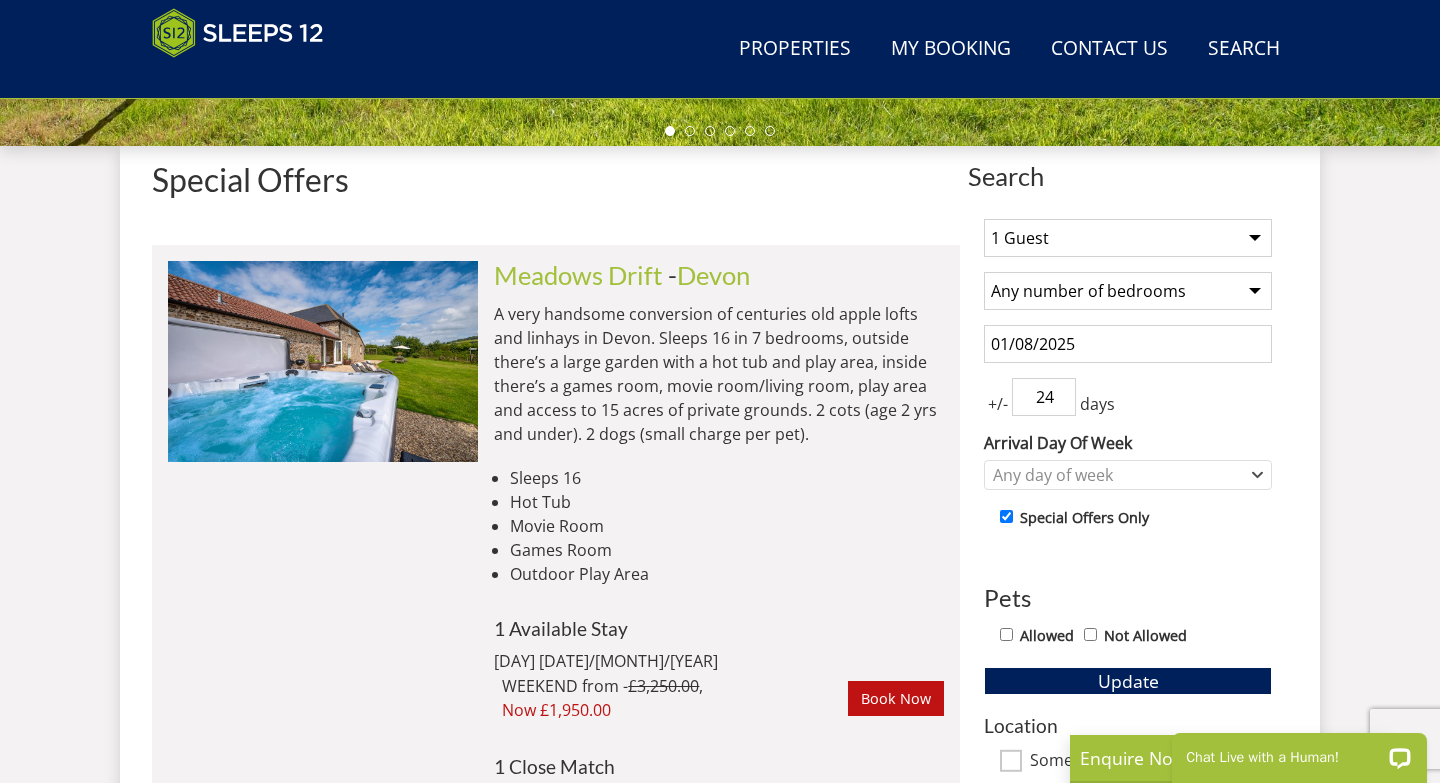 click on "24" at bounding box center [1044, 397] 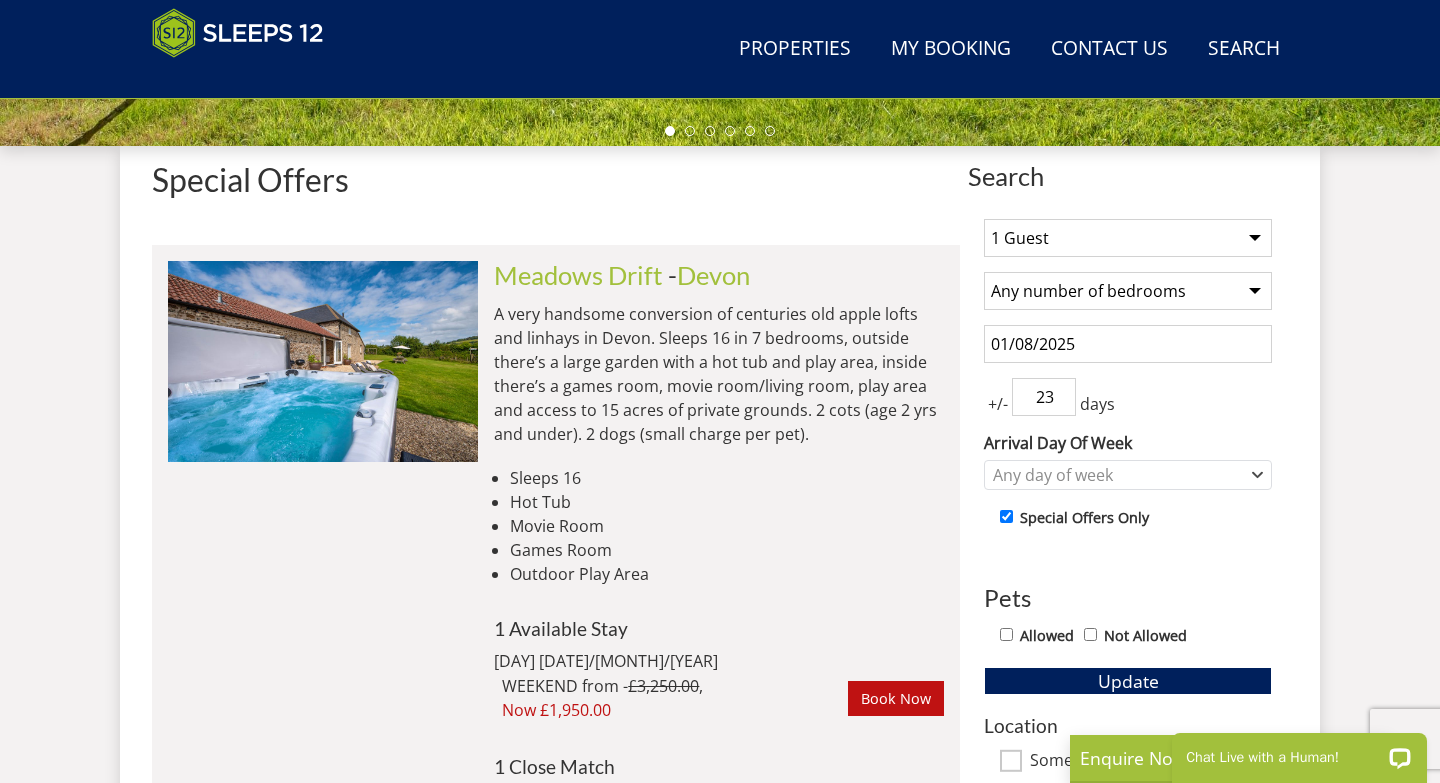 click on "23" at bounding box center (1044, 397) 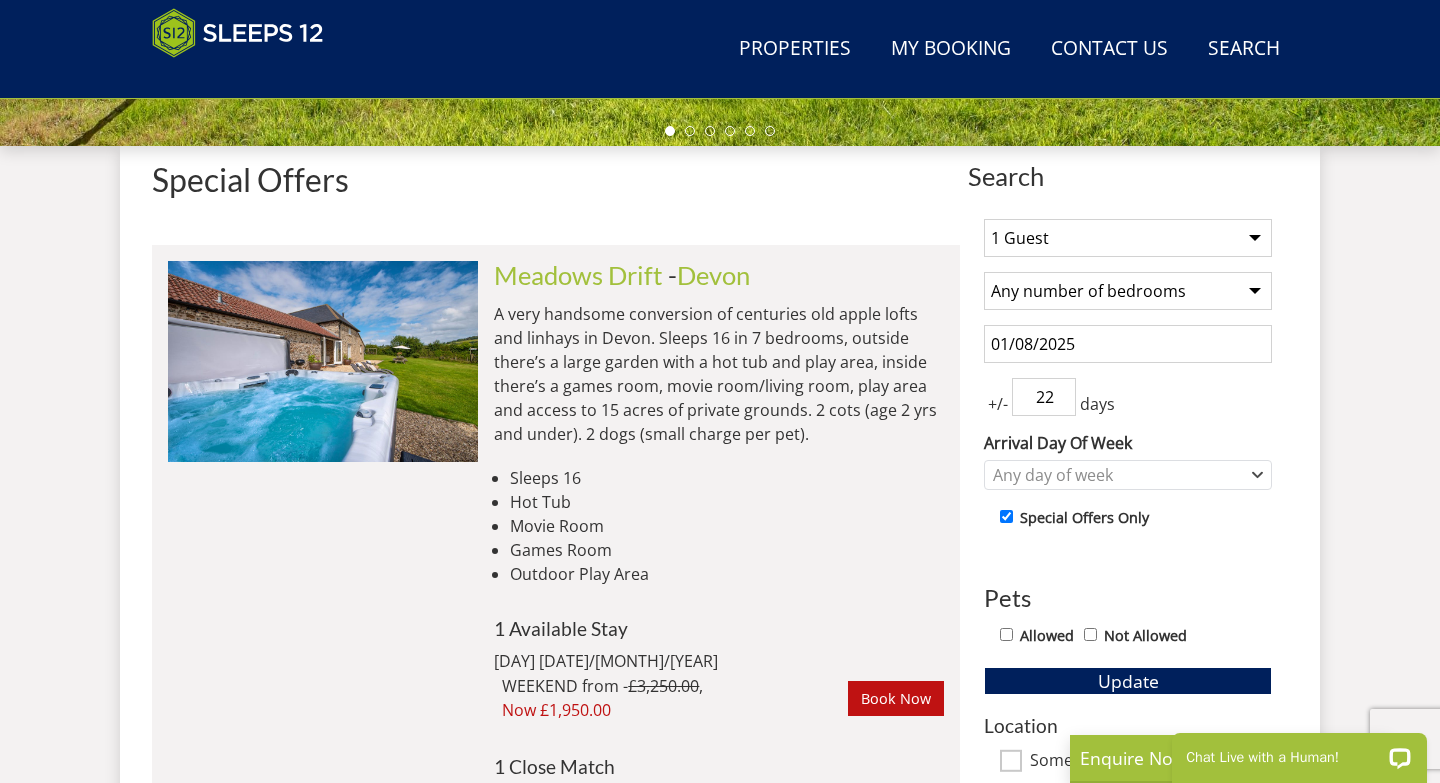 click on "22" at bounding box center (1044, 397) 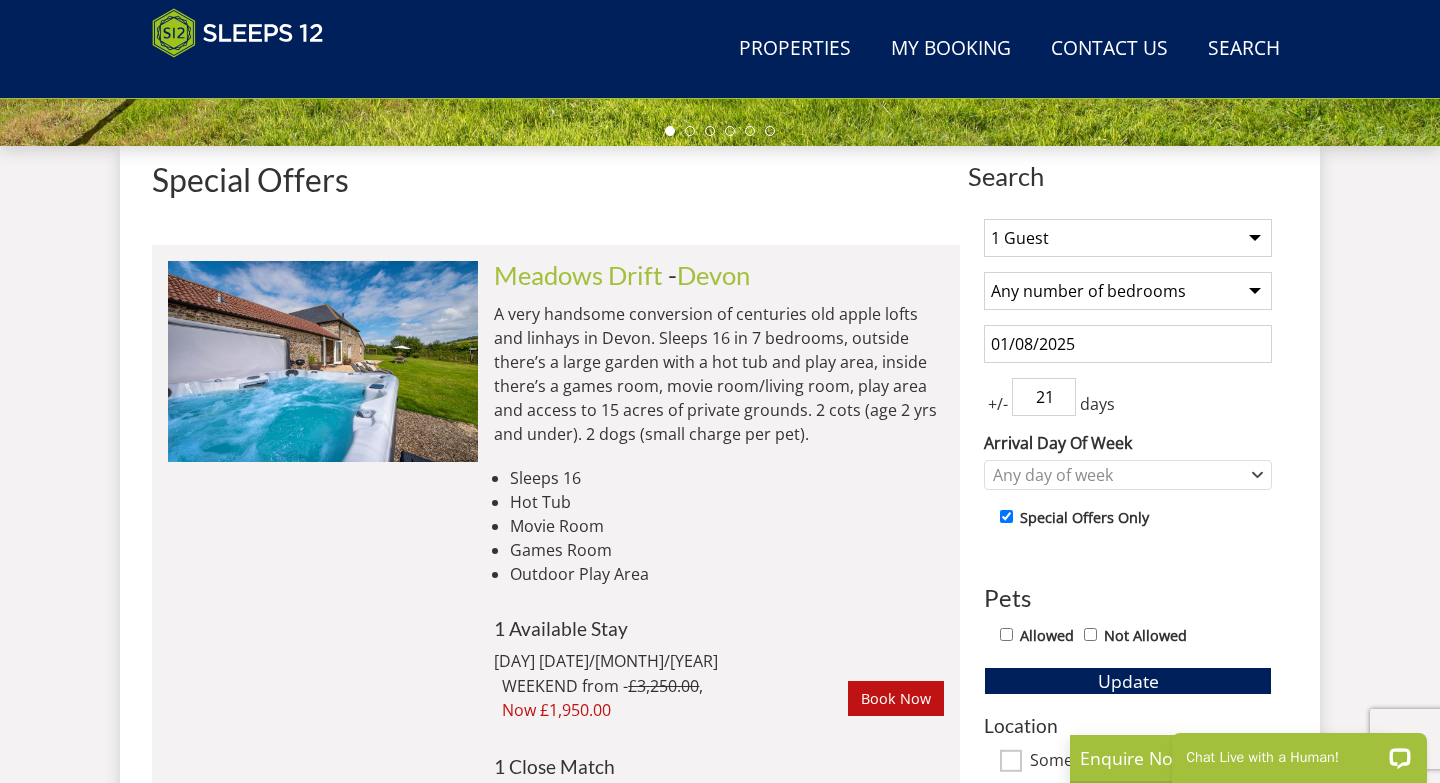 click on "21" at bounding box center (1044, 397) 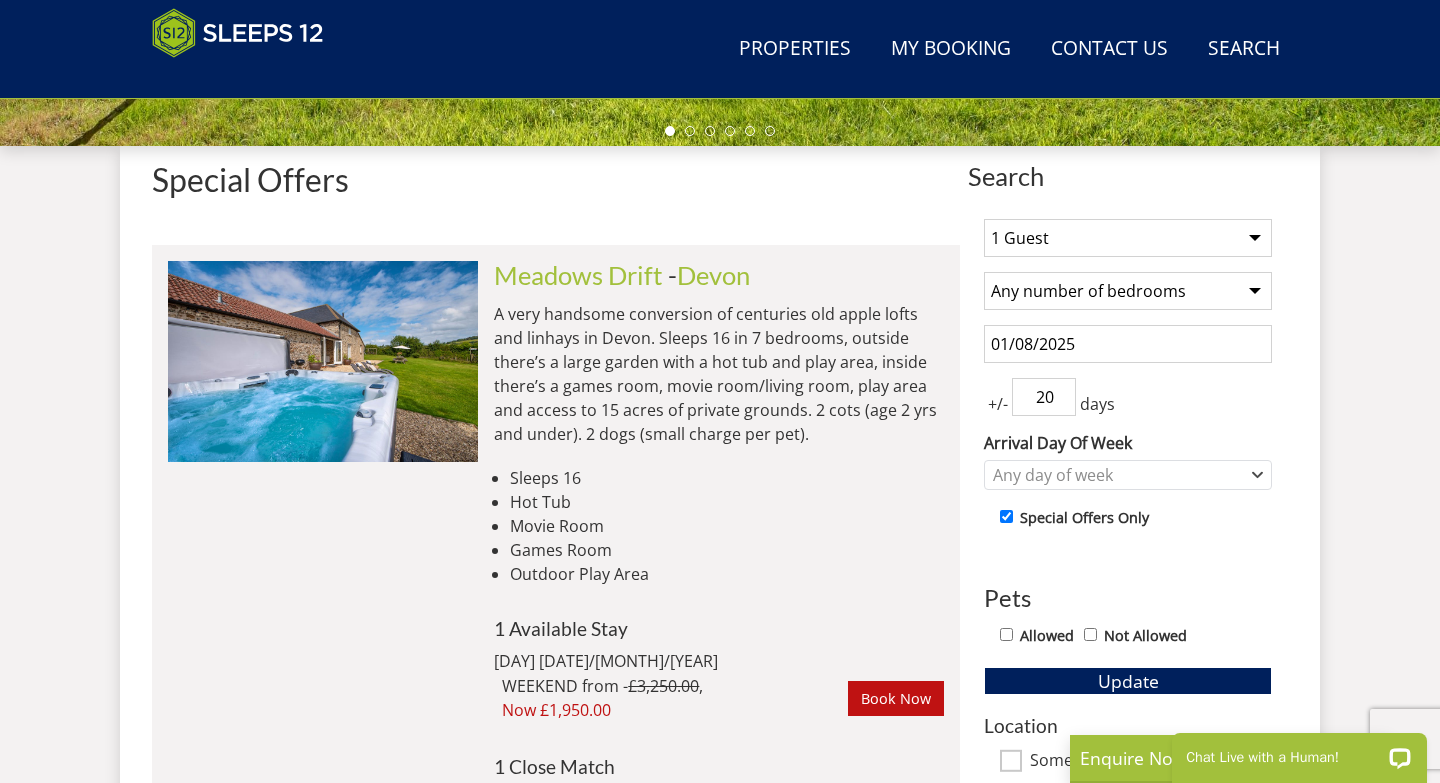click on "20" at bounding box center (1044, 397) 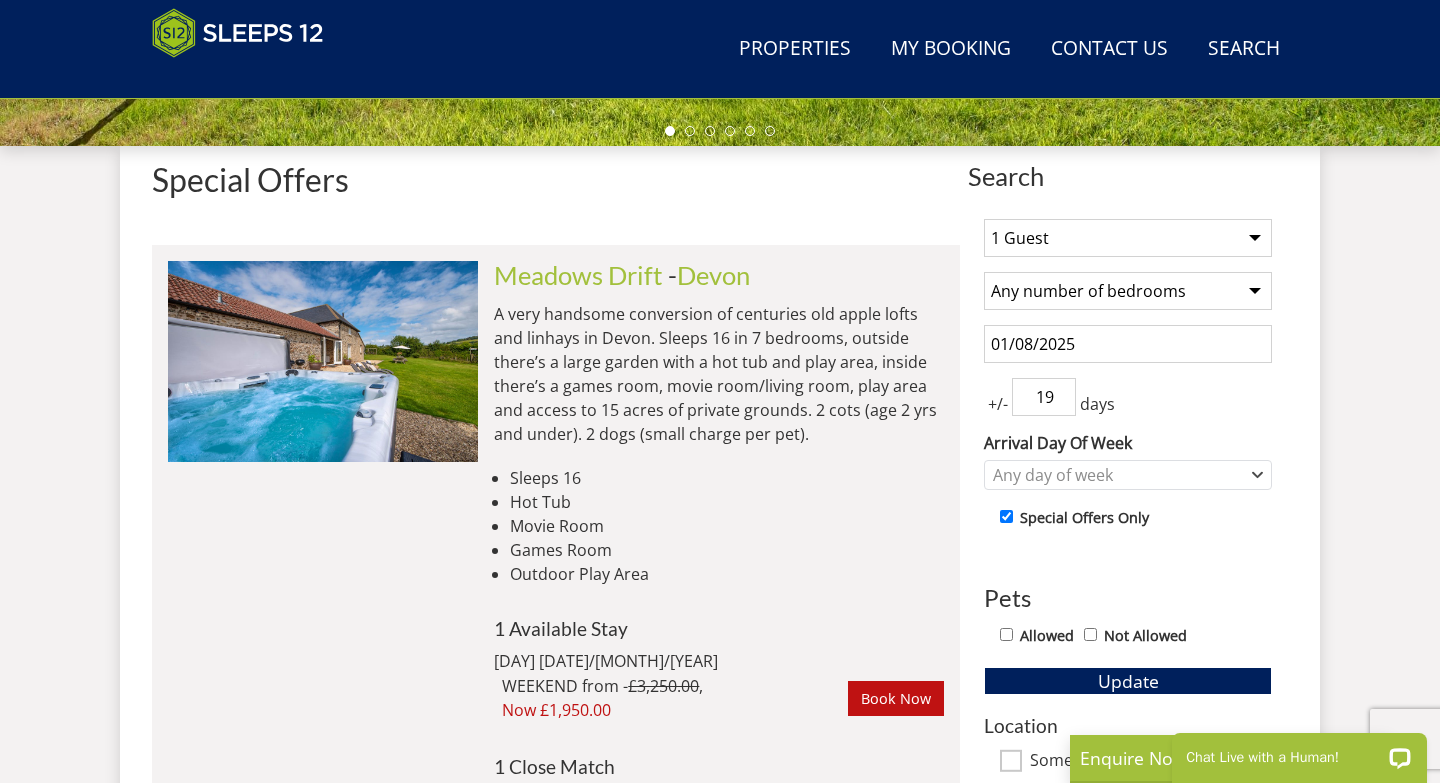 click on "19" at bounding box center (1044, 397) 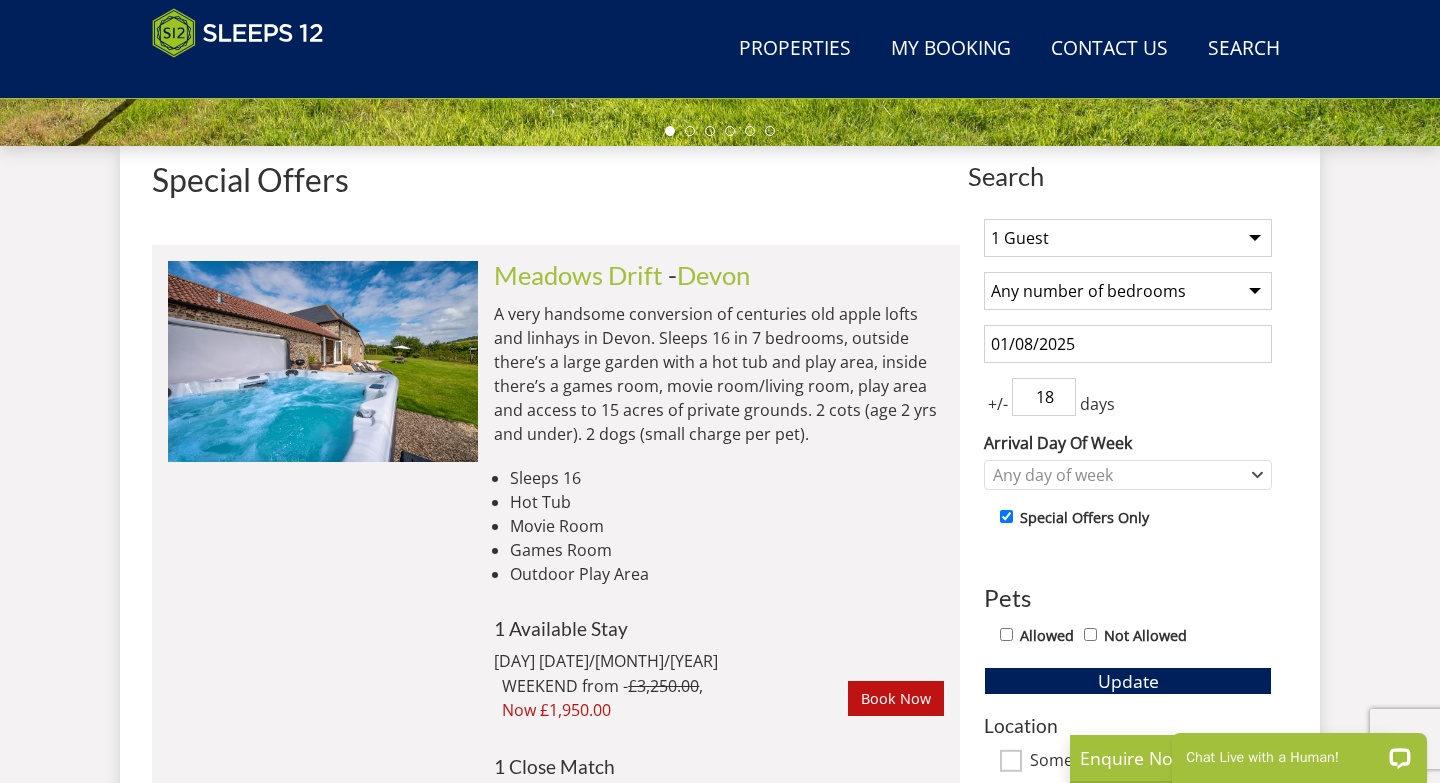 click on "18" at bounding box center (1044, 397) 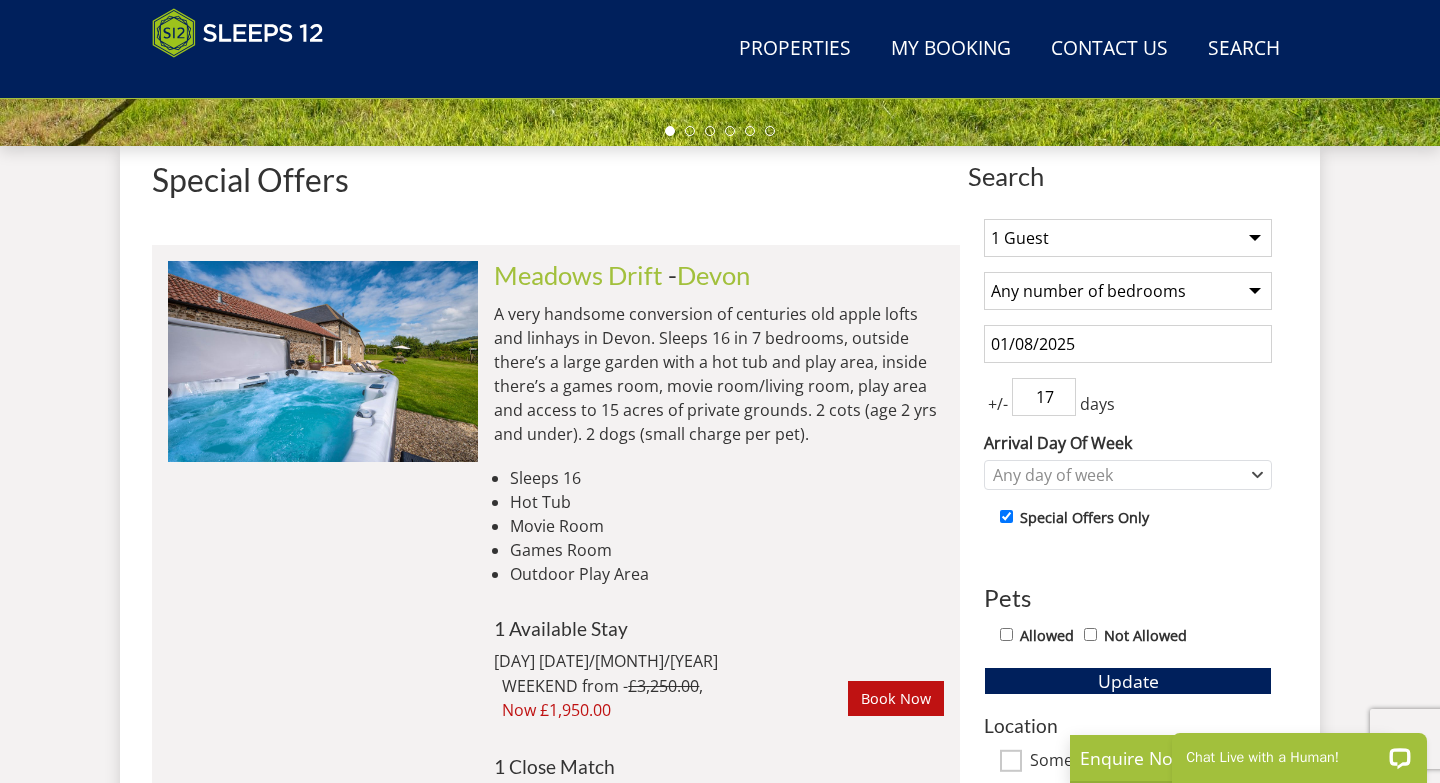 click on "17" at bounding box center (1044, 397) 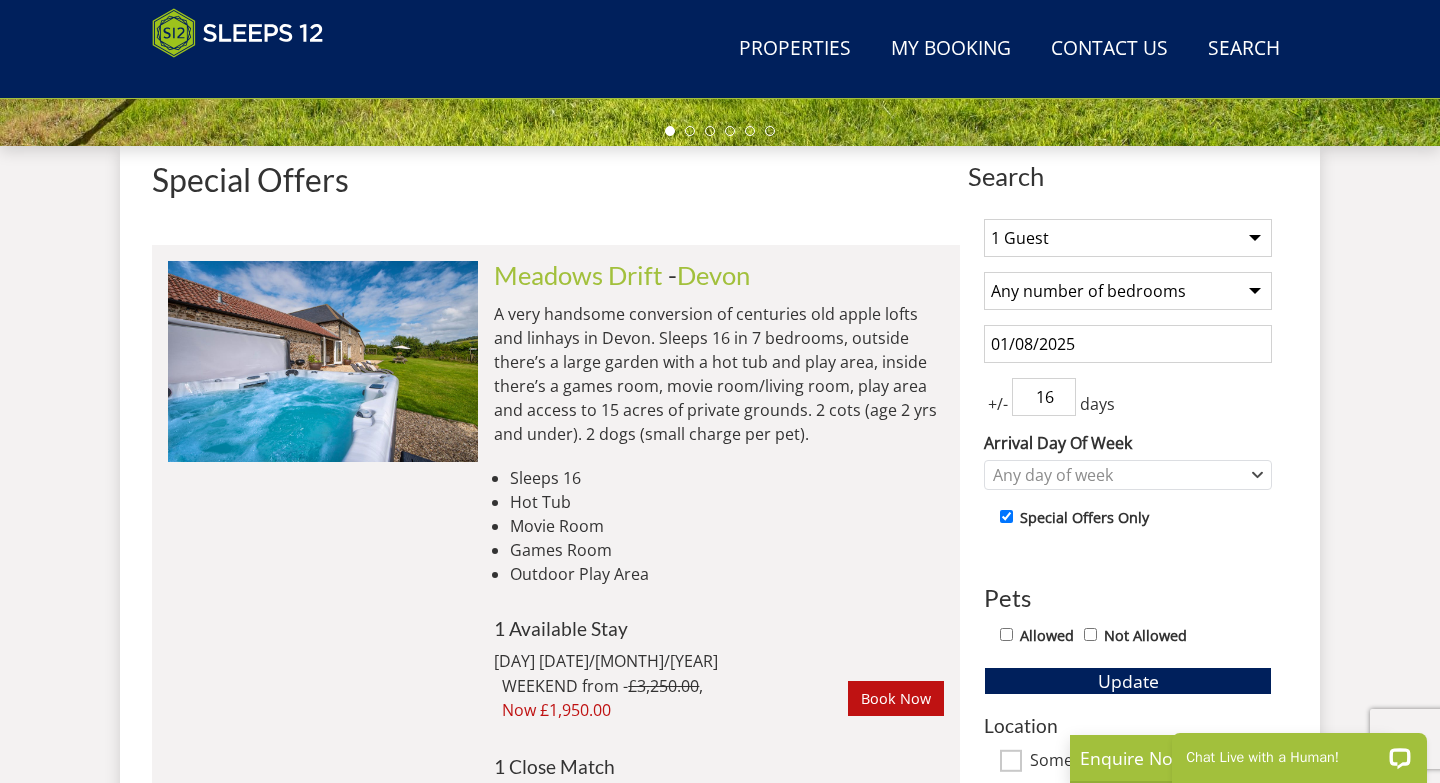 click on "16" at bounding box center [1044, 397] 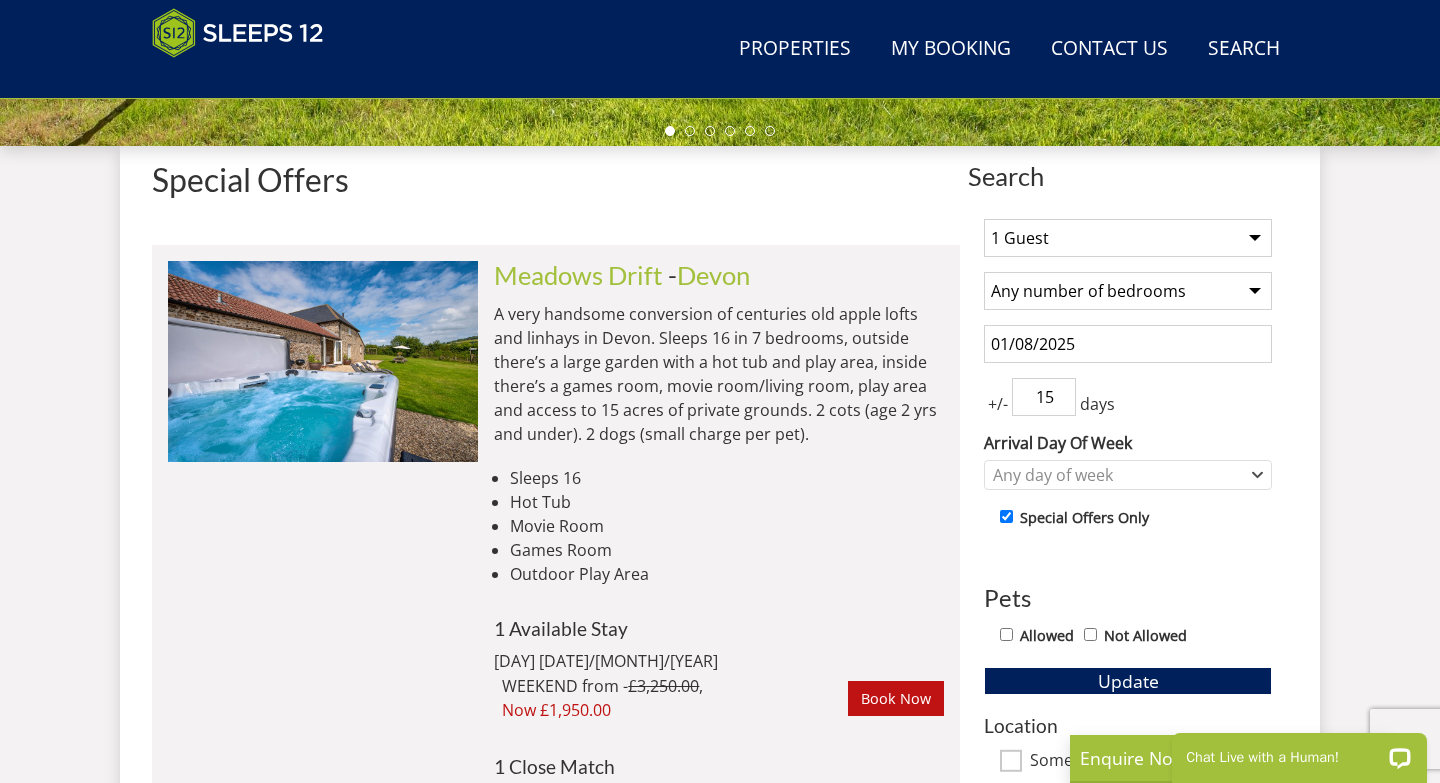 click on "15" at bounding box center [1044, 397] 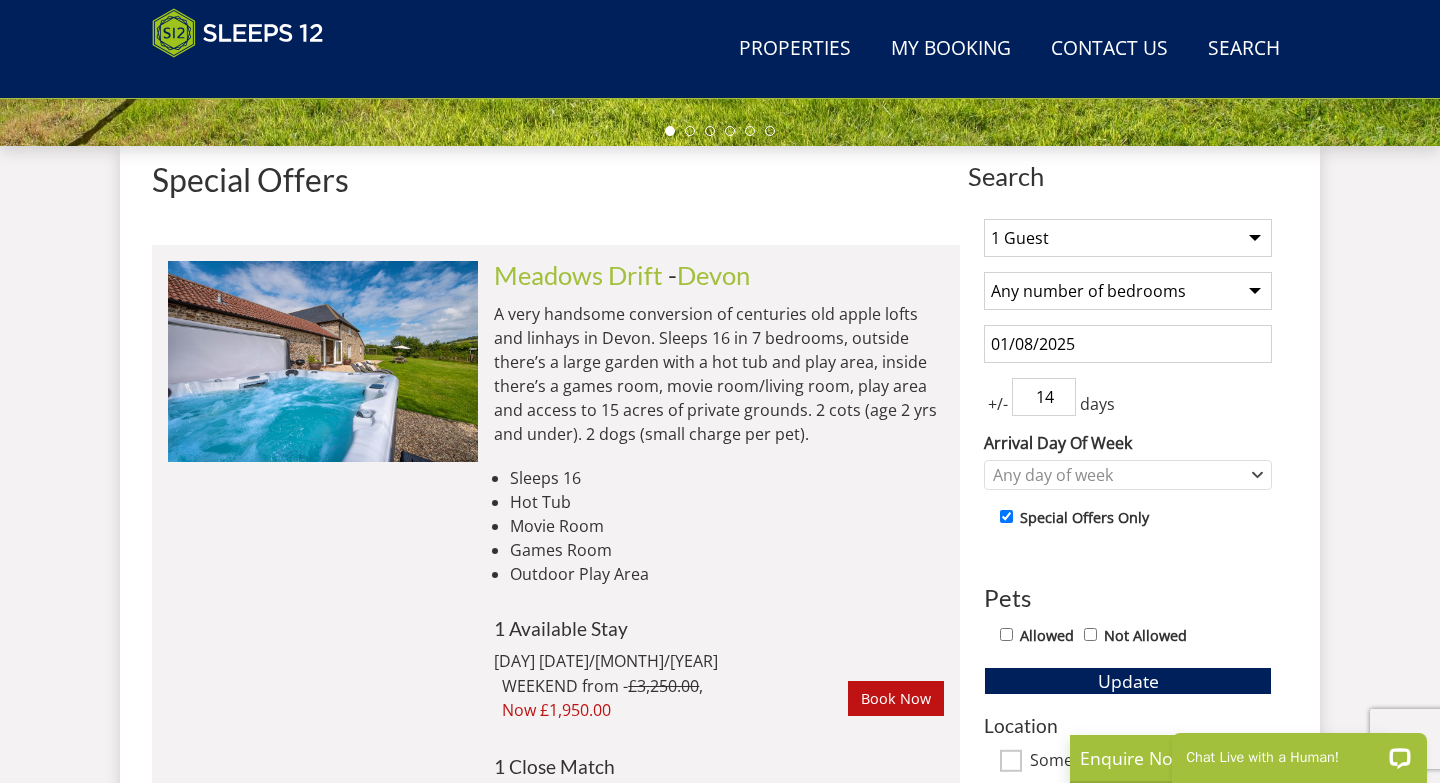 click on "14" at bounding box center [1044, 397] 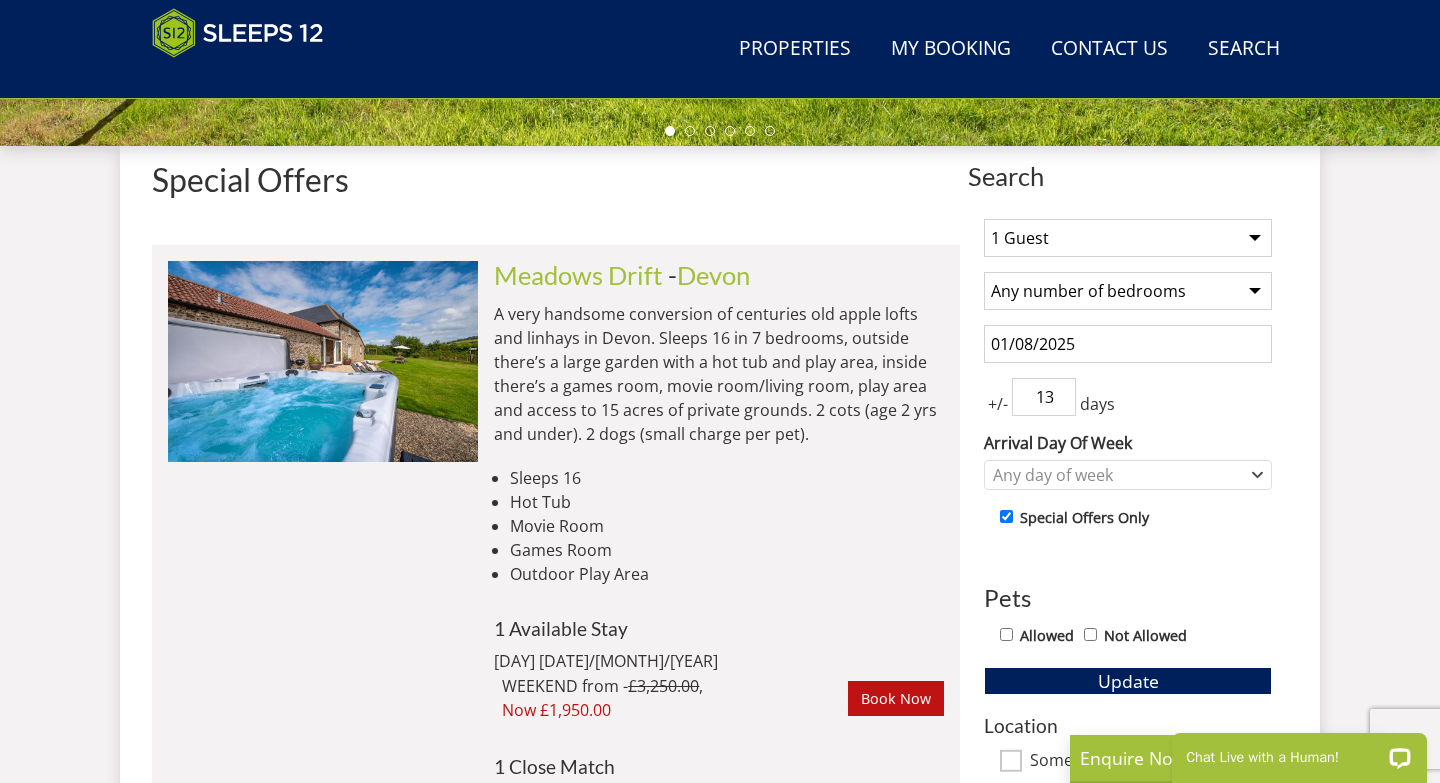 click on "13" at bounding box center (1044, 397) 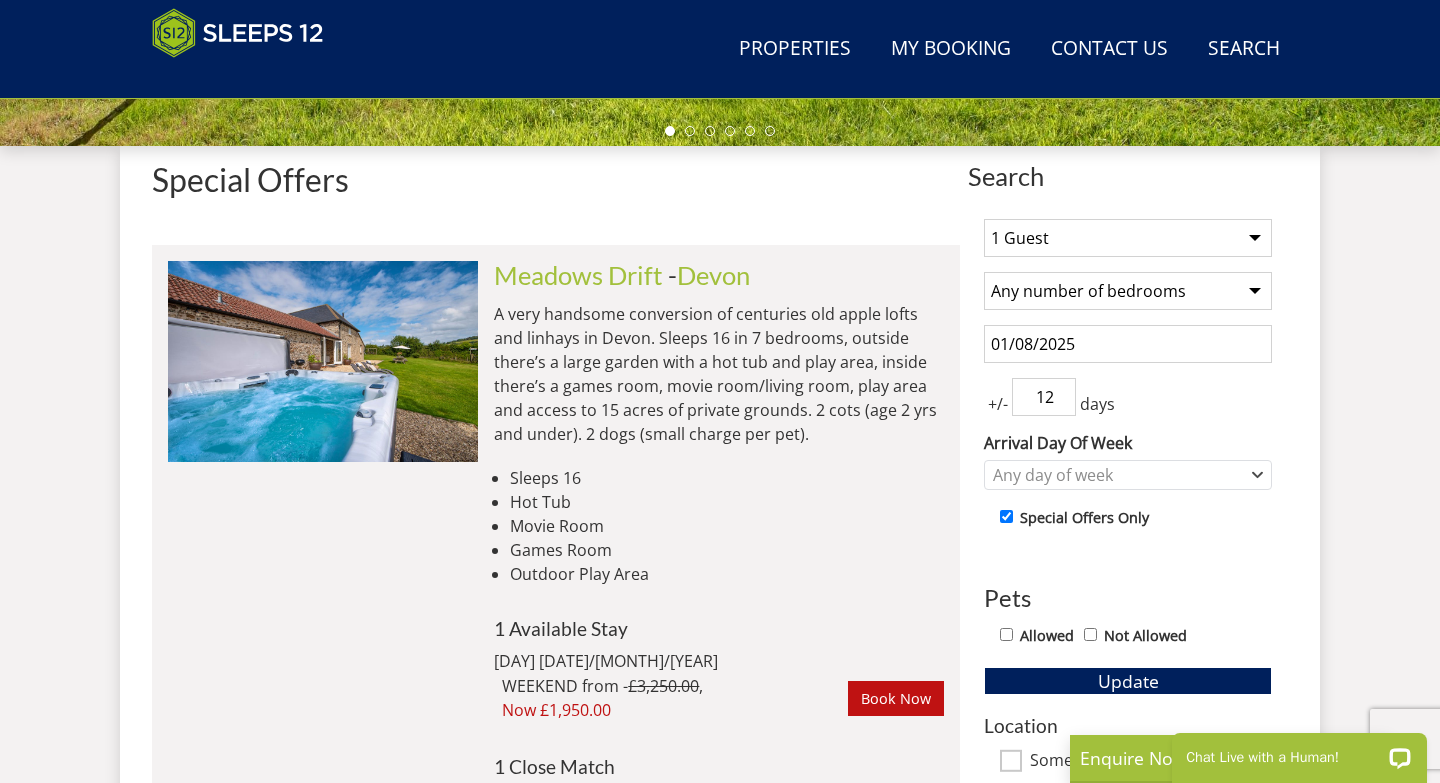 click on "12" at bounding box center (1044, 397) 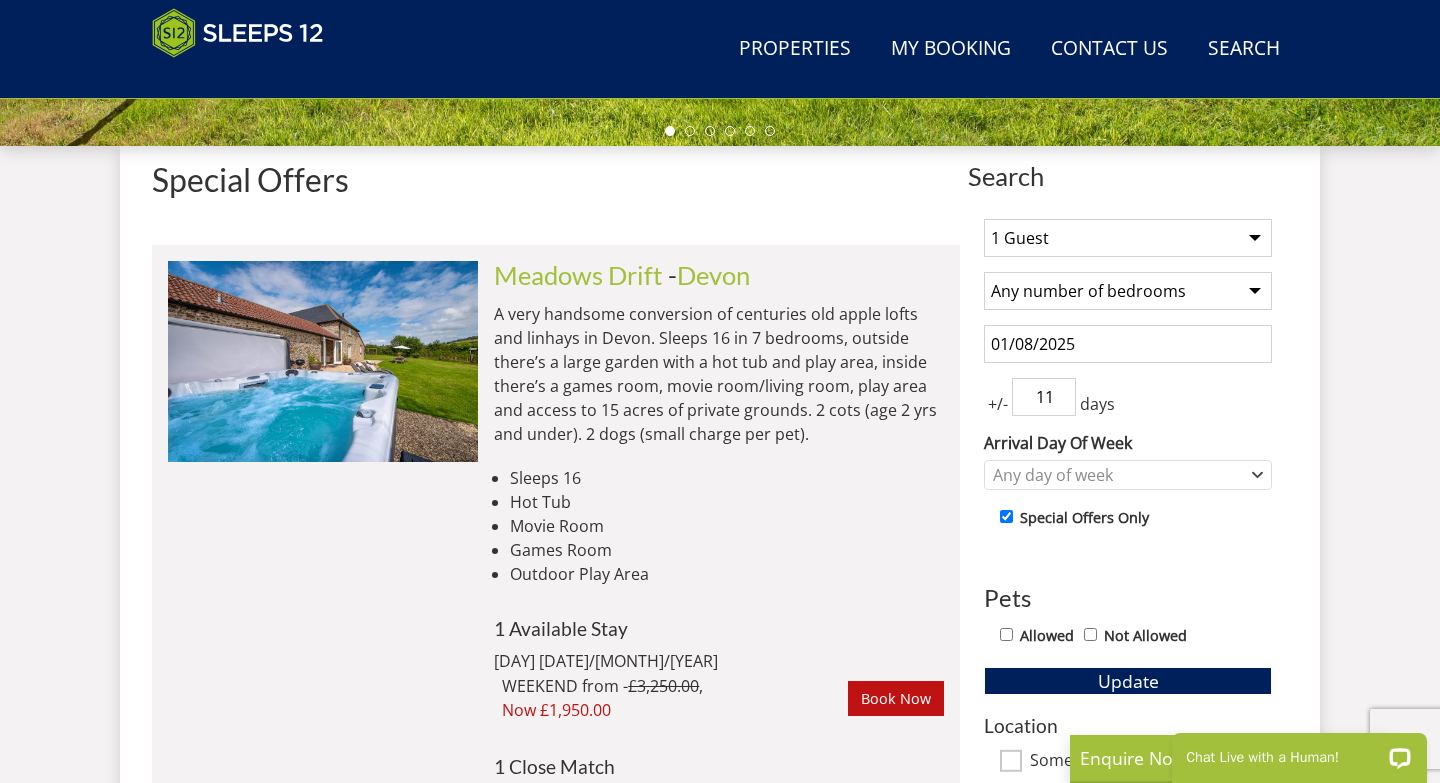 click on "11" at bounding box center [1044, 397] 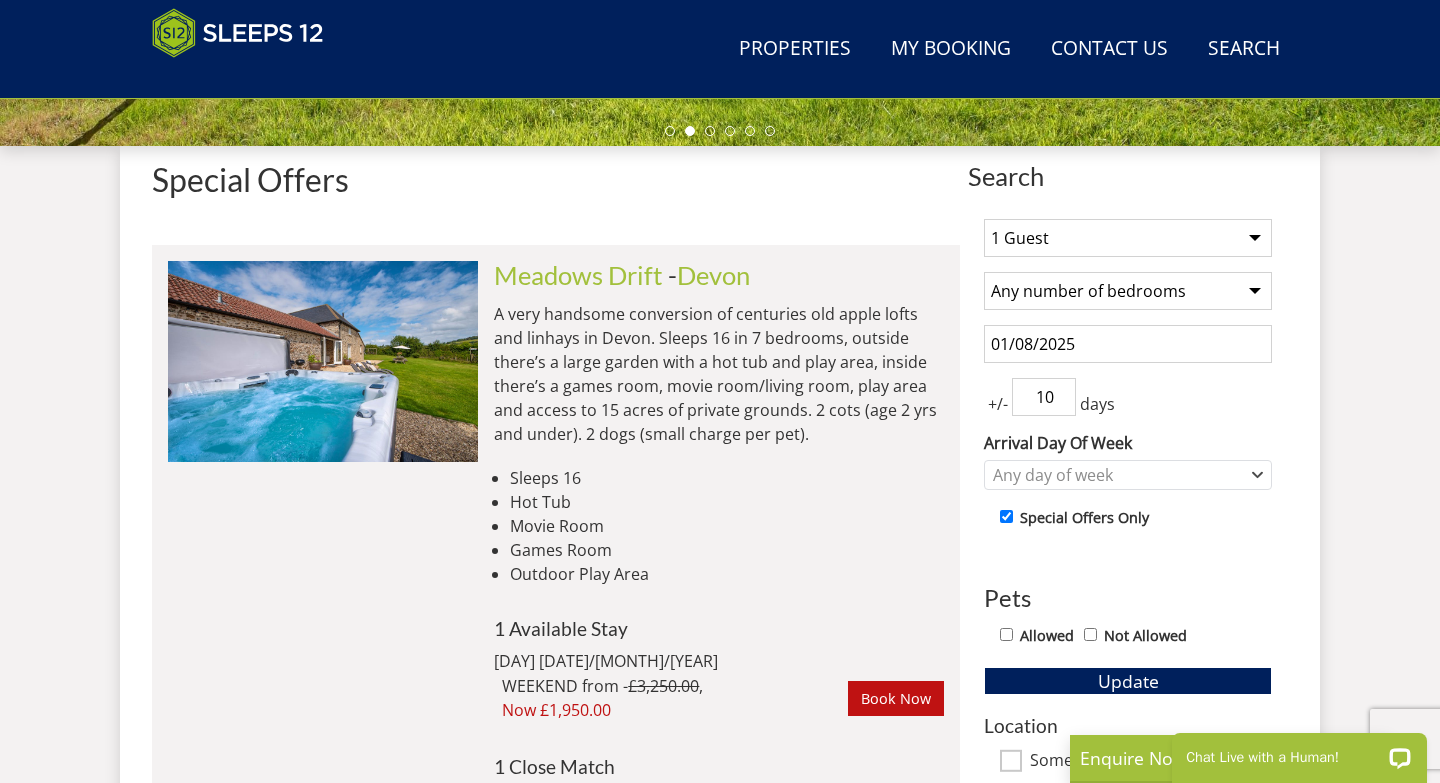 click on "10" at bounding box center (1044, 397) 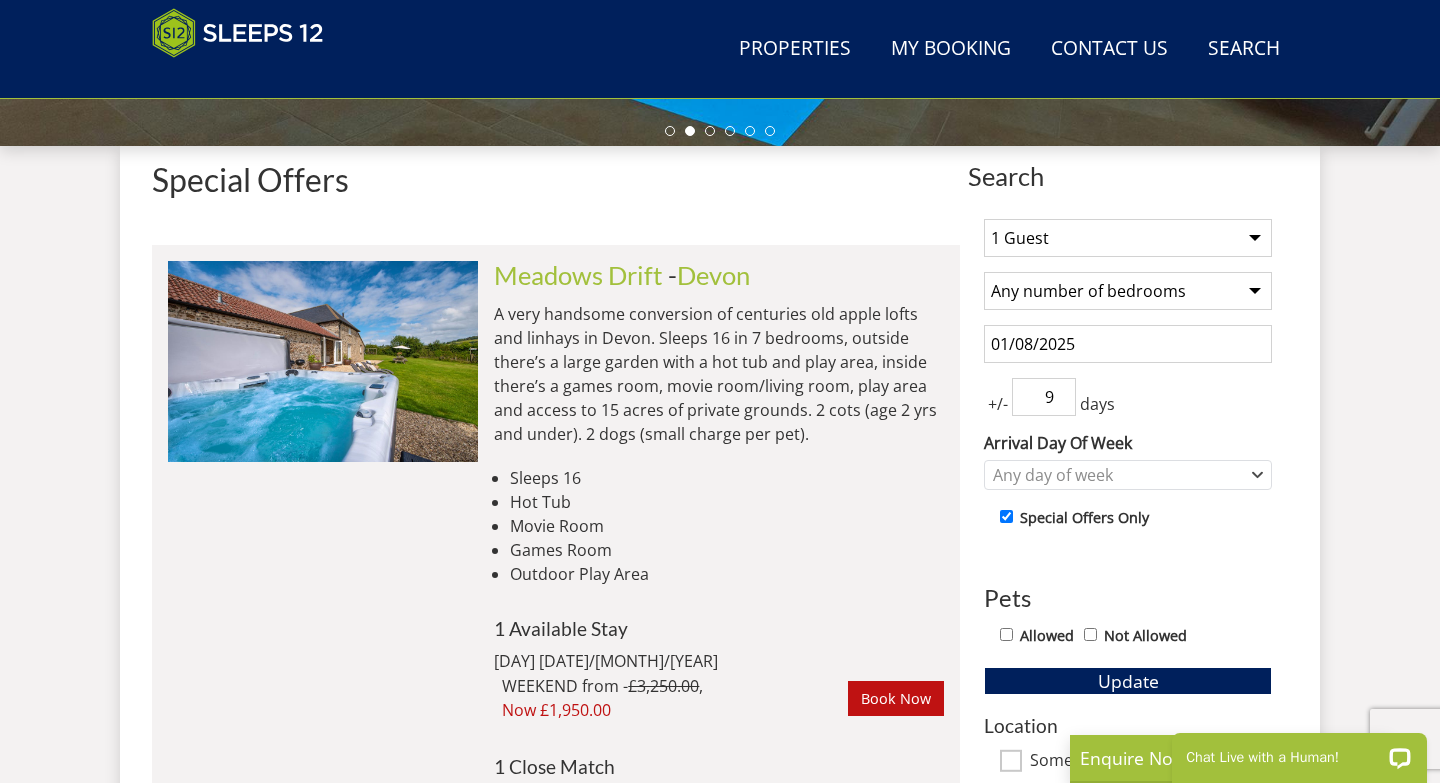 click on "9" at bounding box center (1044, 397) 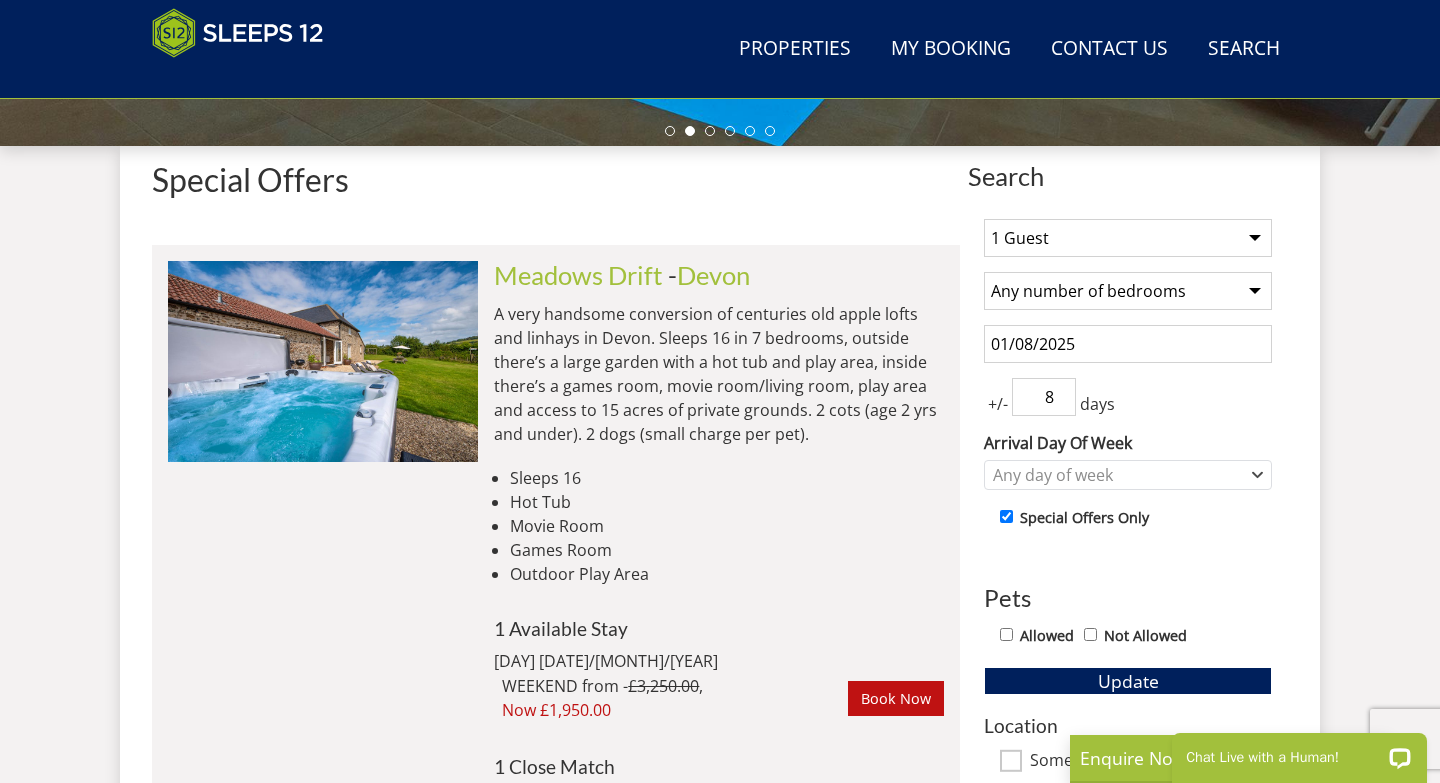 click on "8" at bounding box center [1044, 397] 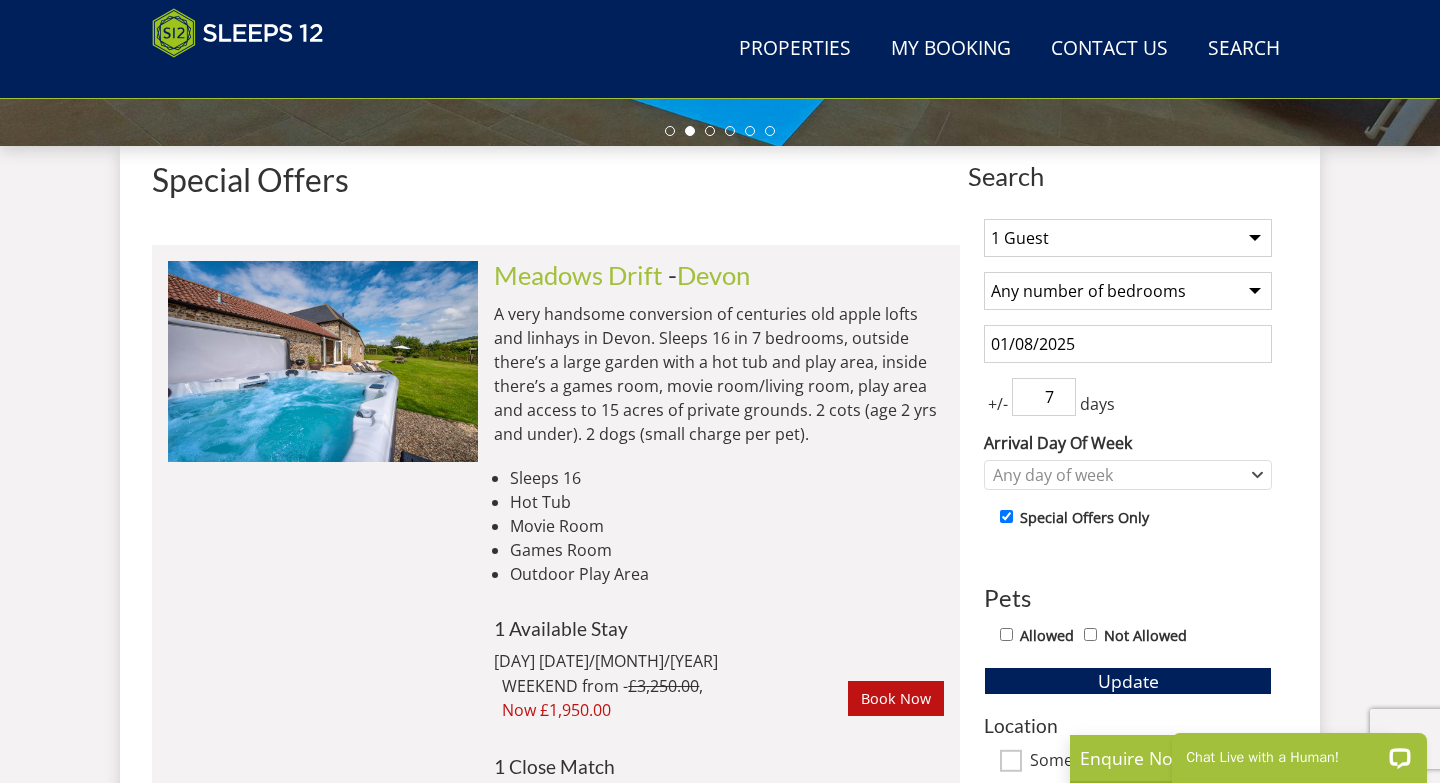 click on "7" at bounding box center (1044, 397) 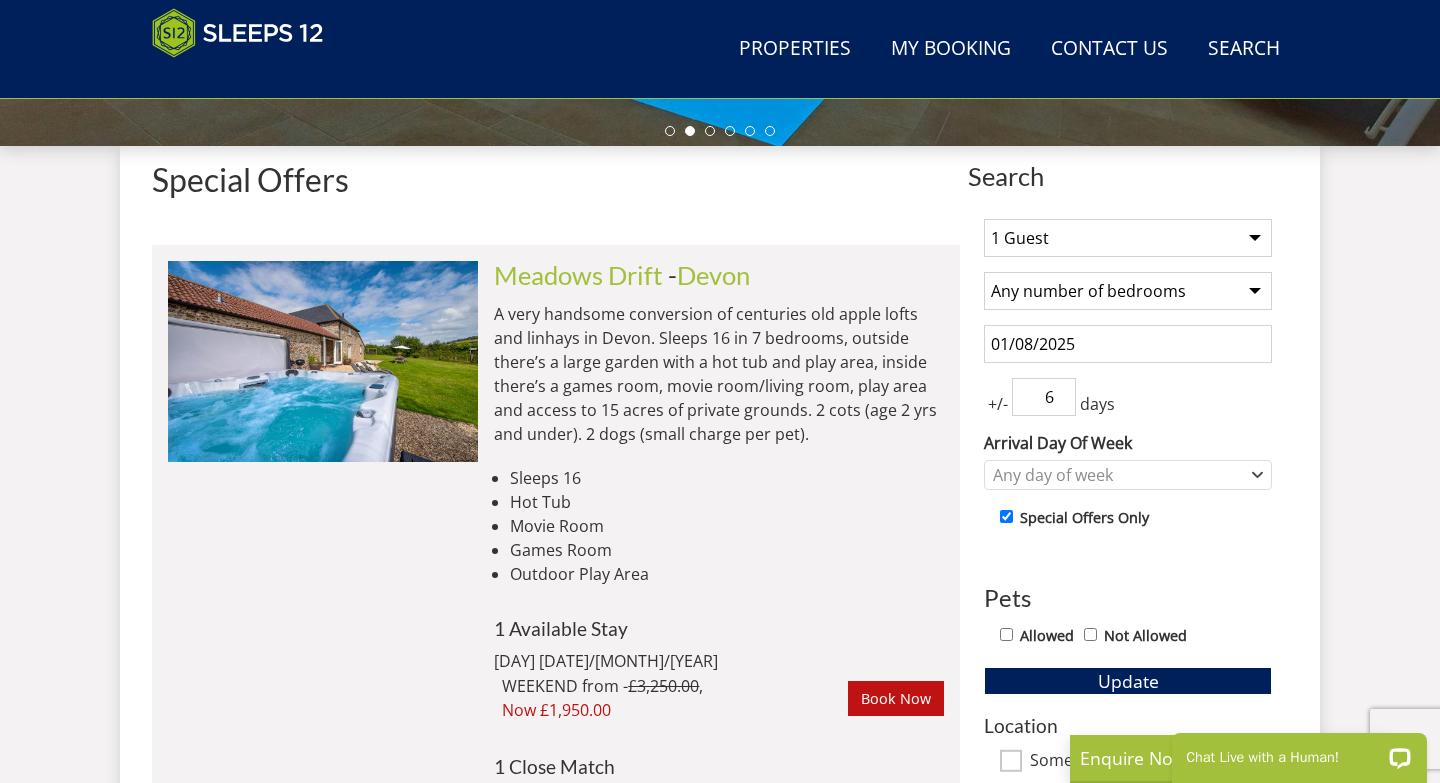 click on "6" at bounding box center [1044, 397] 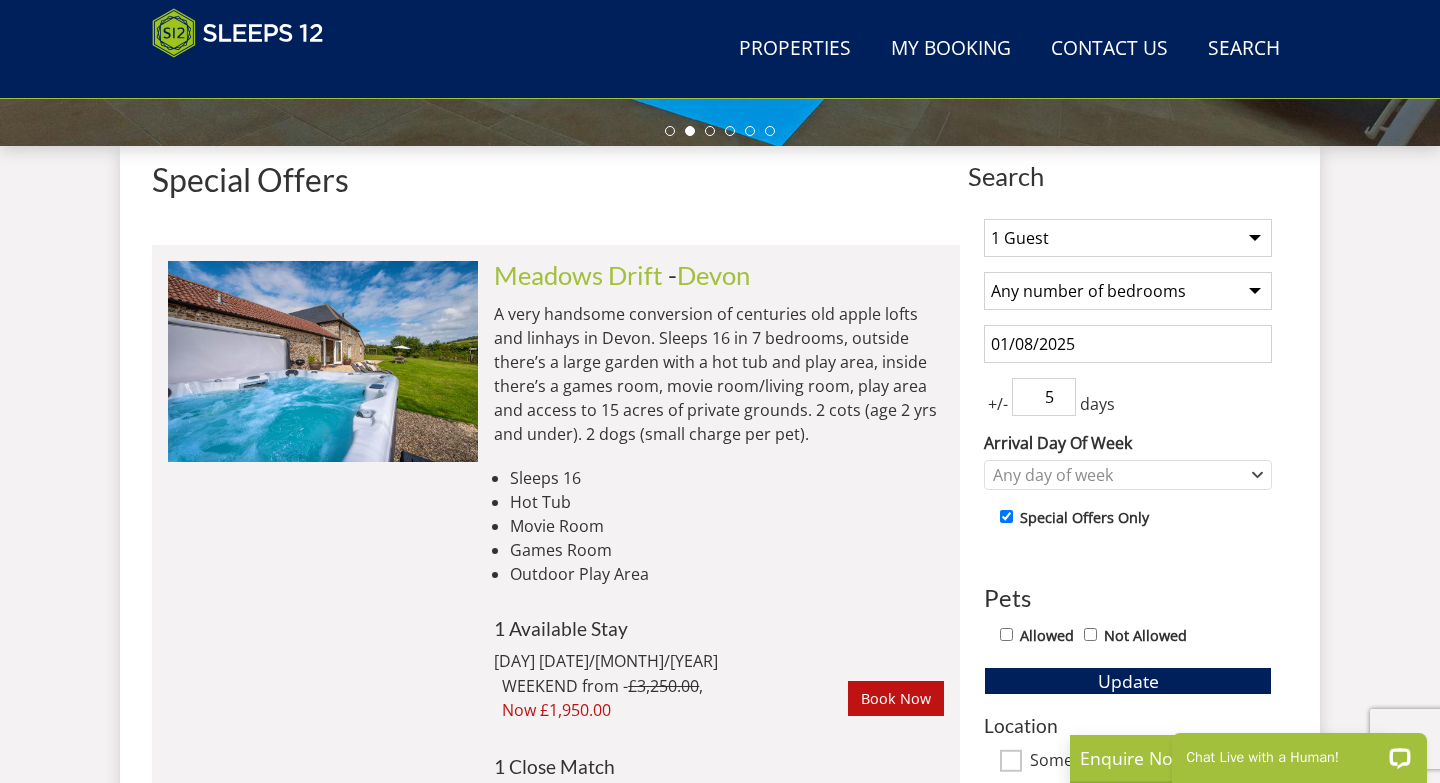 click on "5" at bounding box center [1044, 397] 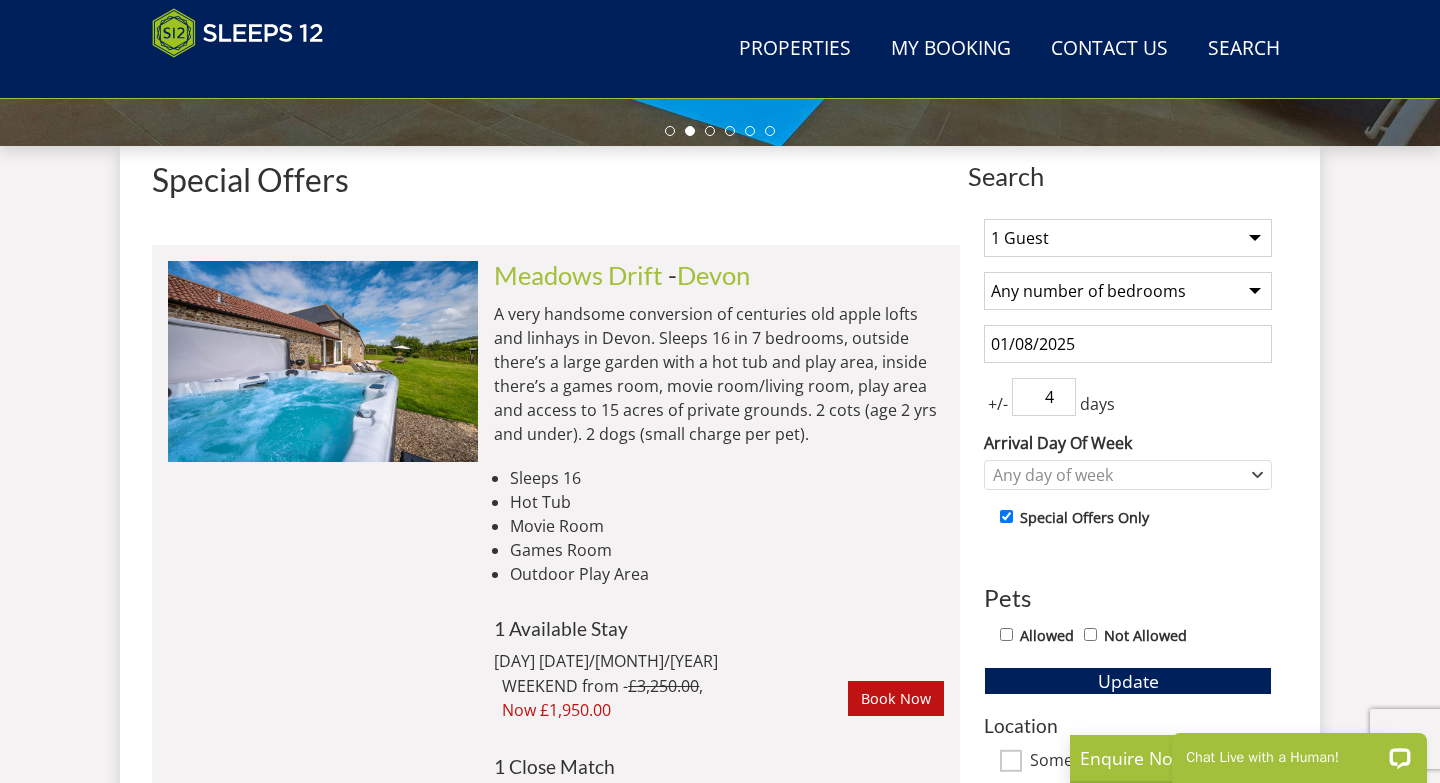 click on "4" at bounding box center [1044, 397] 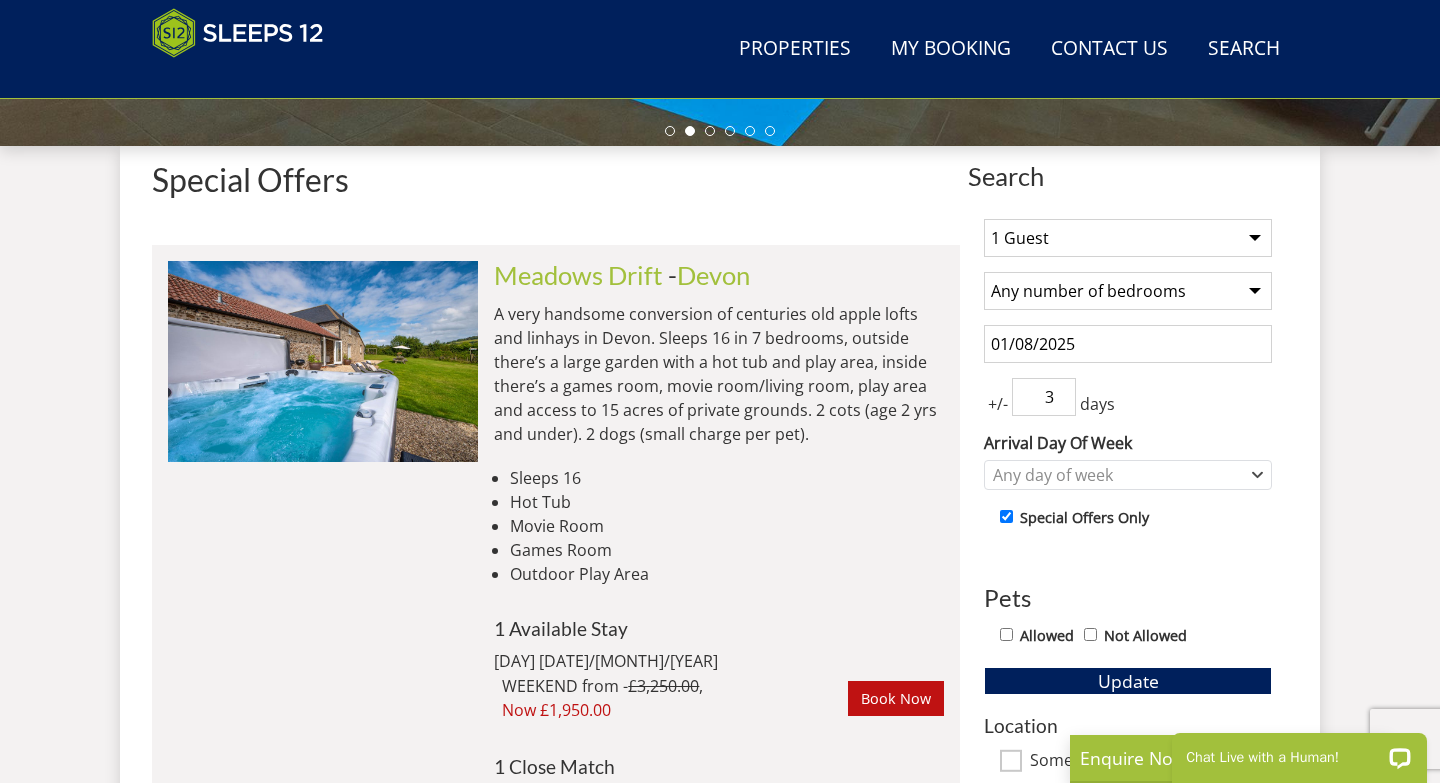 type on "3" 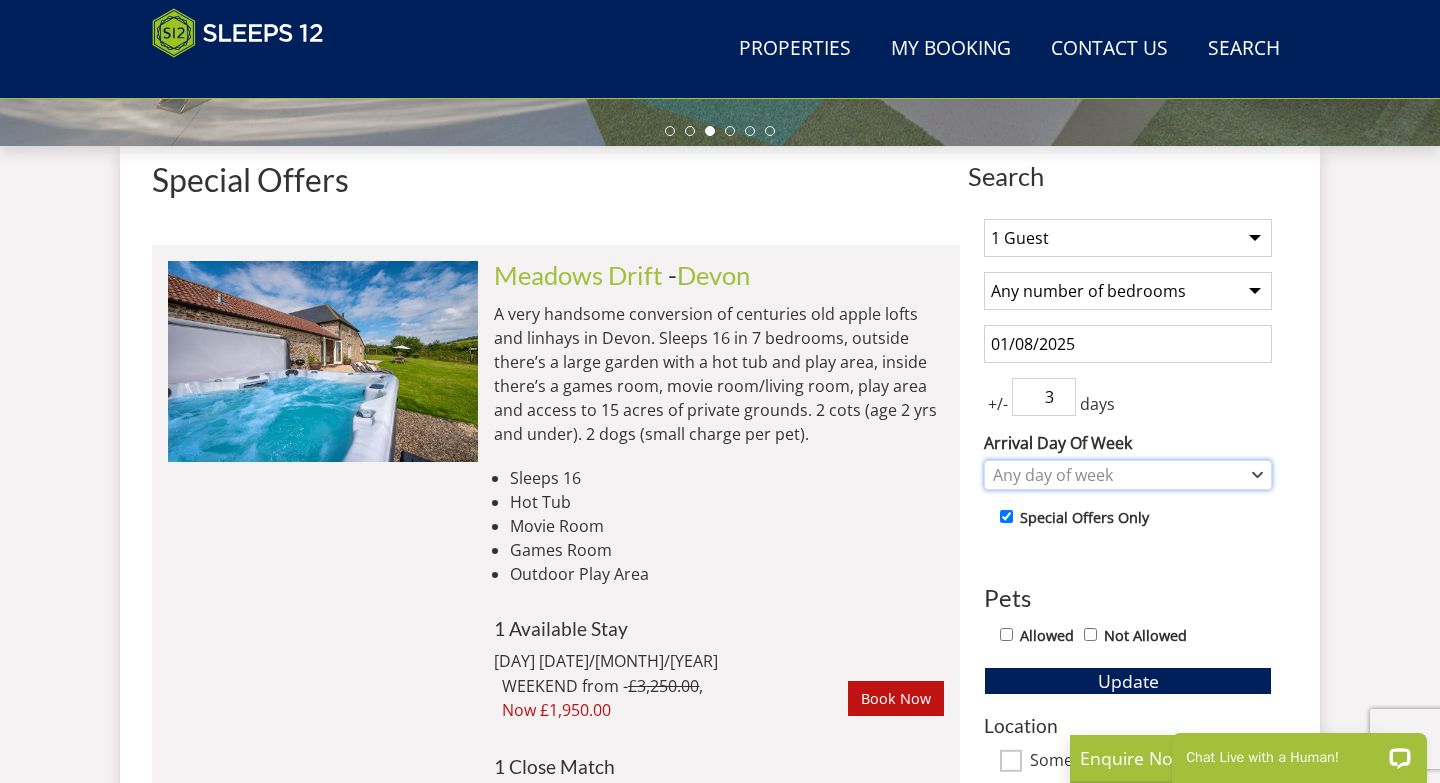 click on "Any day of week" at bounding box center (1117, 475) 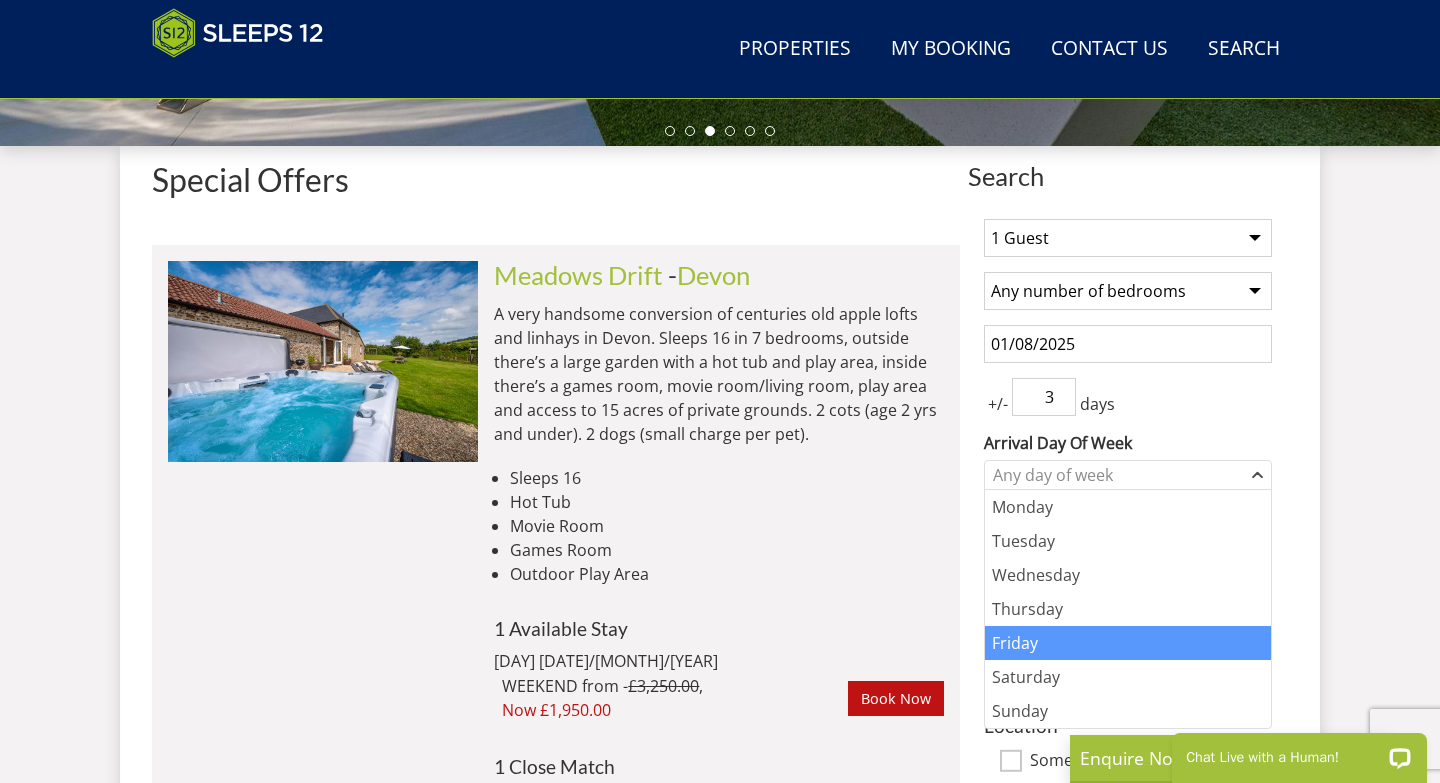 click on "Friday" at bounding box center [1128, 643] 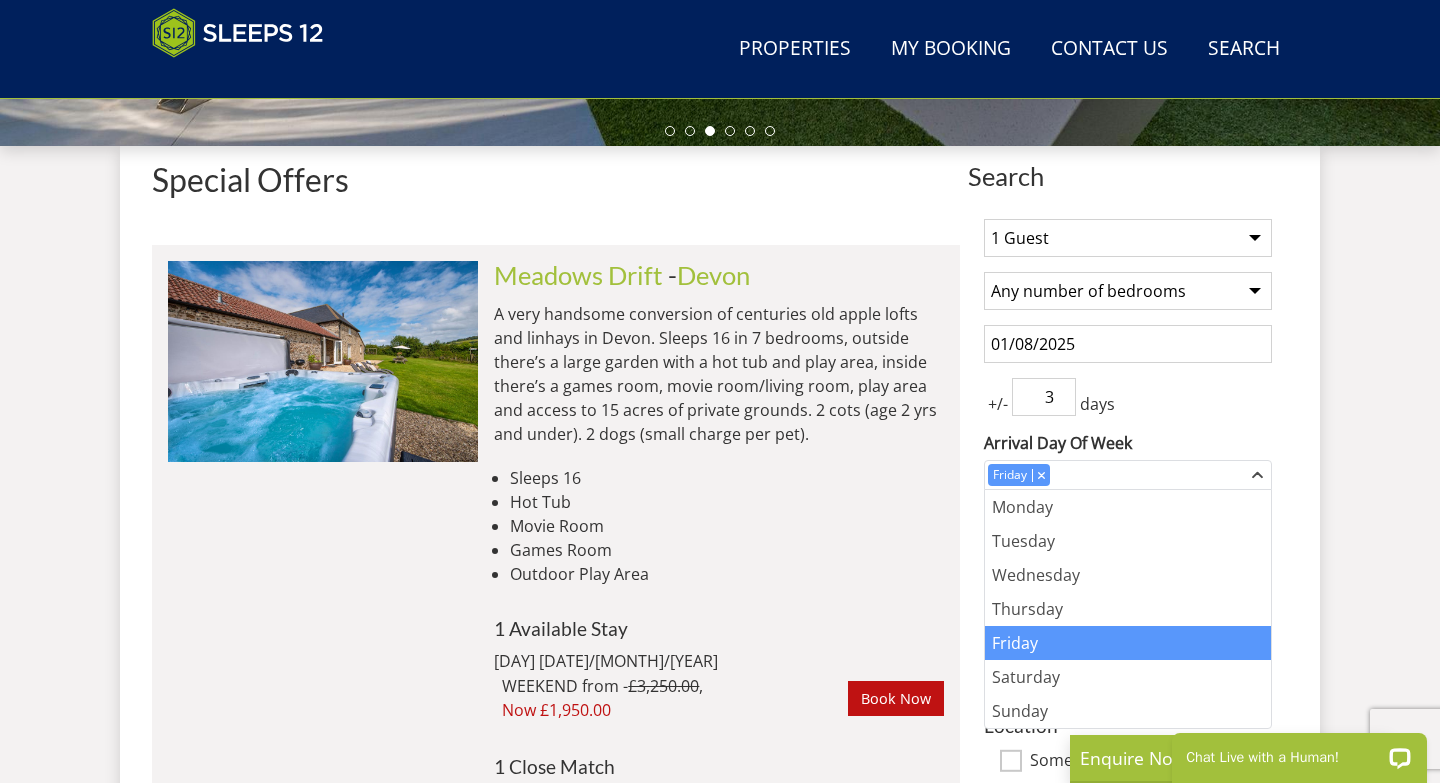 click on "1 Guest
2 Guests
3 Guests
4 Guests
5 Guests
6 Guests
7 Guests
8 Guests
9 Guests
10 Guests
11 Guests
12 Guests
13 Guests
14 Guests
15 Guests
16 Guests
17 Guests
18 Guests
19 Guests
20 Guests
21 Guests
22 Guests
23 Guests
24 Guests
25 Guests
26 Guests
27 Guests
28 Guests
29 Guests
30 Guests
31 Guests
32 Guests
Any number of bedrooms
4 Bedrooms
5 Bedrooms
6 Bedrooms
7 Bedrooms
8 Bedrooms
9 Bedrooms
10 Bedrooms
11 Bedrooms
12 Bedrooms
13 Bedrooms
14 Bedrooms
15 Bedrooms
16 Bedrooms
[DATE]/[MONTH]/[YEAR]
+/-
3
days
Arrival Day Of Week
Monday Tuesday Wednesday Thursday" at bounding box center [1128, 701] 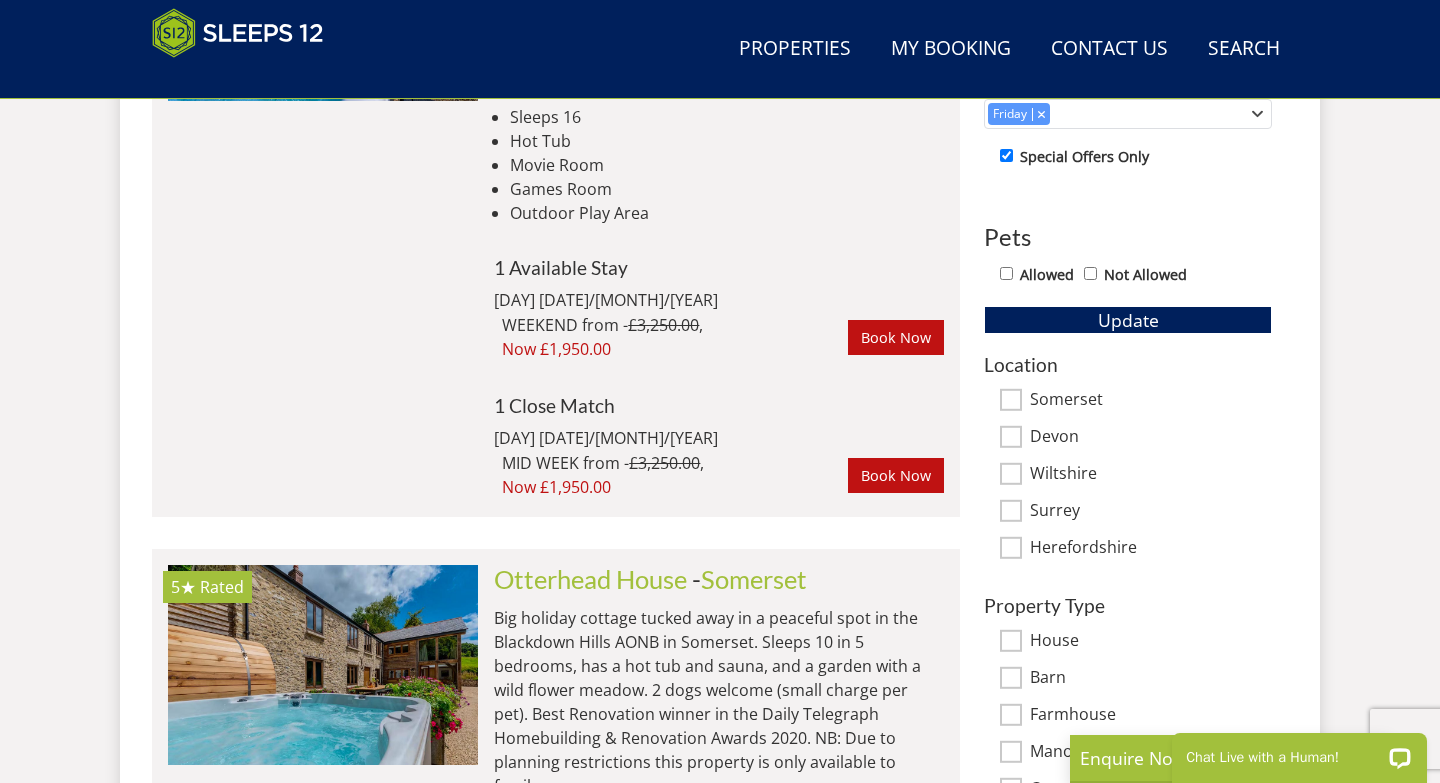 scroll, scrollTop: 978, scrollLeft: 0, axis: vertical 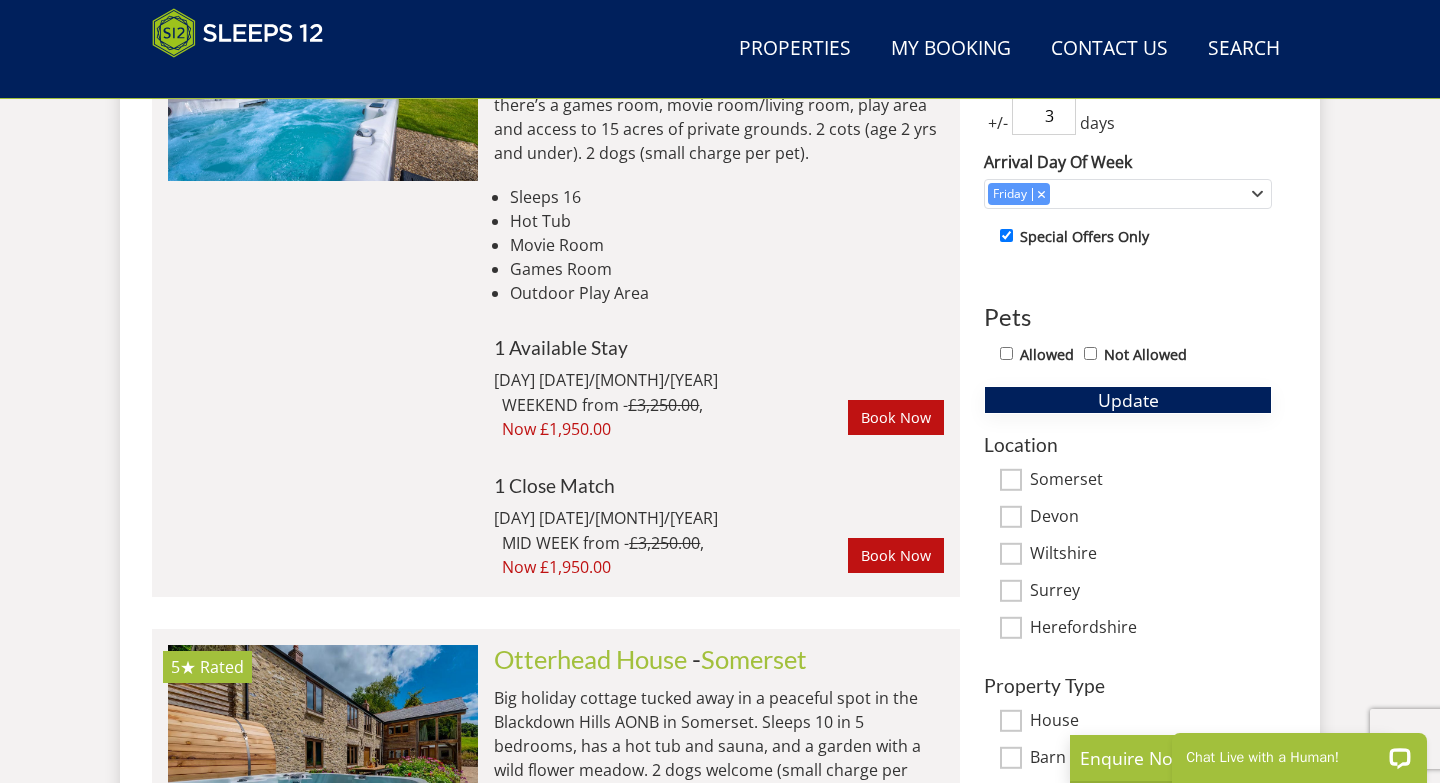 click on "Update" at bounding box center (1128, 400) 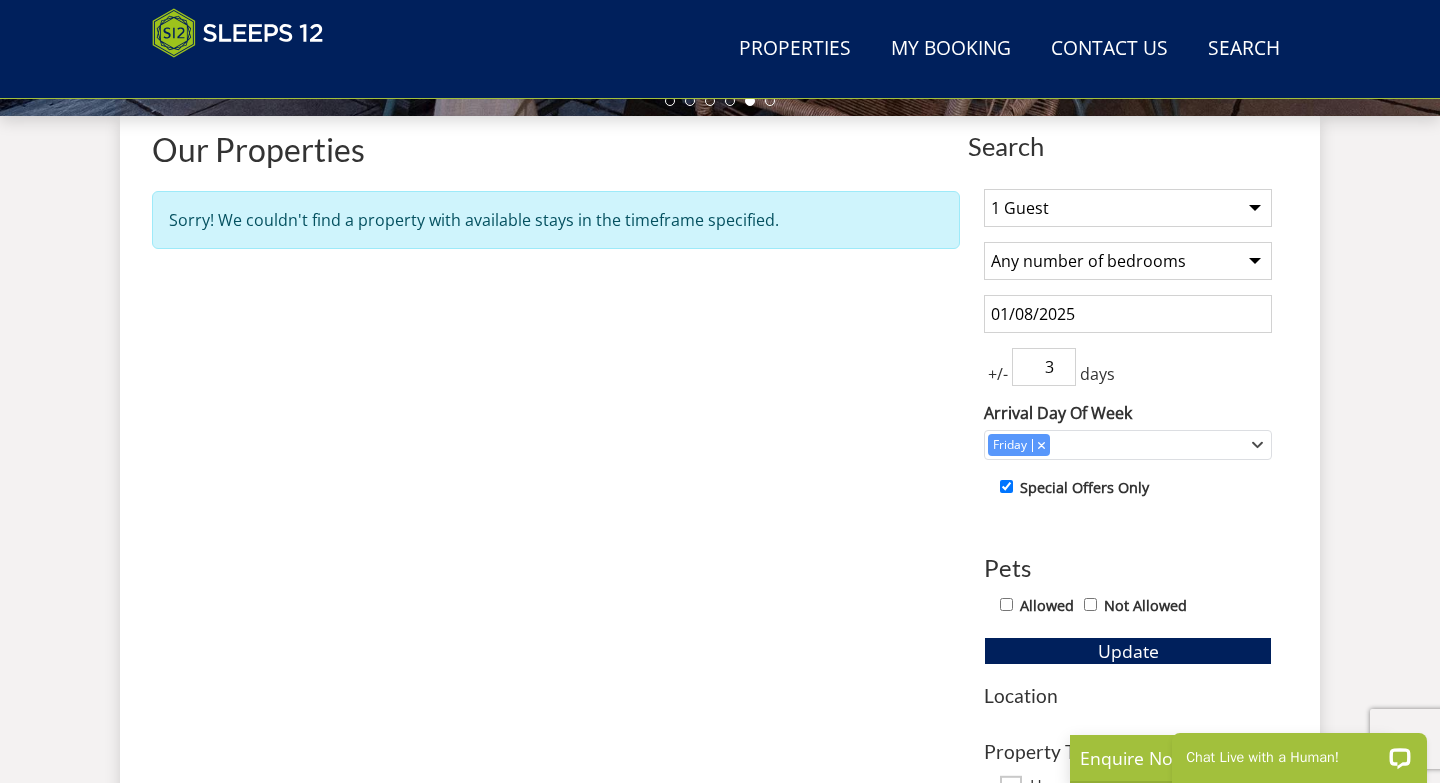 scroll, scrollTop: 728, scrollLeft: 0, axis: vertical 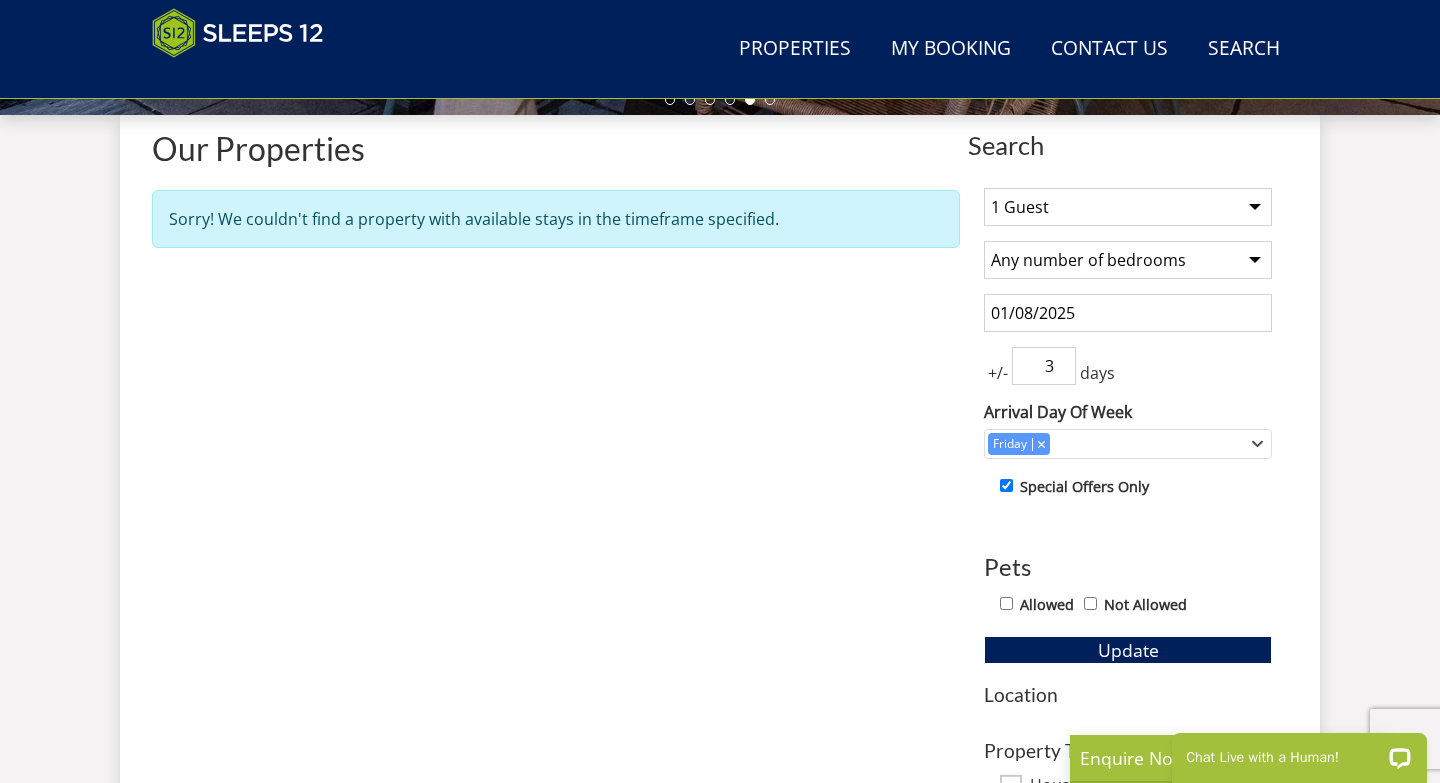 click on "1 Guest
2 Guests
3 Guests
4 Guests
5 Guests
6 Guests
7 Guests
8 Guests
9 Guests
10 Guests
11 Guests
12 Guests
13 Guests
14 Guests
15 Guests
16 Guests
17 Guests
18 Guests
19 Guests
20 Guests
21 Guests
22 Guests
23 Guests
24 Guests
25 Guests
26 Guests
27 Guests
28 Guests
29 Guests
30 Guests
31 Guests
32 Guests" at bounding box center [1128, 207] 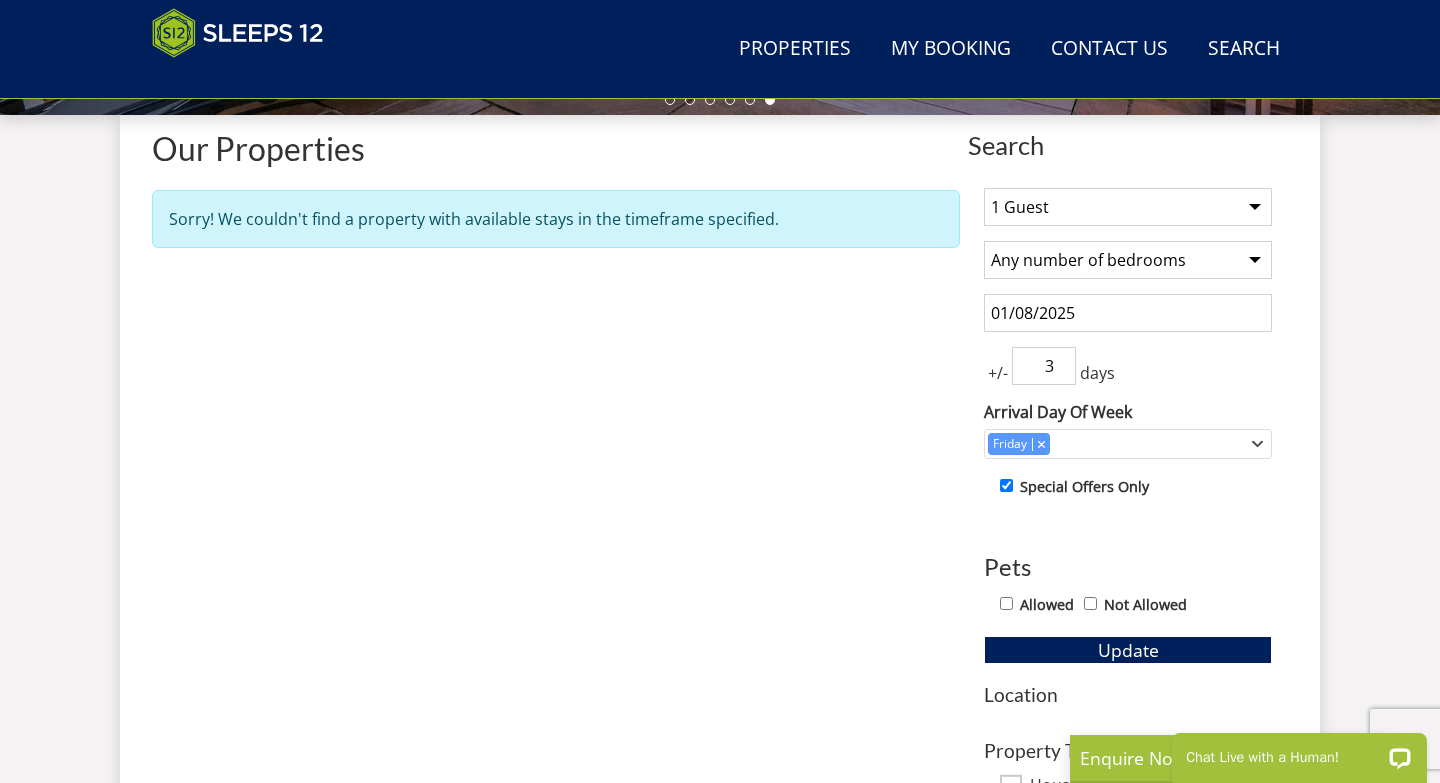 select on "15" 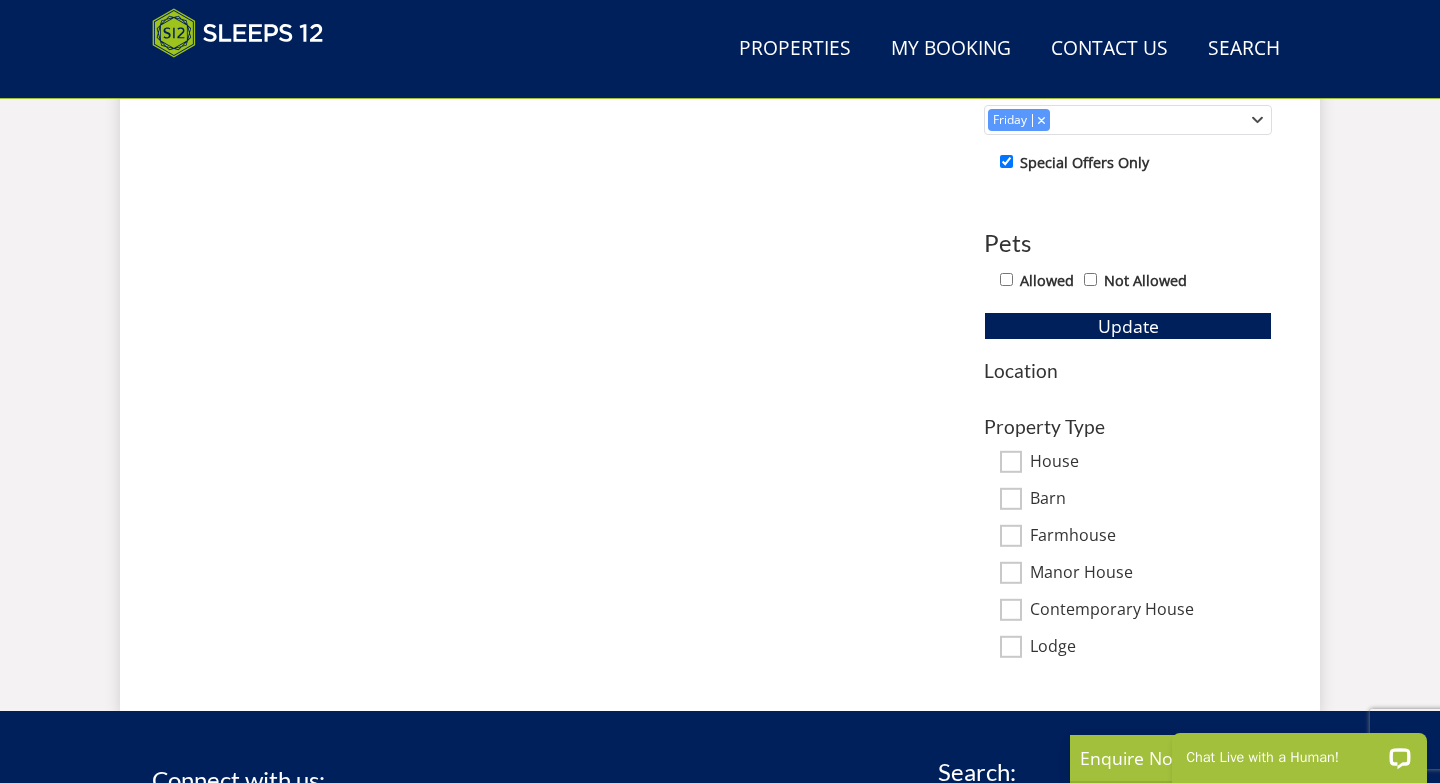 scroll, scrollTop: 1062, scrollLeft: 0, axis: vertical 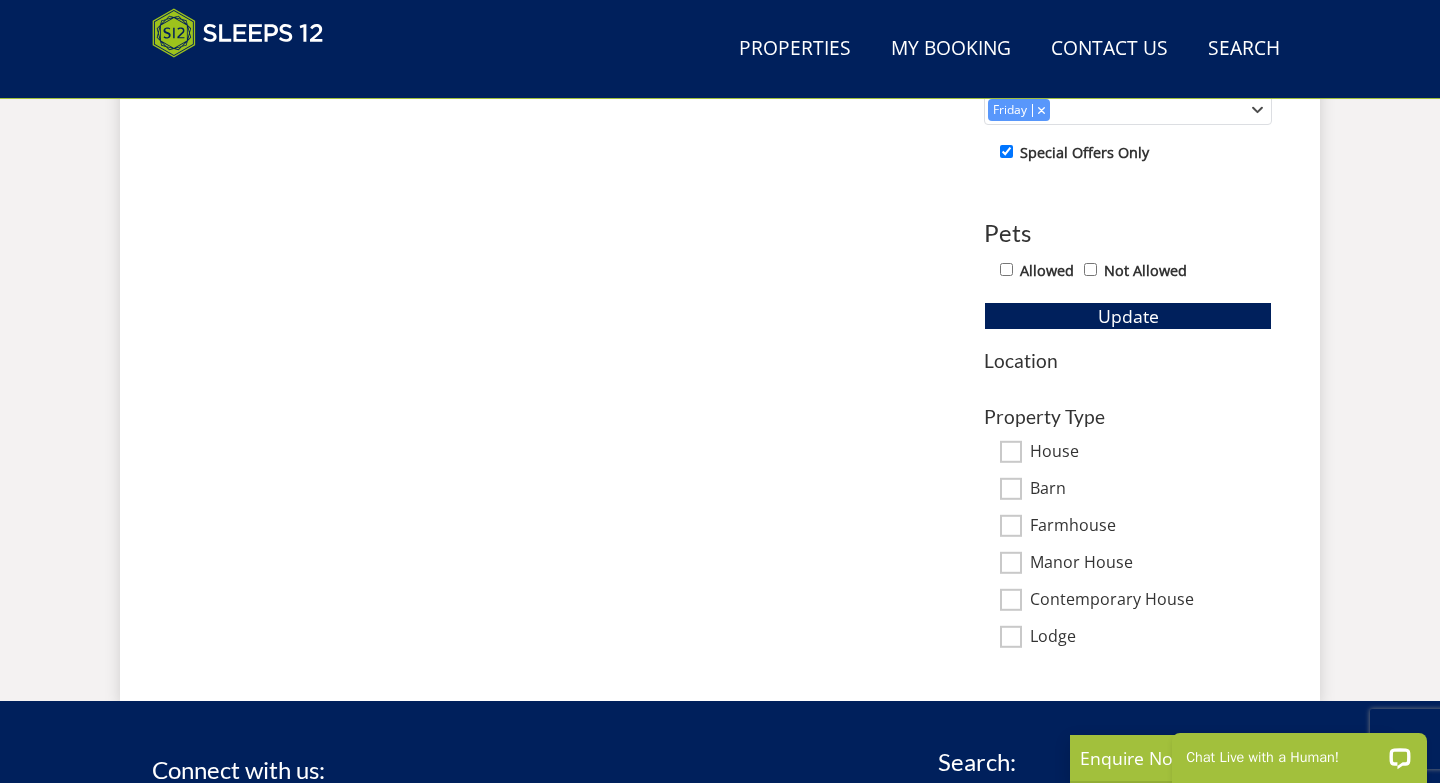 click on "1 Guest
2 Guests
3 Guests
4 Guests
5 Guests
6 Guests
7 Guests
8 Guests
9 Guests
10 Guests
11 Guests
12 Guests
13 Guests
14 Guests
15 Guests
16 Guests
17 Guests
18 Guests
19 Guests
20 Guests
21 Guests
22 Guests
23 Guests
24 Guests
25 Guests
26 Guests
27 Guests
28 Guests
29 Guests
30 Guests
31 Guests
32 Guests
Any number of bedrooms
4 Bedrooms
5 Bedrooms
6 Bedrooms
7 Bedrooms
8 Bedrooms
9 Bedrooms
10 Bedrooms
11 Bedrooms
12 Bedrooms
13 Bedrooms
14 Bedrooms
15 Bedrooms
16 Bedrooms
[DATE]/[MONTH]/[YEAR]
+/-
3
days
Arrival Day Of Week
Monday Tuesday Wednesday Thursday" at bounding box center [1128, 243] 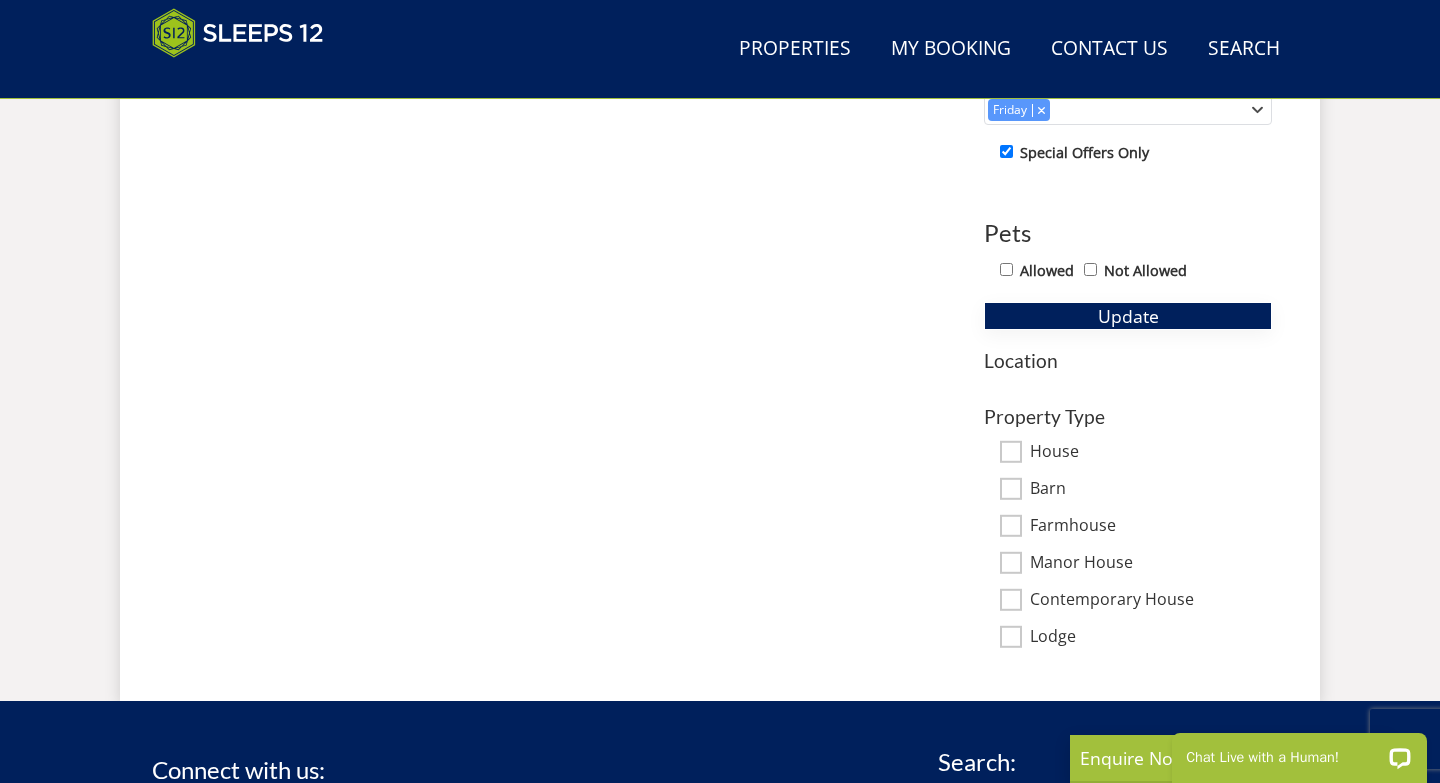 click on "Update" at bounding box center [1128, 316] 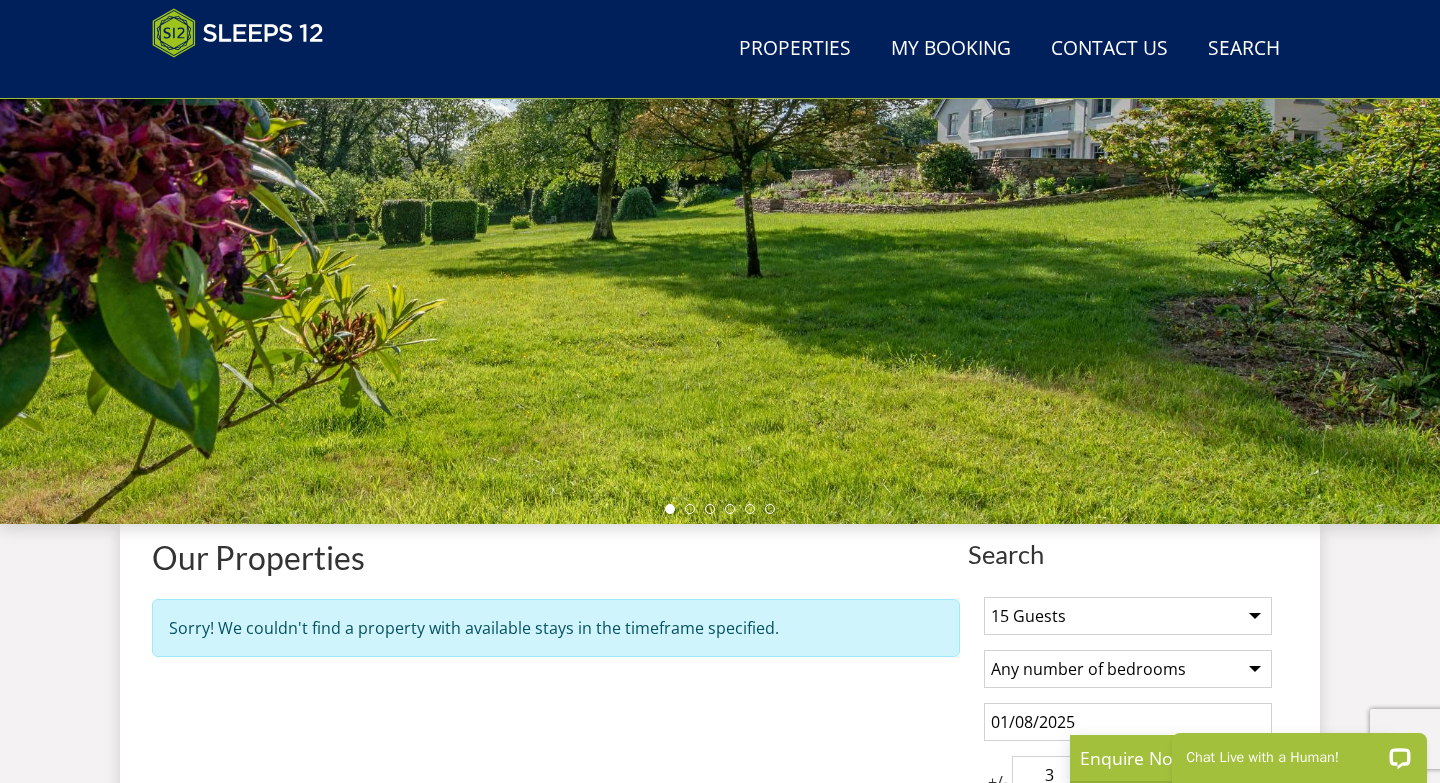 scroll, scrollTop: 324, scrollLeft: 0, axis: vertical 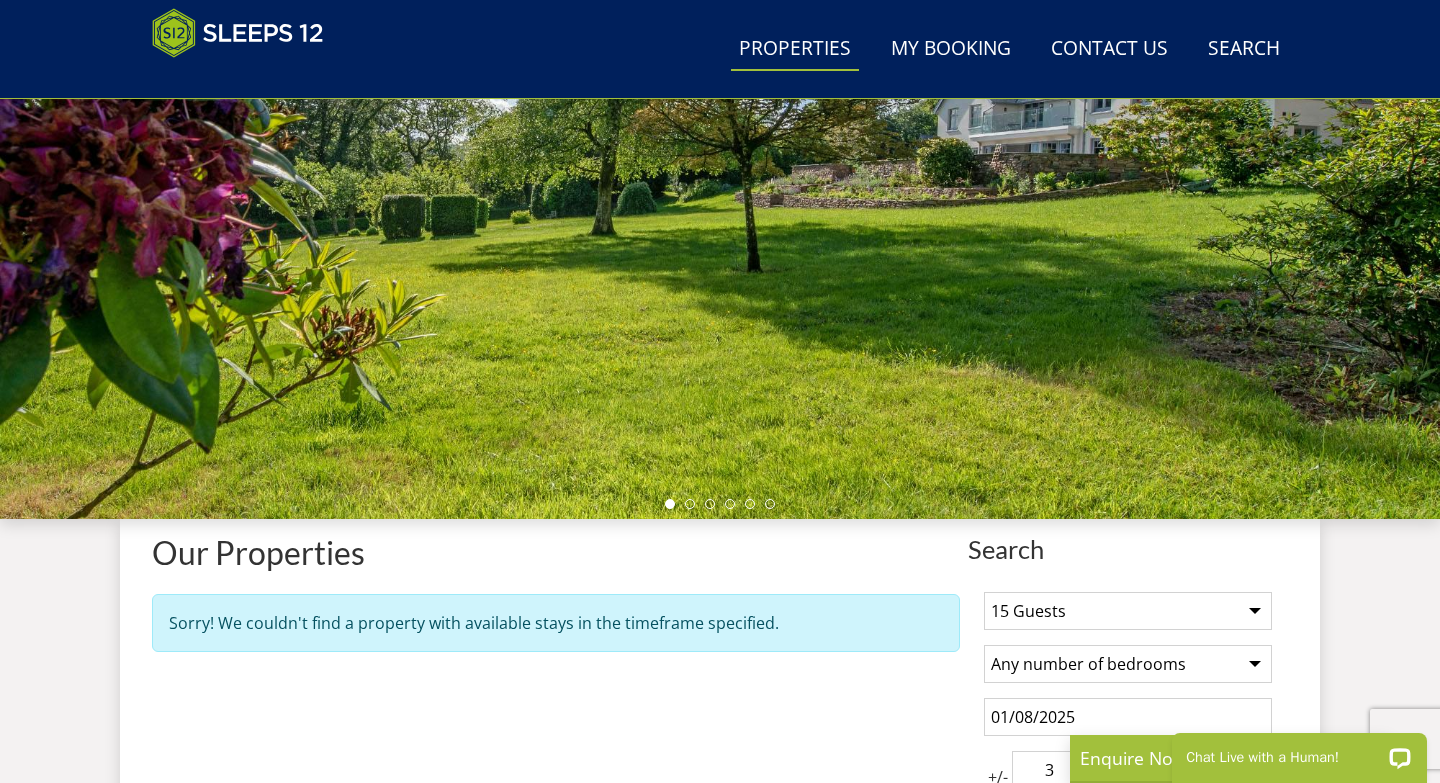 click on "Properties" at bounding box center [795, 49] 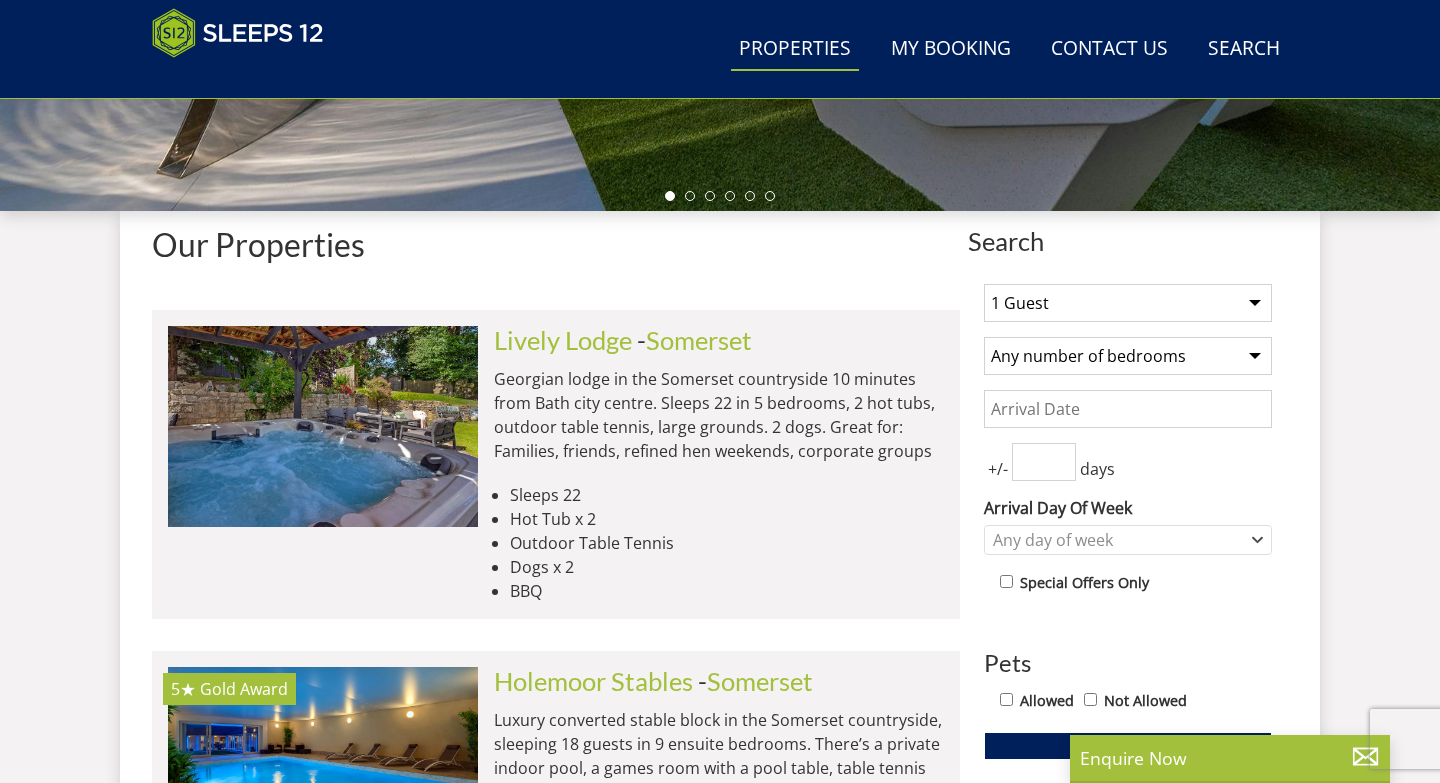 scroll, scrollTop: 638, scrollLeft: 0, axis: vertical 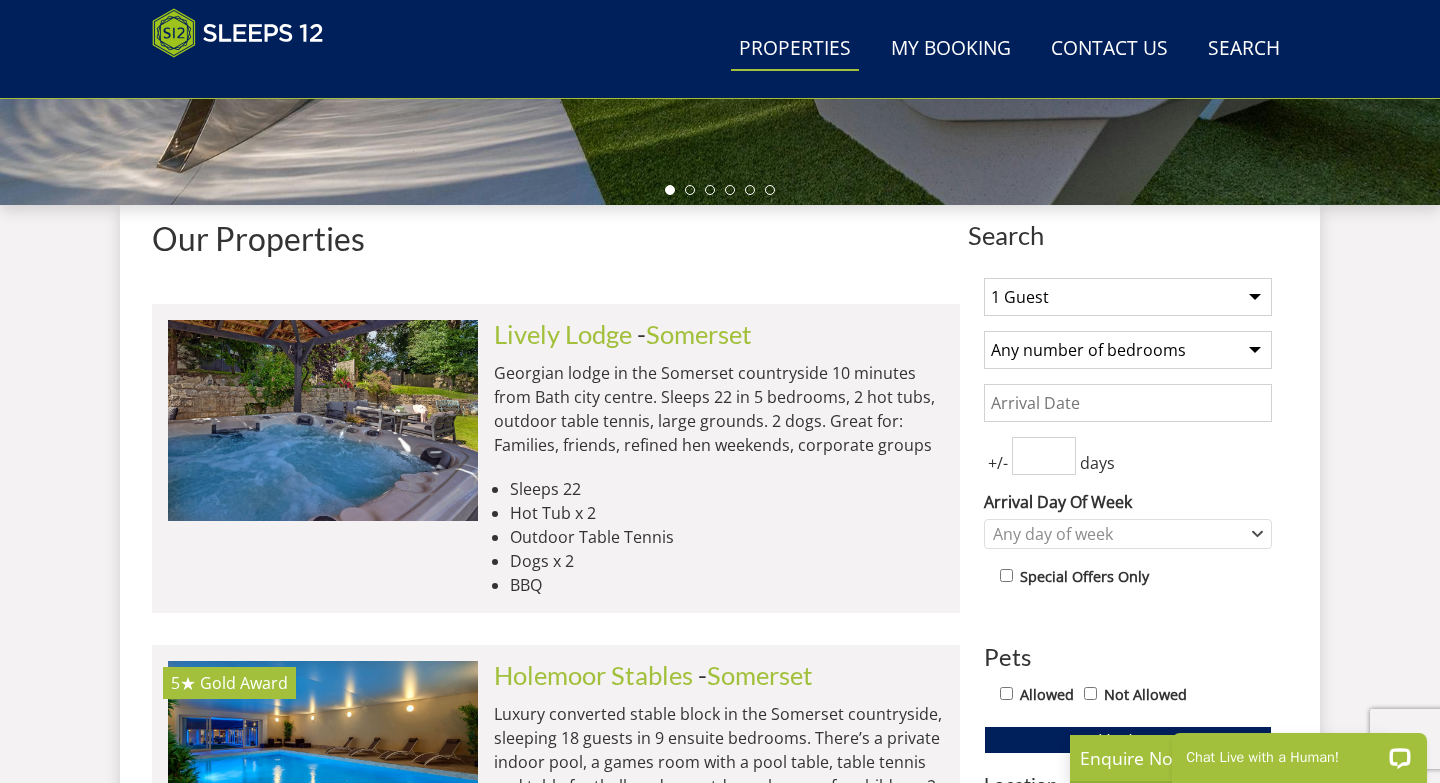click on "Date" at bounding box center [1128, 403] 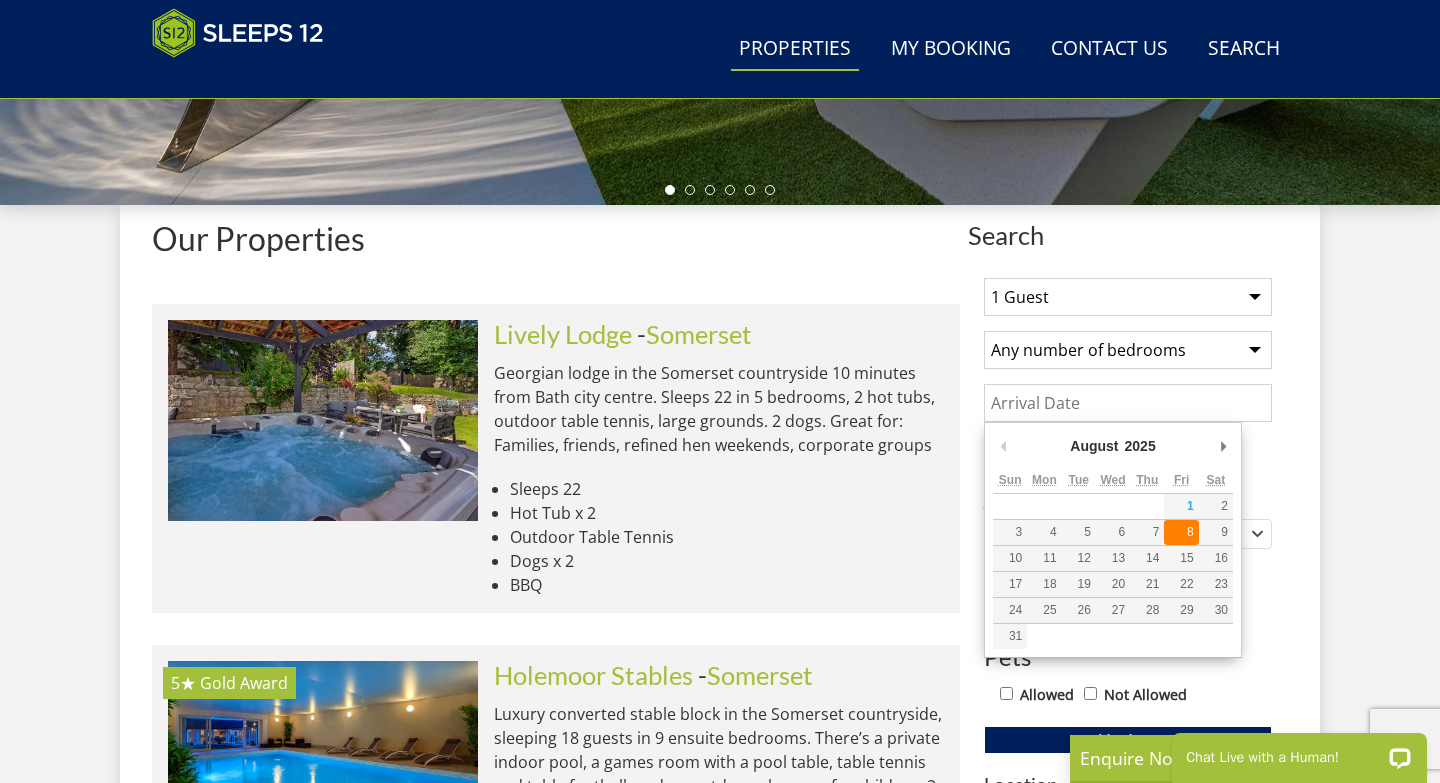 type on "08/08/2025" 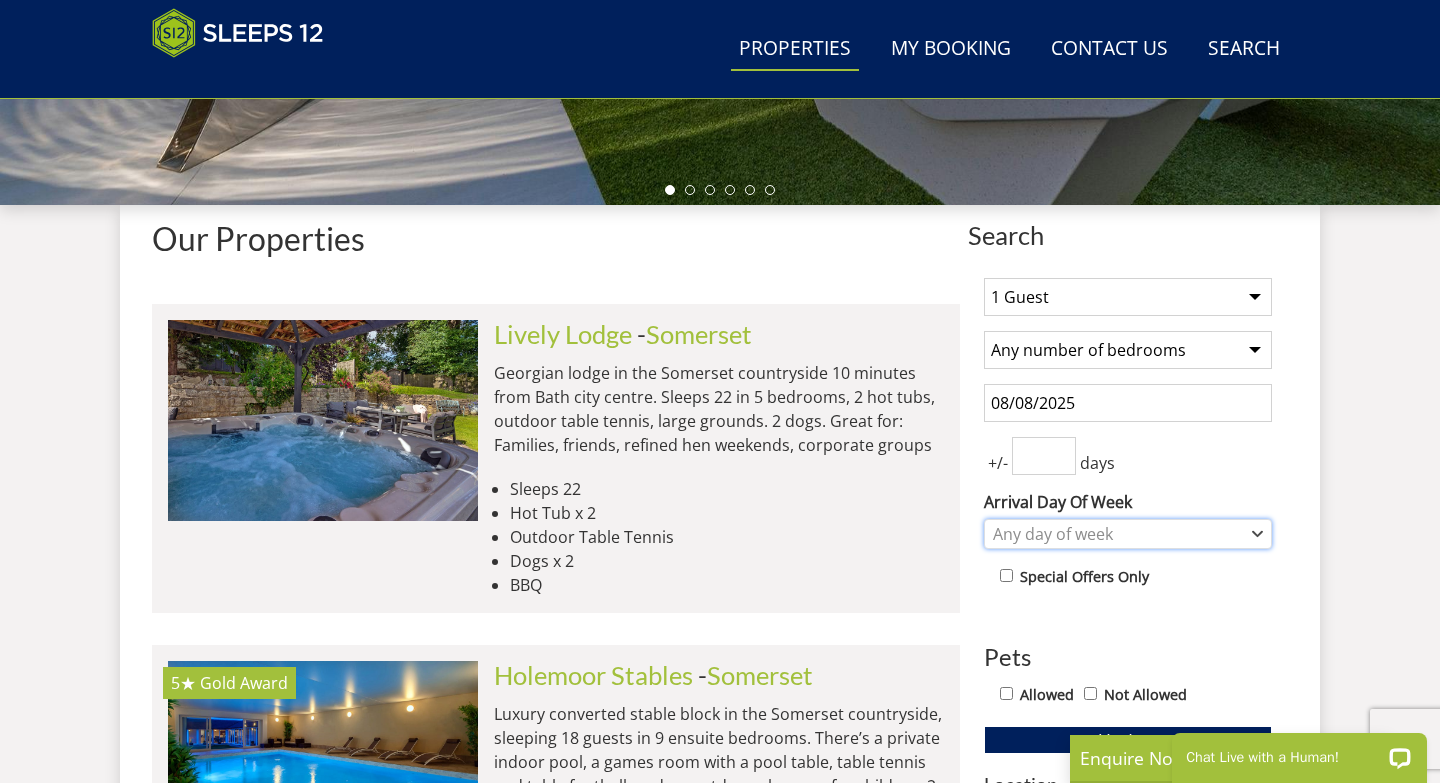 click on "Any day of week" at bounding box center (1117, 534) 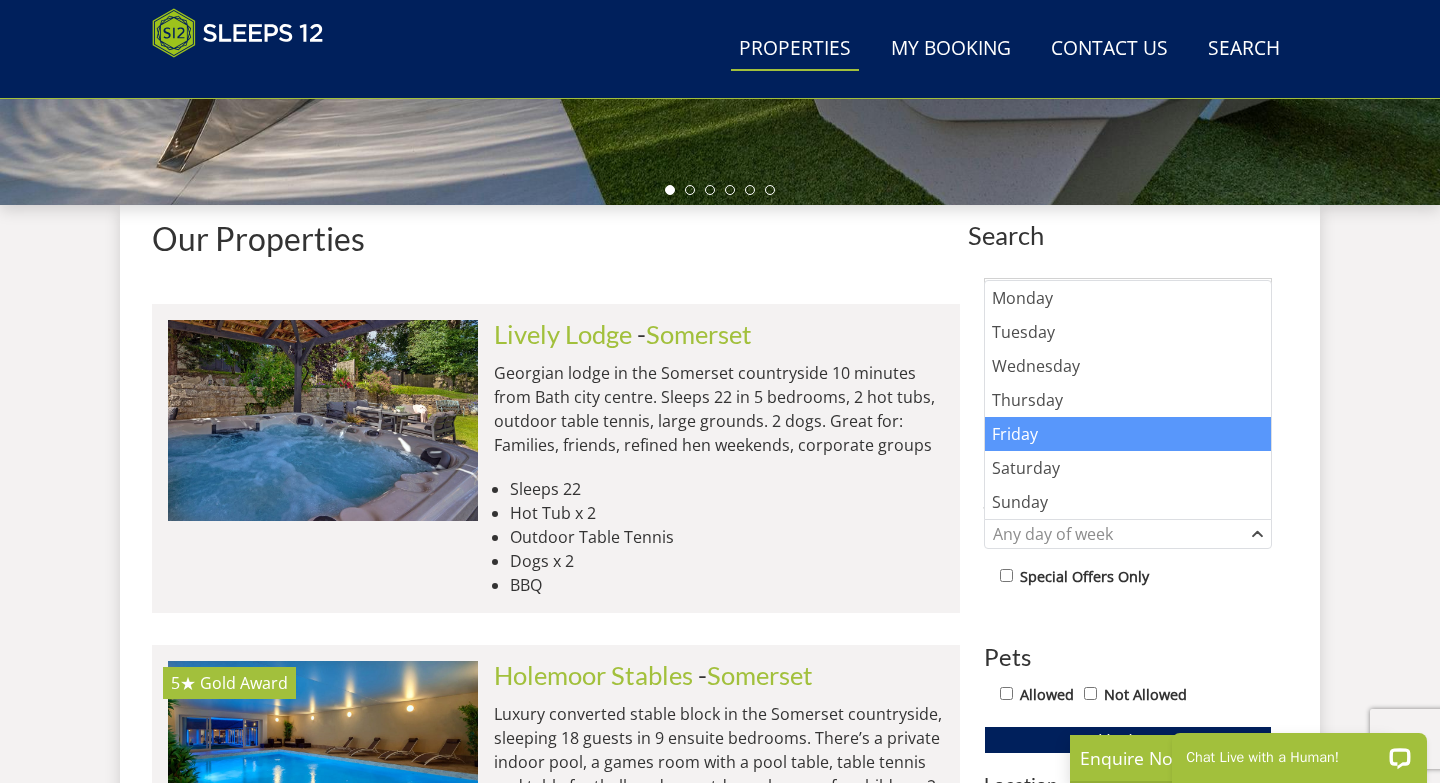 click on "Friday" at bounding box center (1128, 434) 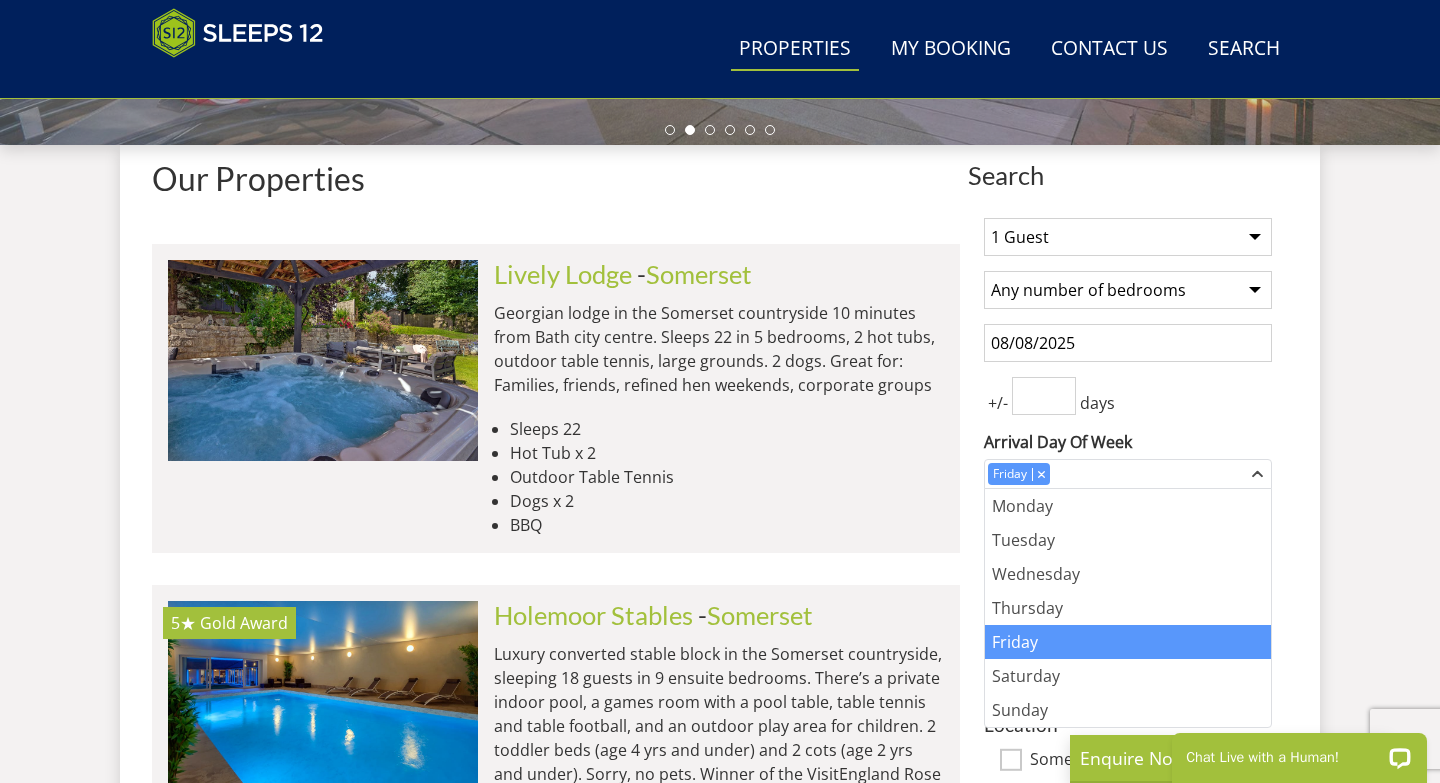 scroll, scrollTop: 697, scrollLeft: 0, axis: vertical 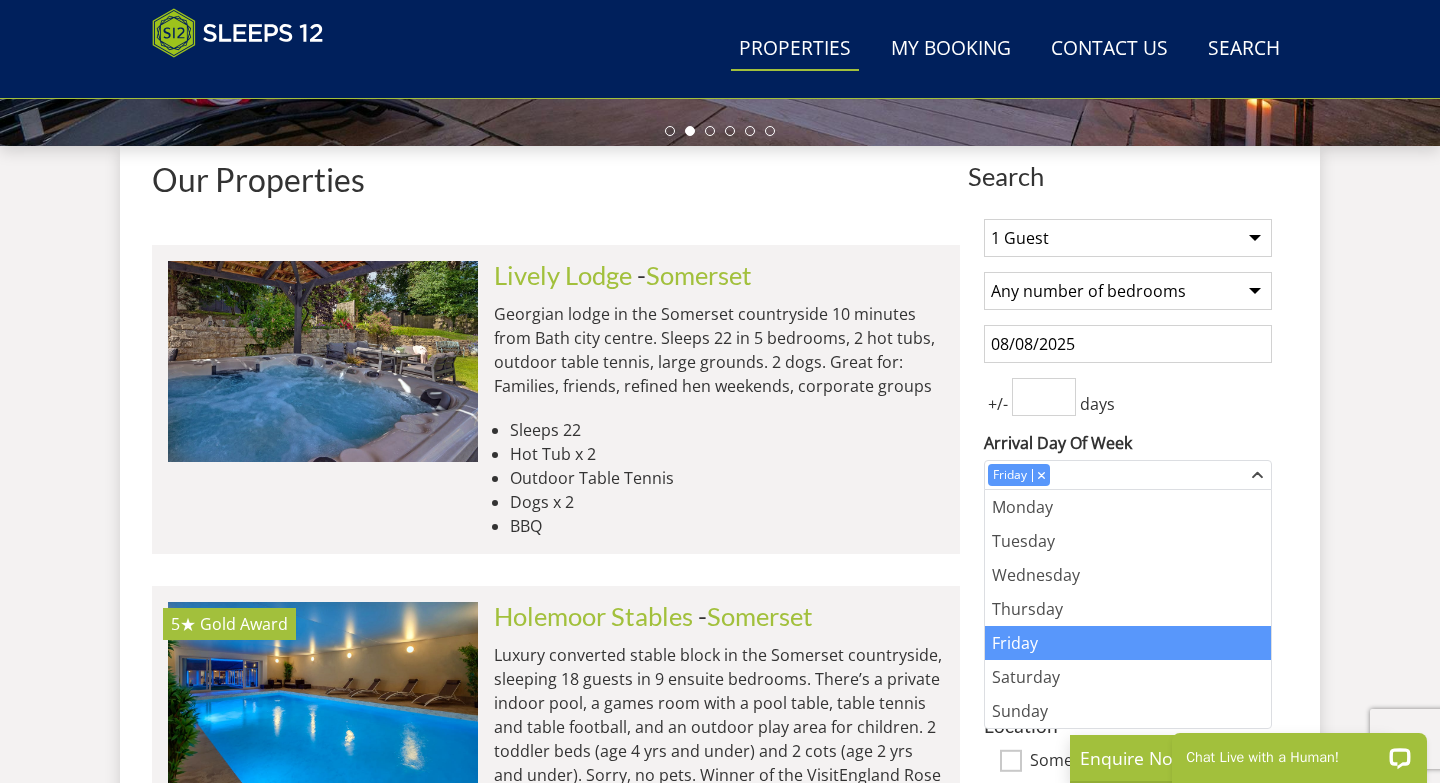 click on "1 Guest
2 Guests
3 Guests
4 Guests
5 Guests
6 Guests
7 Guests
8 Guests
9 Guests
10 Guests
11 Guests
12 Guests
13 Guests
14 Guests
15 Guests
16 Guests
17 Guests
18 Guests
19 Guests
20 Guests
21 Guests
22 Guests
23 Guests
24 Guests
25 Guests
26 Guests
27 Guests
28 Guests
29 Guests
30 Guests
31 Guests
32 Guests
Any number of bedrooms
4 Bedrooms
5 Bedrooms
6 Bedrooms
7 Bedrooms
8 Bedrooms
9 Bedrooms
10 Bedrooms
11 Bedrooms
12 Bedrooms
13 Bedrooms
14 Bedrooms
15 Bedrooms
16 Bedrooms
[DATE]/[MONTH]/[YEAR]
+/-
days
Arrival Day Of Week
Monday Tuesday Wednesday Thursday Pets" at bounding box center (1128, 748) 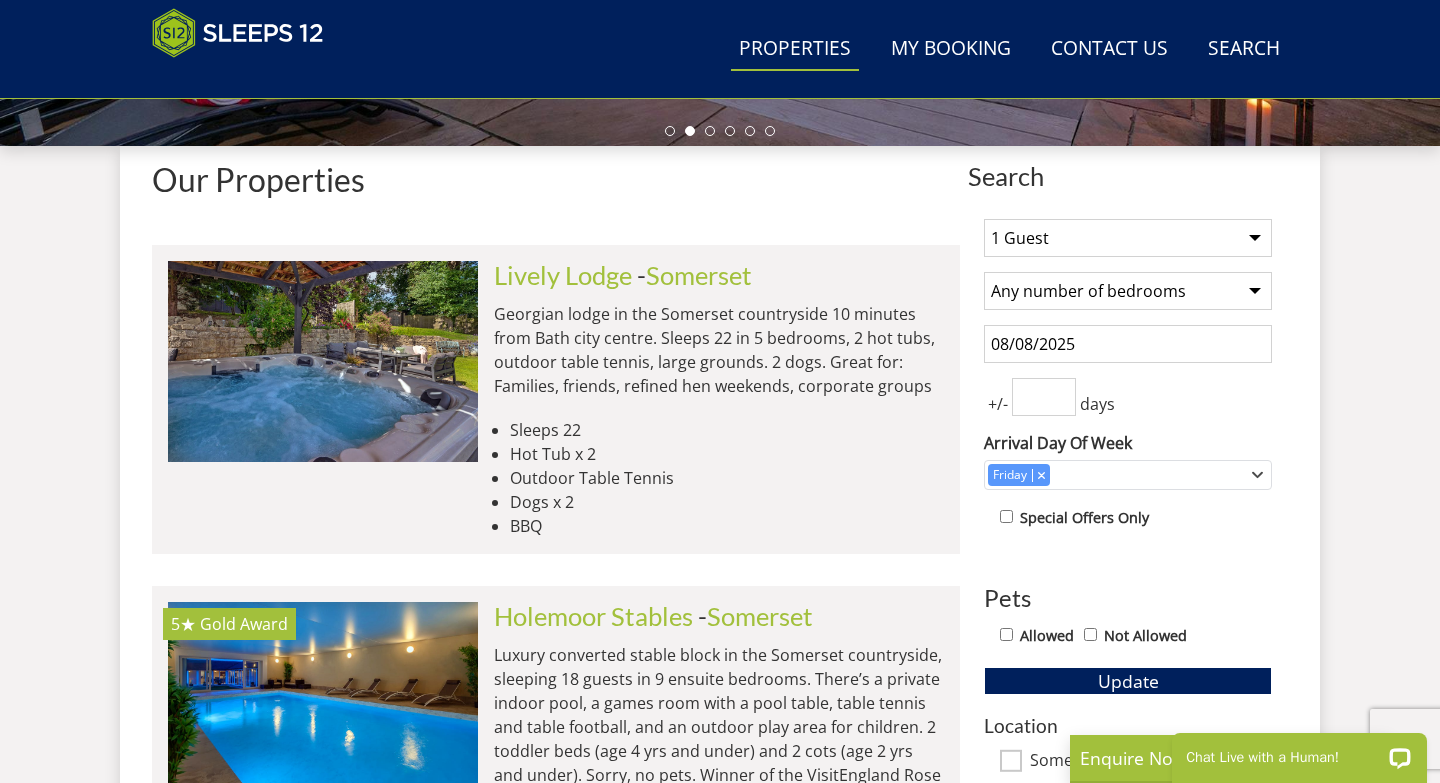 click at bounding box center [1044, 397] 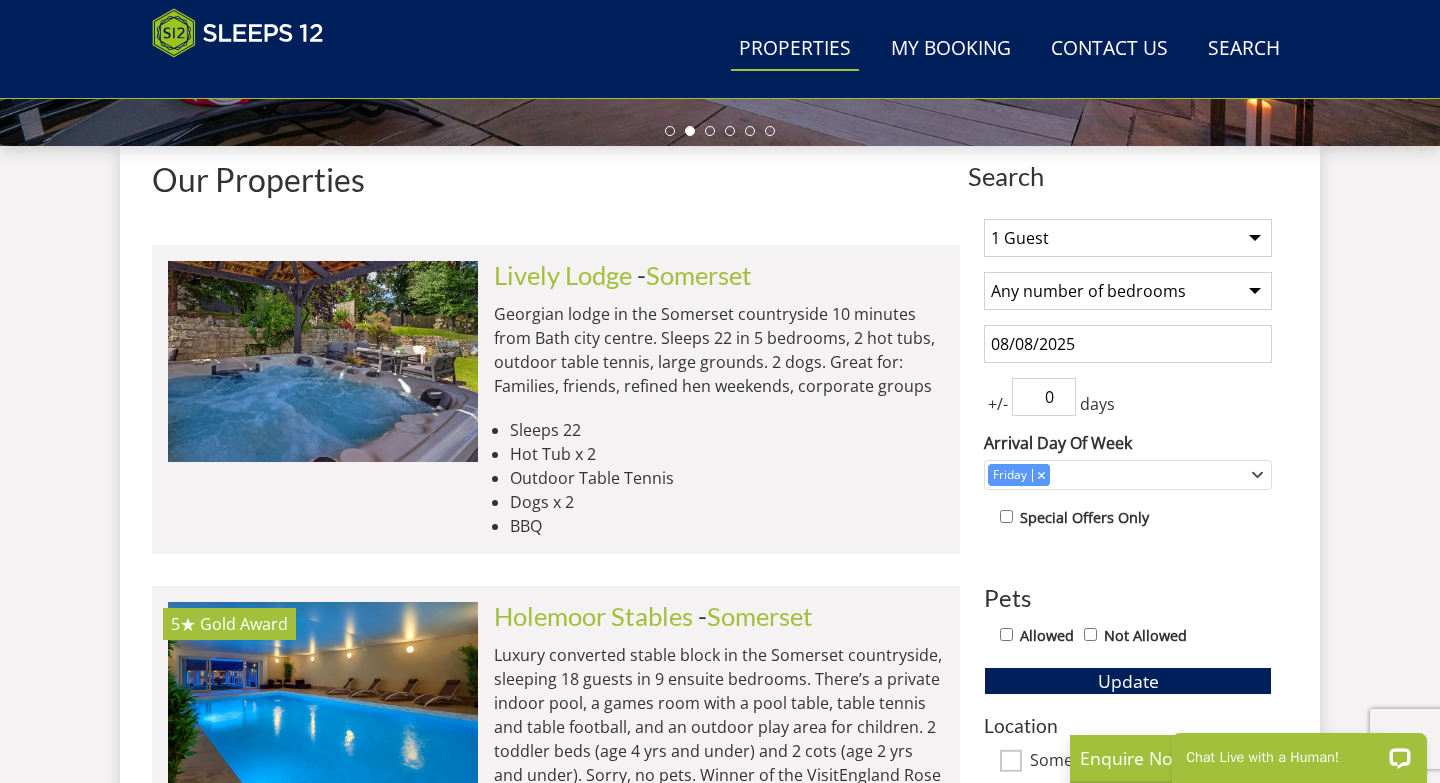 click on "0" at bounding box center [1044, 397] 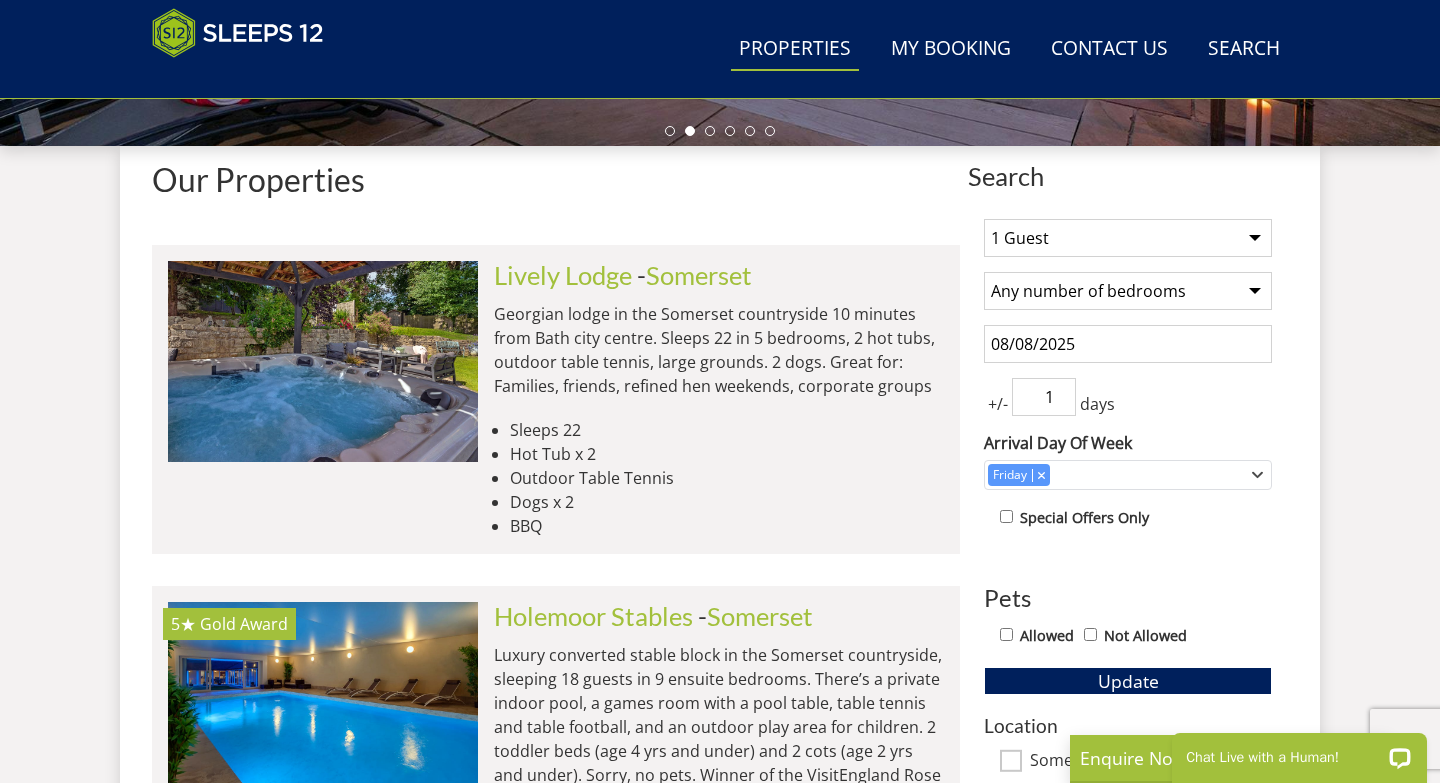 click on "1" at bounding box center [1044, 397] 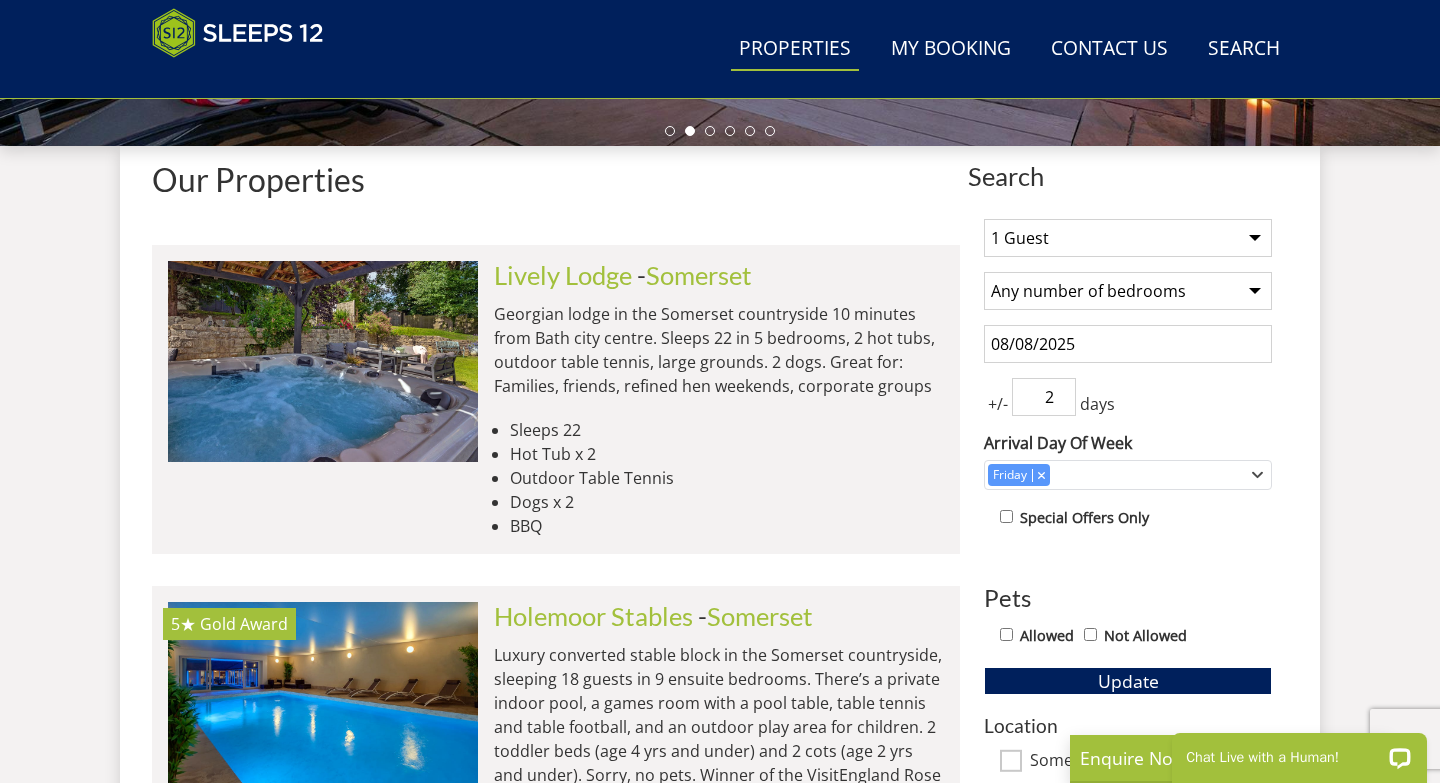 click on "2" at bounding box center (1044, 397) 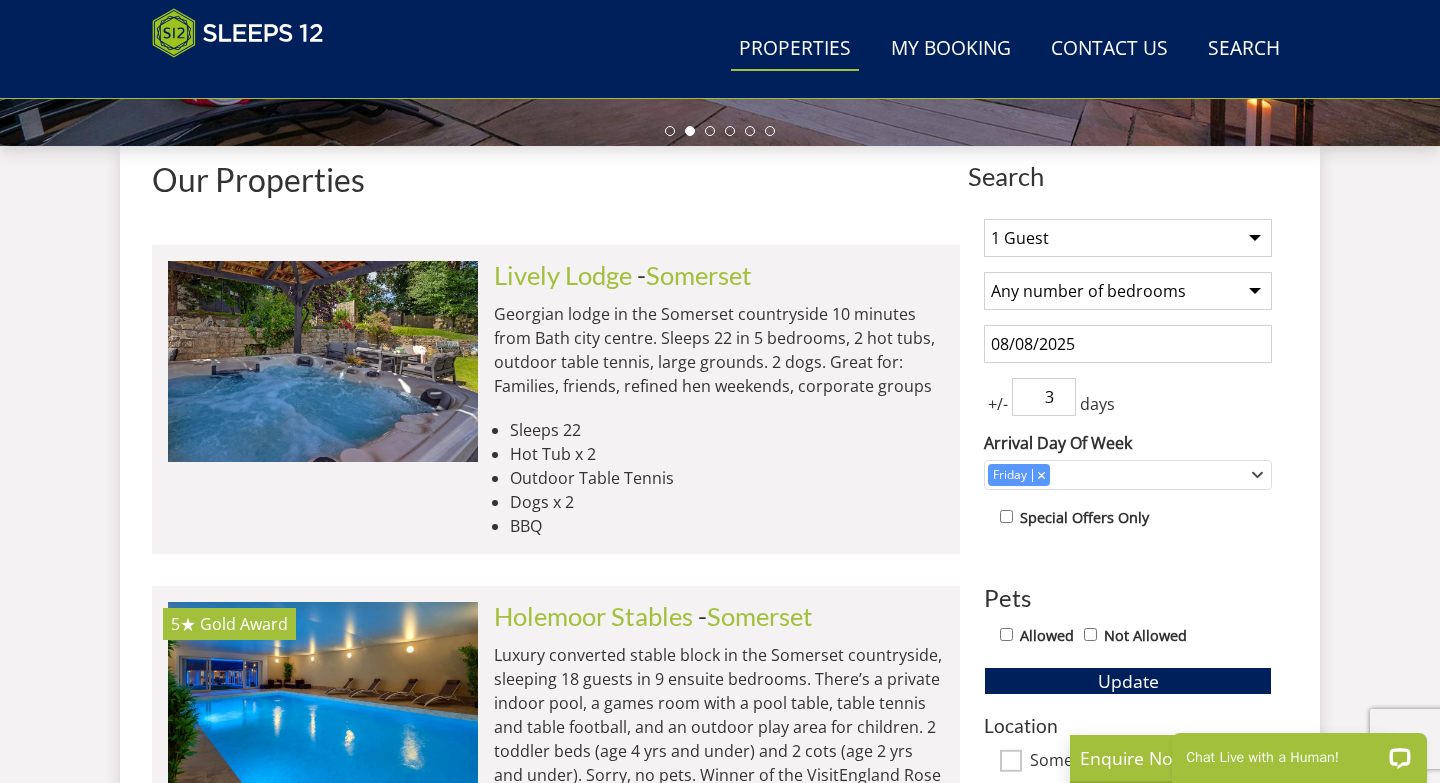 type on "3" 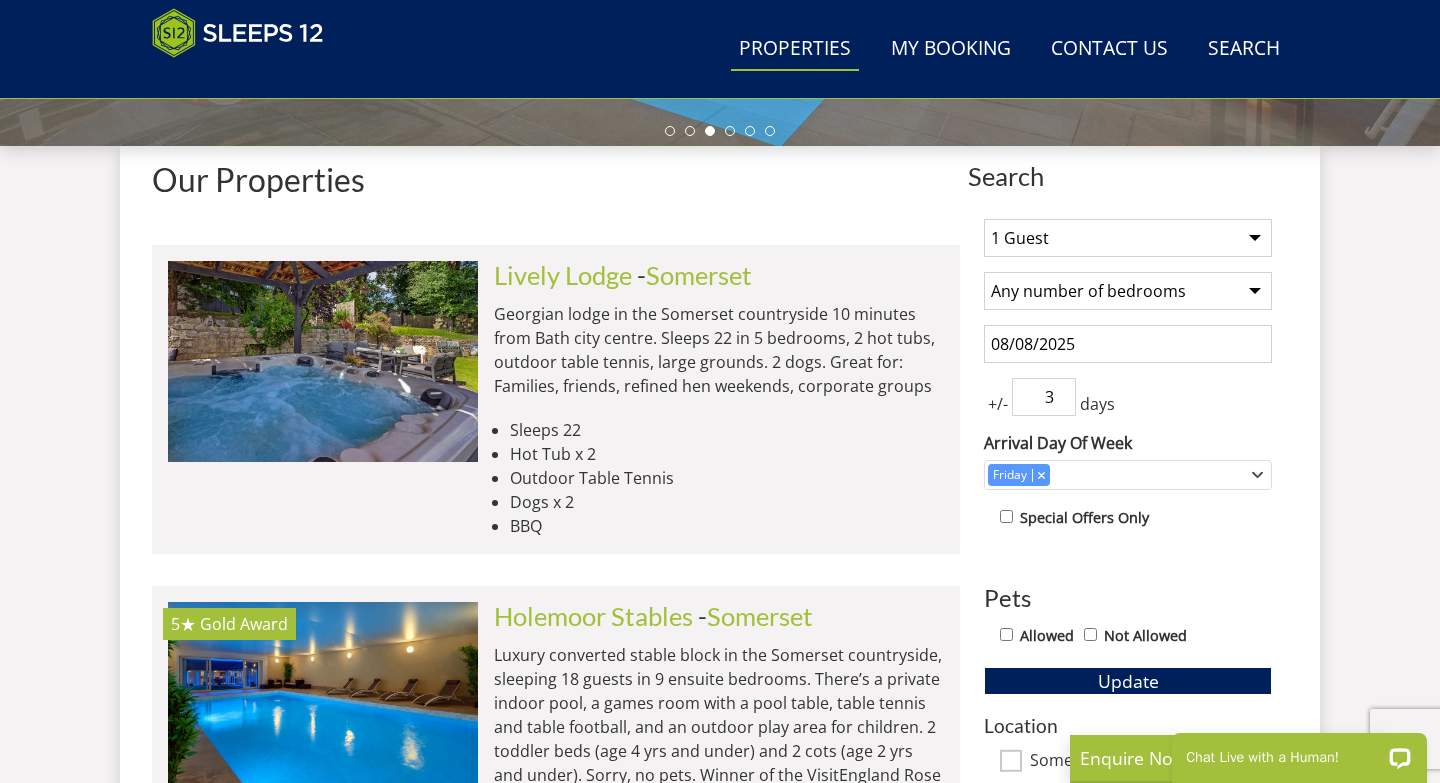 click on "08/08/2025" at bounding box center (1128, 344) 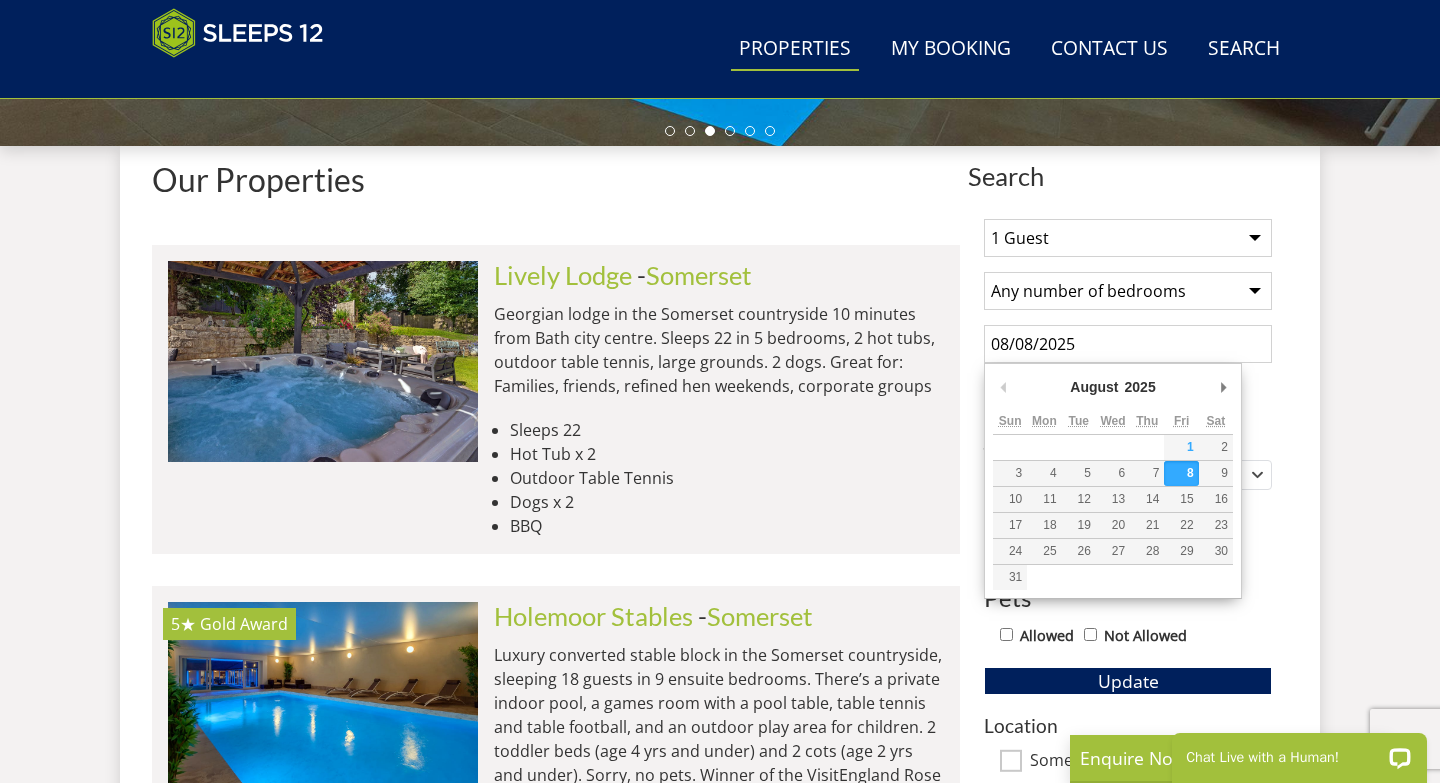 click on "Search
Search
1 Guest
2 Guests
3 Guests
4 Guests
5 Guests
6 Guests
7 Guests
8 Guests
9 Guests
10 Guests
11 Guests
12 Guests
13 Guests
14 Guests
15 Guests
16 Guests
17 Guests
18 Guests
19 Guests
20 Guests
21 Guests
22 Guests
23 Guests
24 Guests
25 Guests
26 Guests
27 Guests
28 Guests
29 Guests
30 Guests
31 Guests
32 Guests
Any number of bedrooms
4 Bedrooms
5 Bedrooms
6 Bedrooms
7 Bedrooms
8 Bedrooms
9 Bedrooms
10 Bedrooms
11 Bedrooms
12 Bedrooms
13 Bedrooms
14 Bedrooms
15 Bedrooms
16 Bedrooms
[DATE]/[MONTH]/[YEAR]
+/-
3
days Pets" at bounding box center [720, 4176] 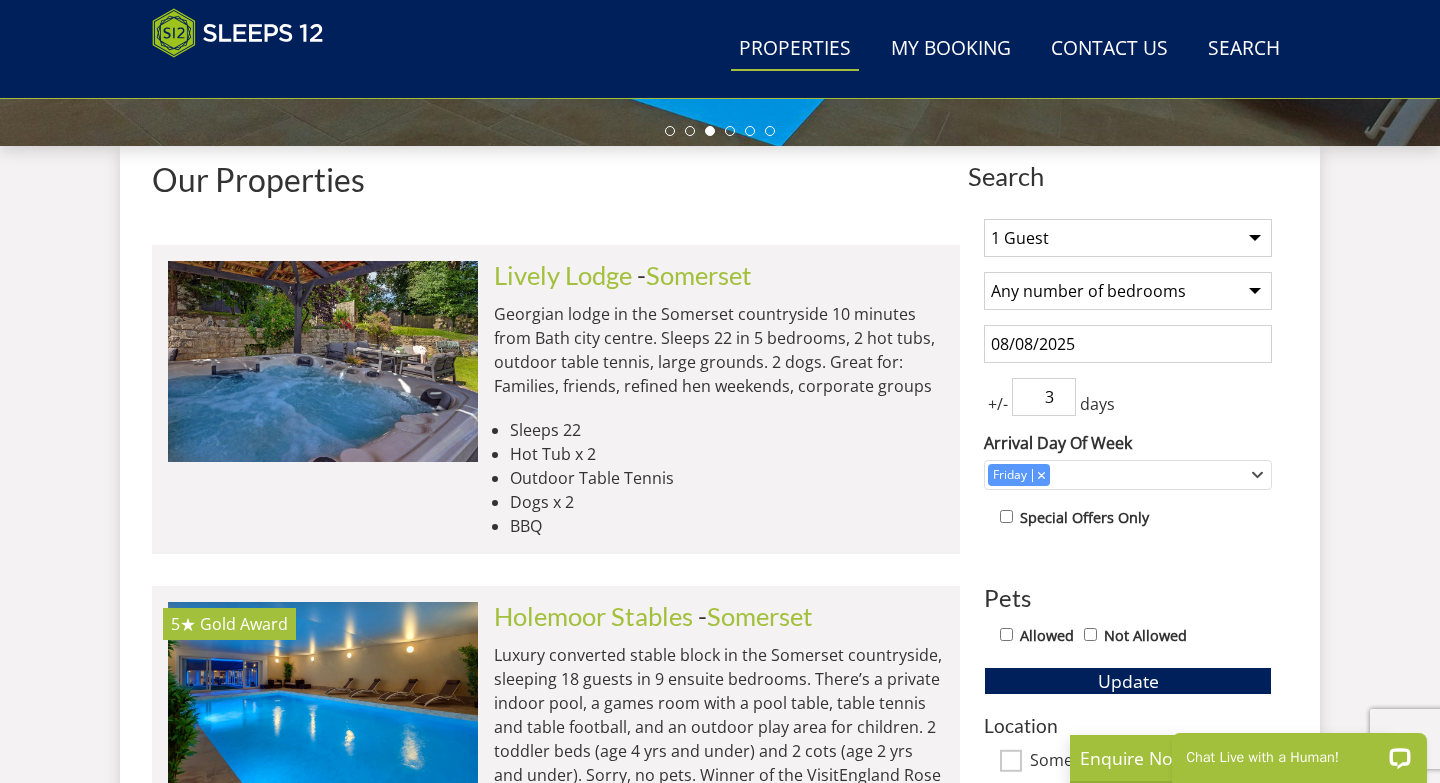 click on "1 Guest
2 Guests
3 Guests
4 Guests
5 Guests
6 Guests
7 Guests
8 Guests
9 Guests
10 Guests
11 Guests
12 Guests
13 Guests
14 Guests
15 Guests
16 Guests
17 Guests
18 Guests
19 Guests
20 Guests
21 Guests
22 Guests
23 Guests
24 Guests
25 Guests
26 Guests
27 Guests
28 Guests
29 Guests
30 Guests
31 Guests
32 Guests" at bounding box center (1128, 238) 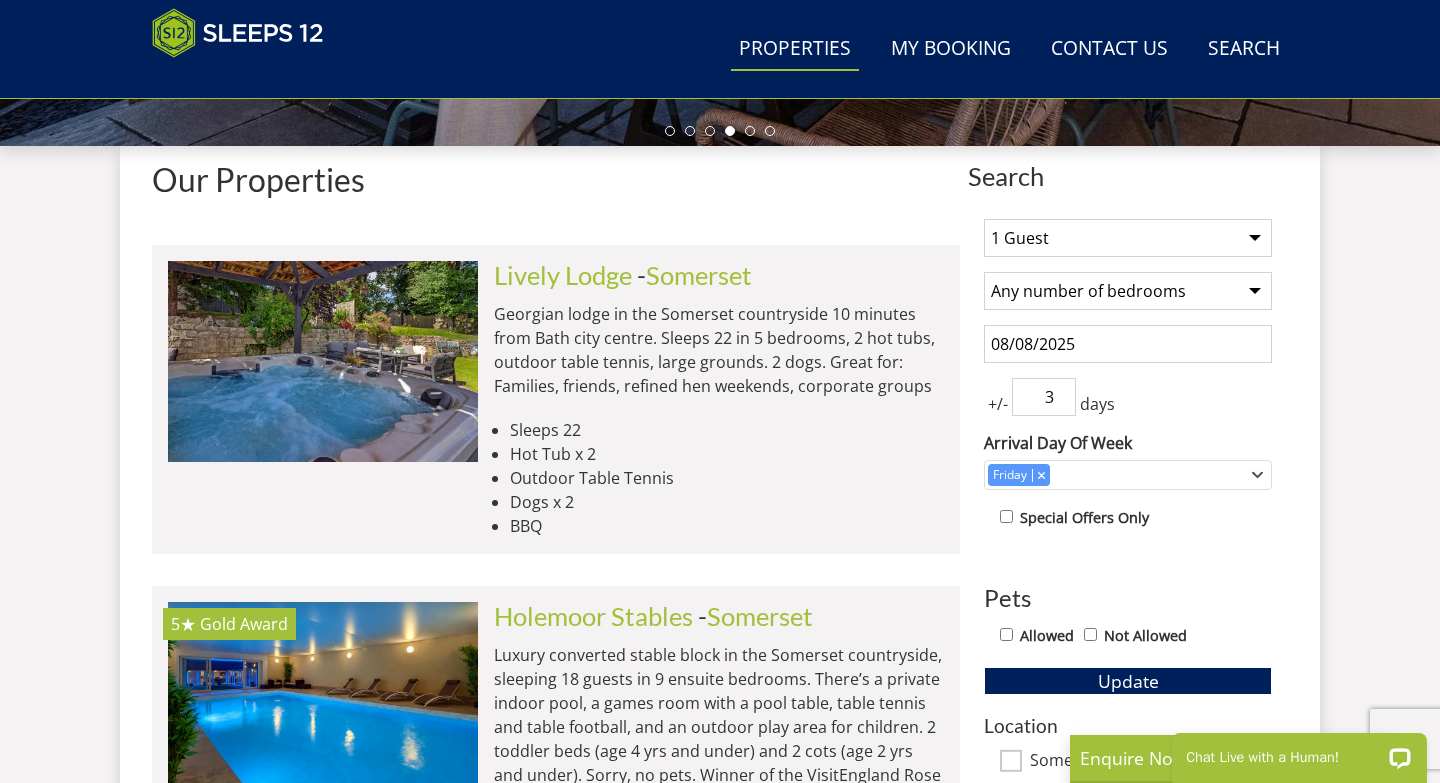 select on "14" 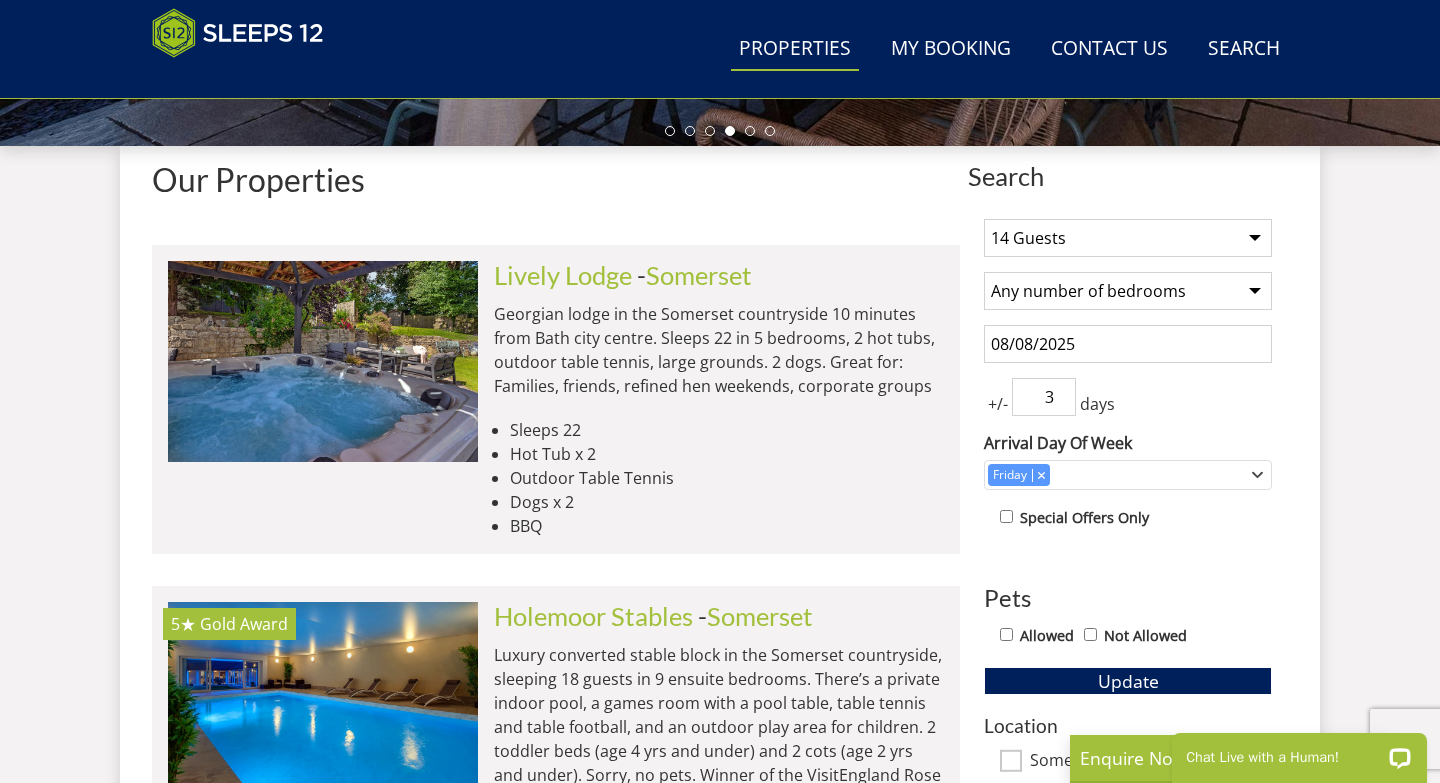 click on "Search
Menu
Properties
My Booking
Contact Us  [PHONE]
Search  Check Availability
Guests
1
2
3
4
5
6
7
8
9
10
11
12
13
14
15
16
17
18
19
20
21
22
23
24
25
26
27
28
29
30
31
32
Date
[DATE]/[MONTH]/[YEAR]
Search
Stunning Holiday Homes for Large Groups
Stunning Holiday Homes for Large Groups" at bounding box center [720, 3793] 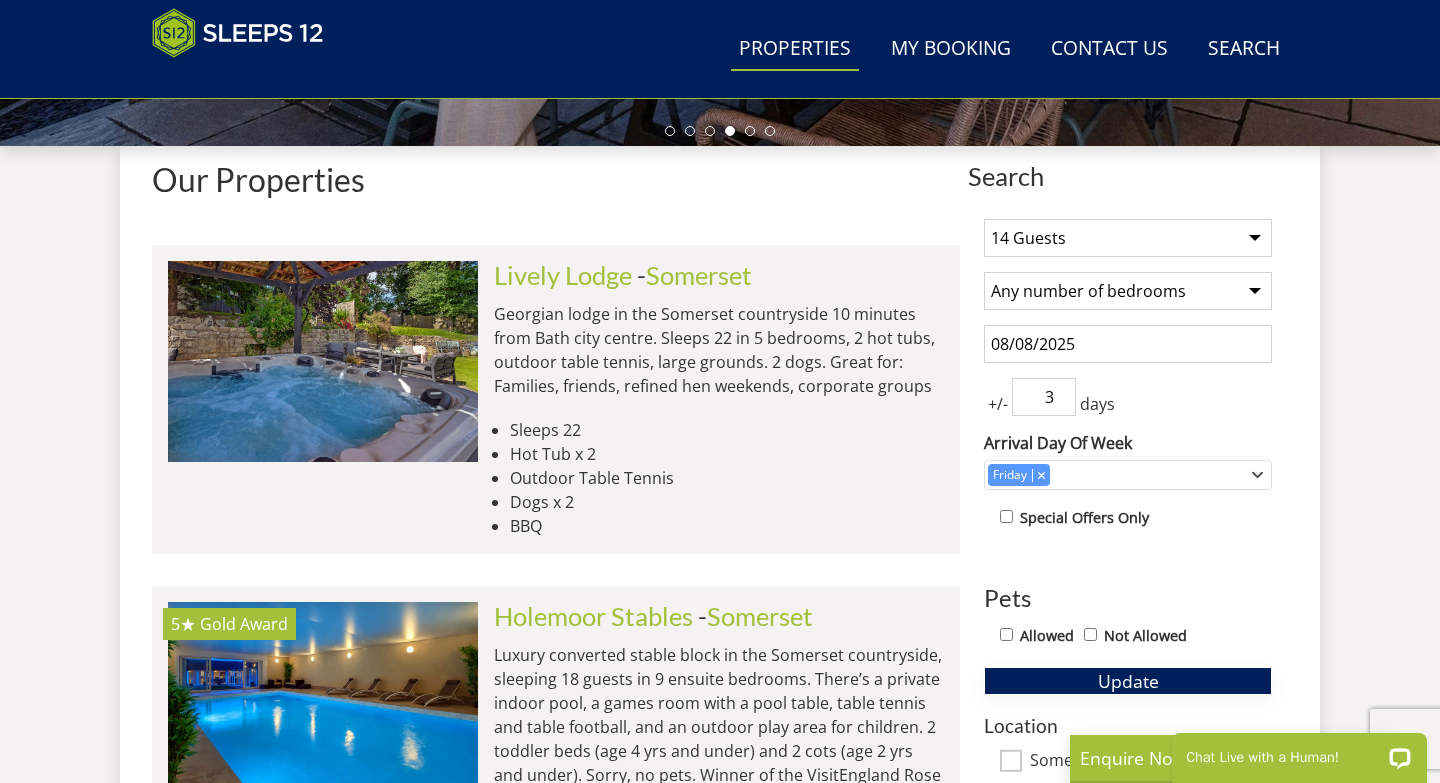click on "Update" at bounding box center [1128, 681] 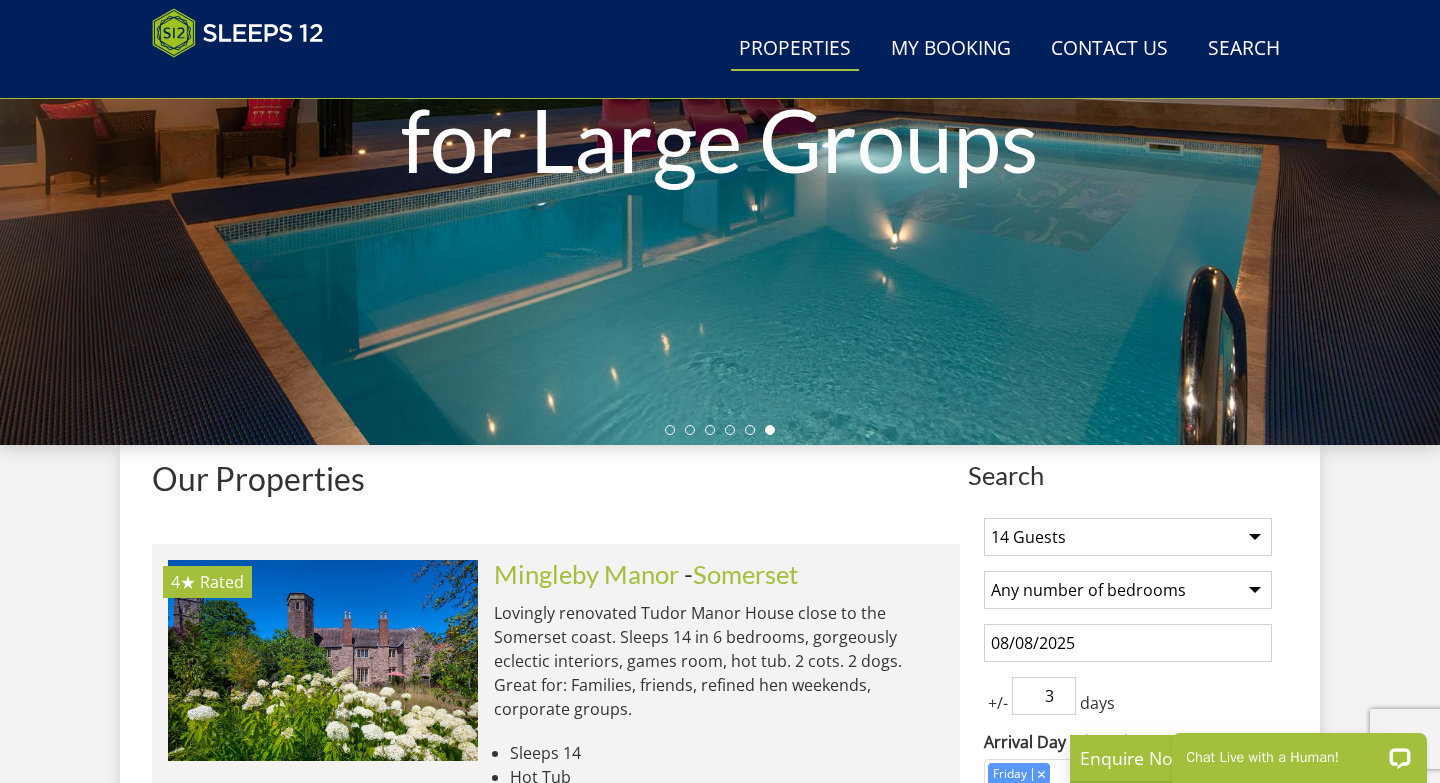 scroll, scrollTop: 325, scrollLeft: 0, axis: vertical 